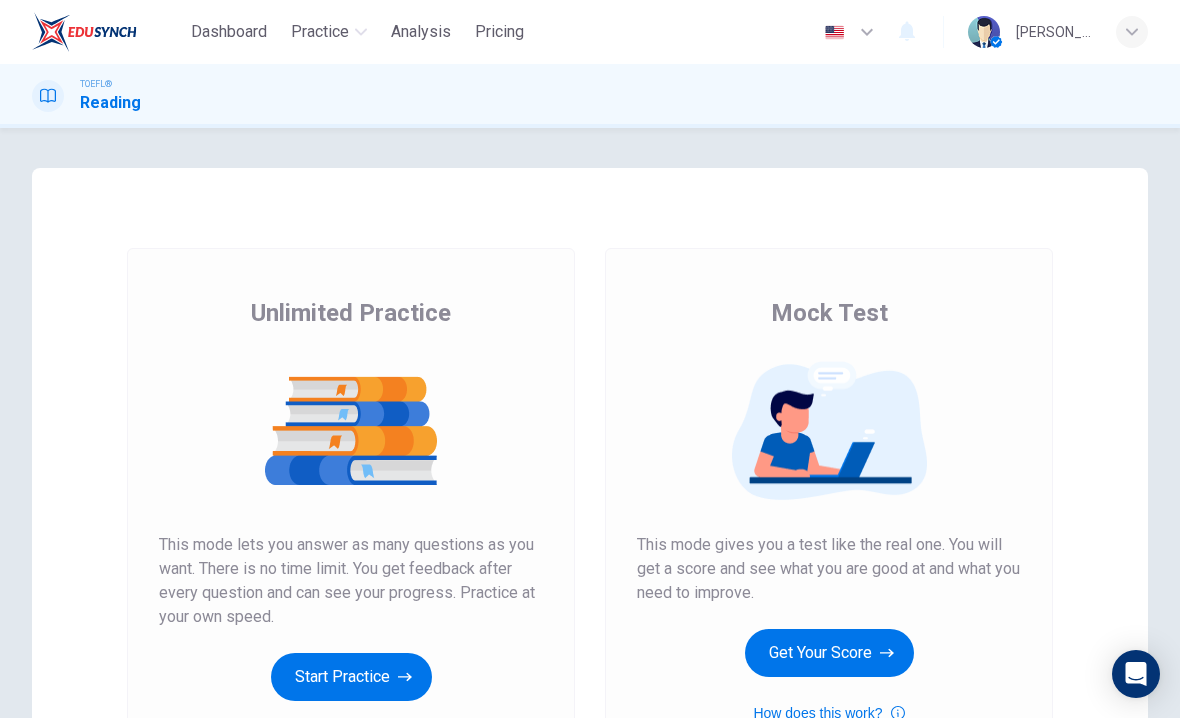 scroll, scrollTop: 0, scrollLeft: 0, axis: both 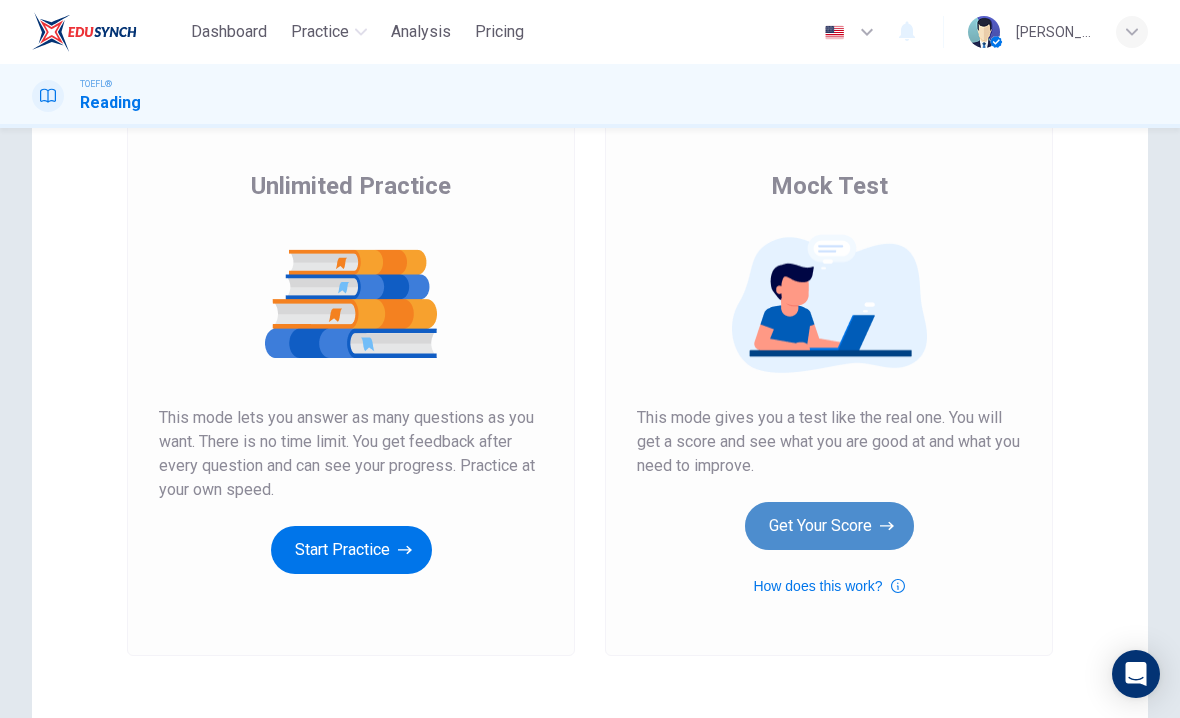 click on "Get Your Score" at bounding box center (829, 526) 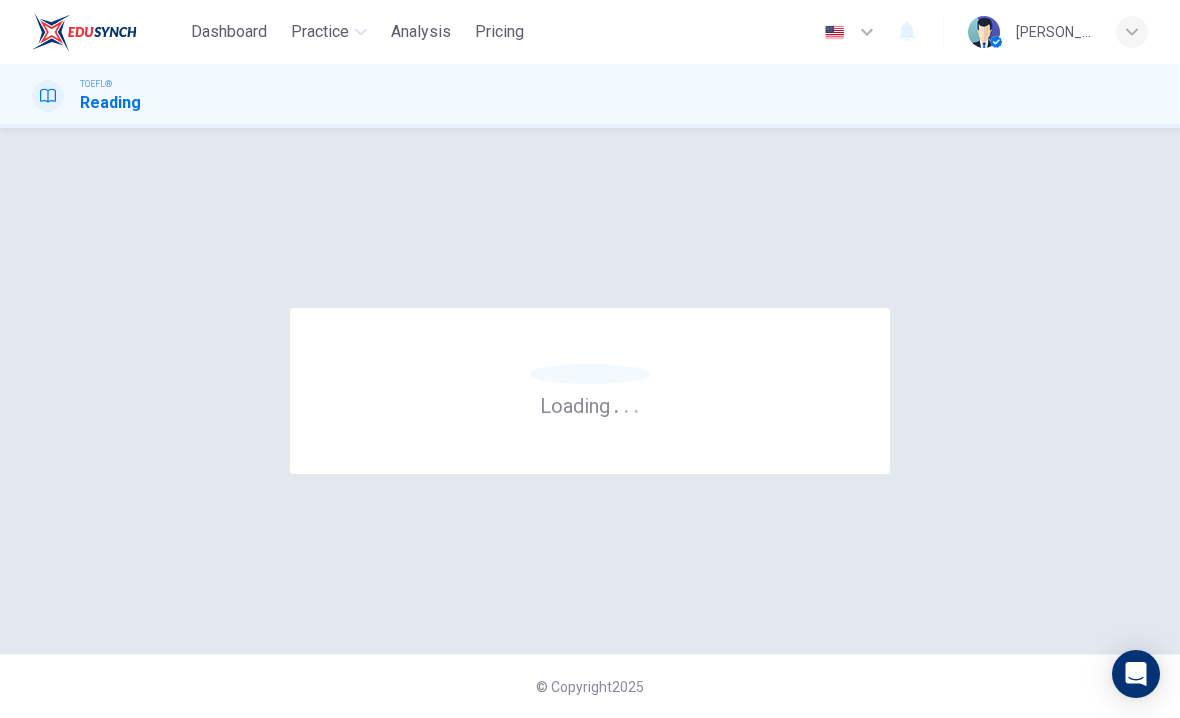 scroll, scrollTop: 0, scrollLeft: 0, axis: both 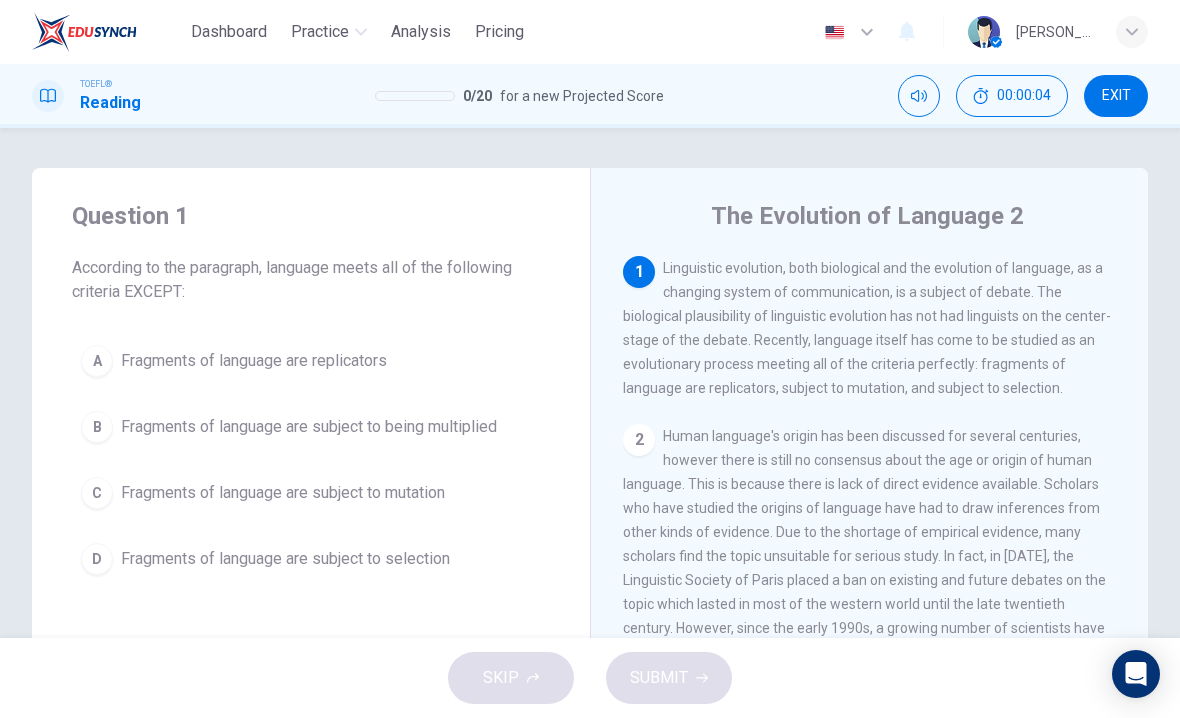 click on "EXIT" at bounding box center [1116, 96] 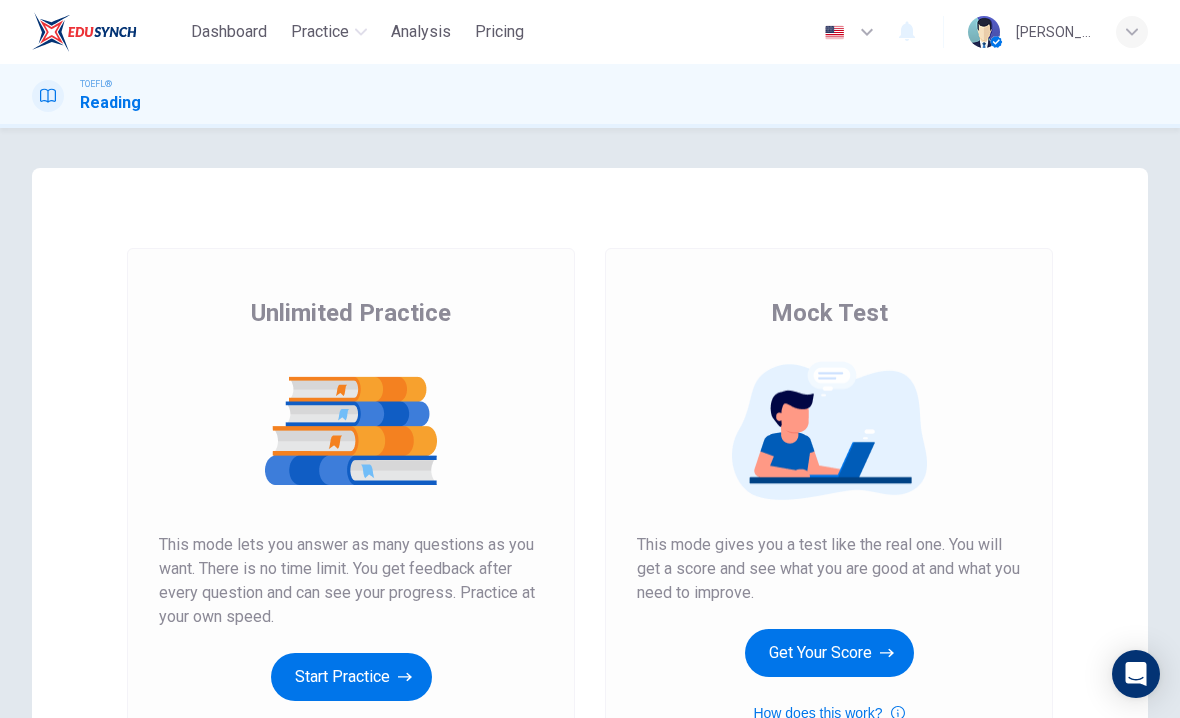scroll, scrollTop: 0, scrollLeft: 0, axis: both 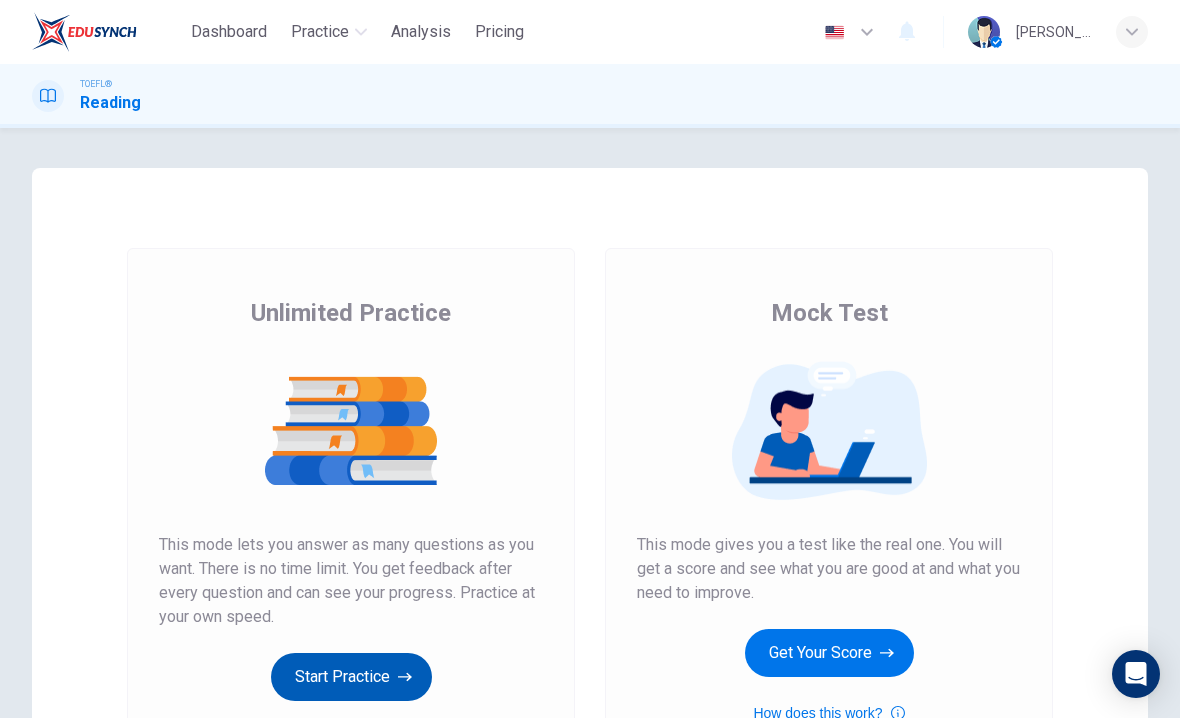 click on "Start Practice" at bounding box center (351, 677) 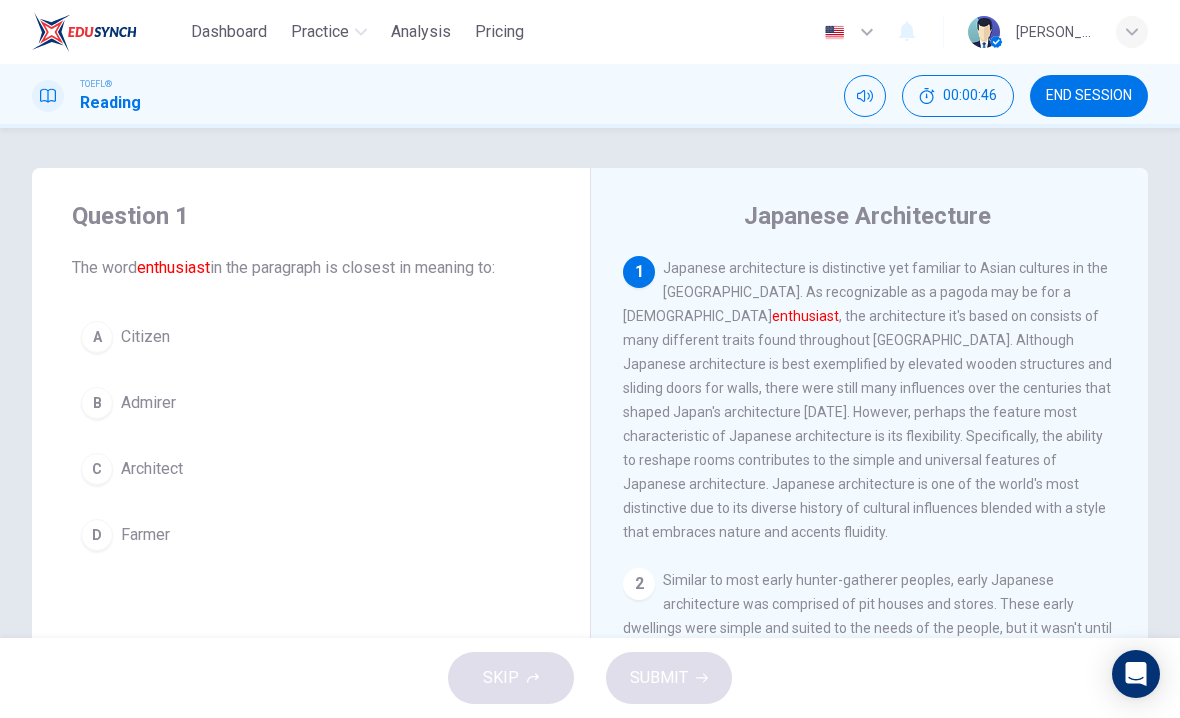 click on "C" at bounding box center (97, 469) 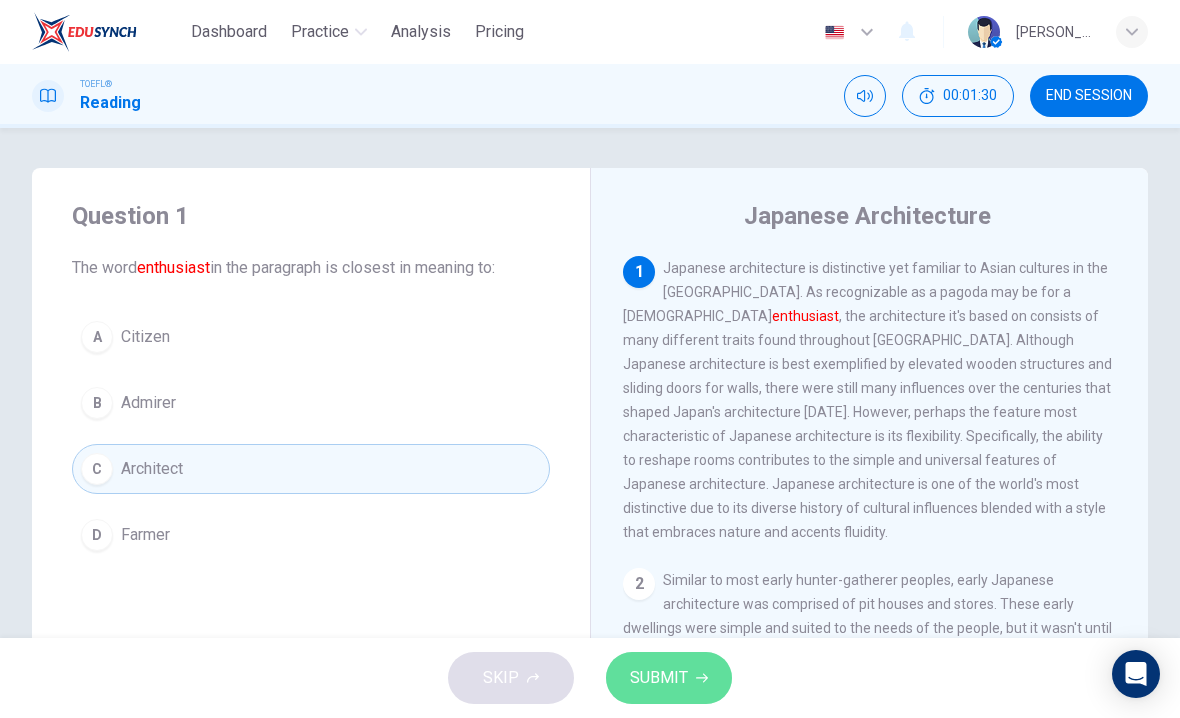 click on "SUBMIT" at bounding box center (659, 678) 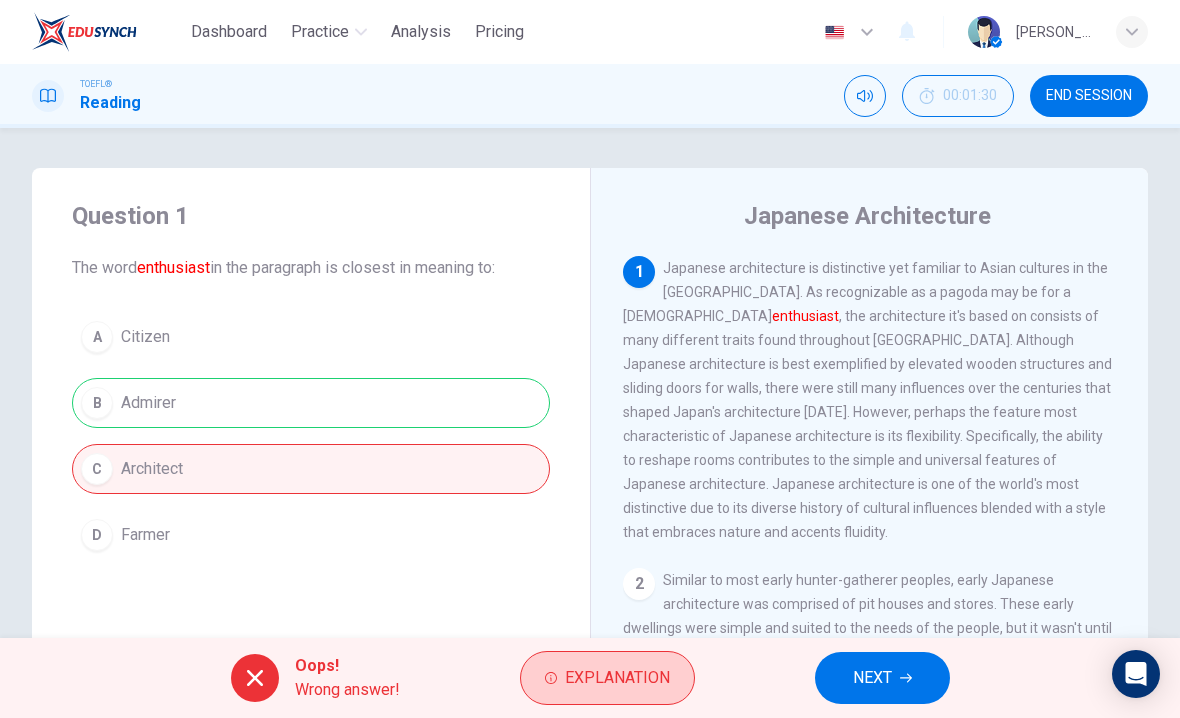 click on "Explanation" at bounding box center [607, 678] 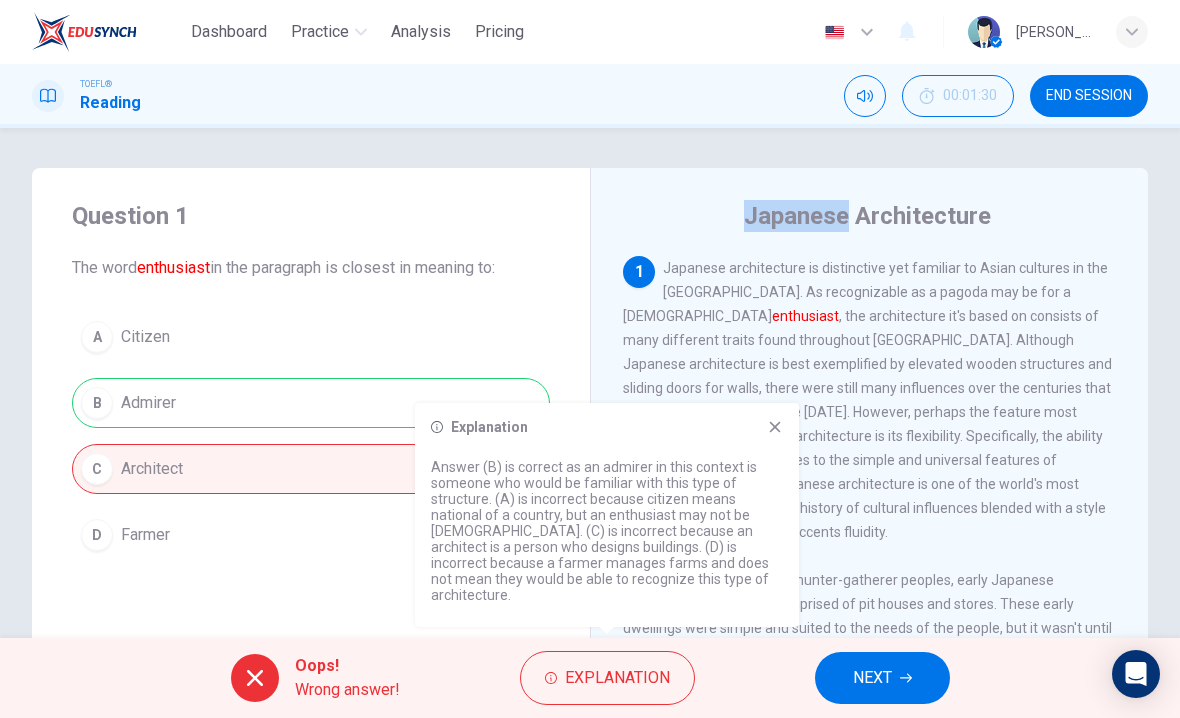 click on "1 Japanese architecture is distinctive yet familiar to Asian cultures in the [GEOGRAPHIC_DATA]. As recognizable as a pagoda may be for a Japanese  enthusiast , the architecture it's based on consists of many different traits found throughout [GEOGRAPHIC_DATA]. Although Japanese architecture is best exemplified by elevated wooden structures and sliding doors for walls, there were still many influences over the centuries that shaped Japan's architecture [DATE]. However, perhaps the feature most characteristic of Japanese architecture is its flexibility. Specifically, the ability to reshape rooms contributes to the simple and universal features of Japanese architecture. Japanese architecture is one of the world's most distinctive due to its diverse history of cultural influences blended with a style that embraces nature and accents fluidity." at bounding box center [870, 400] 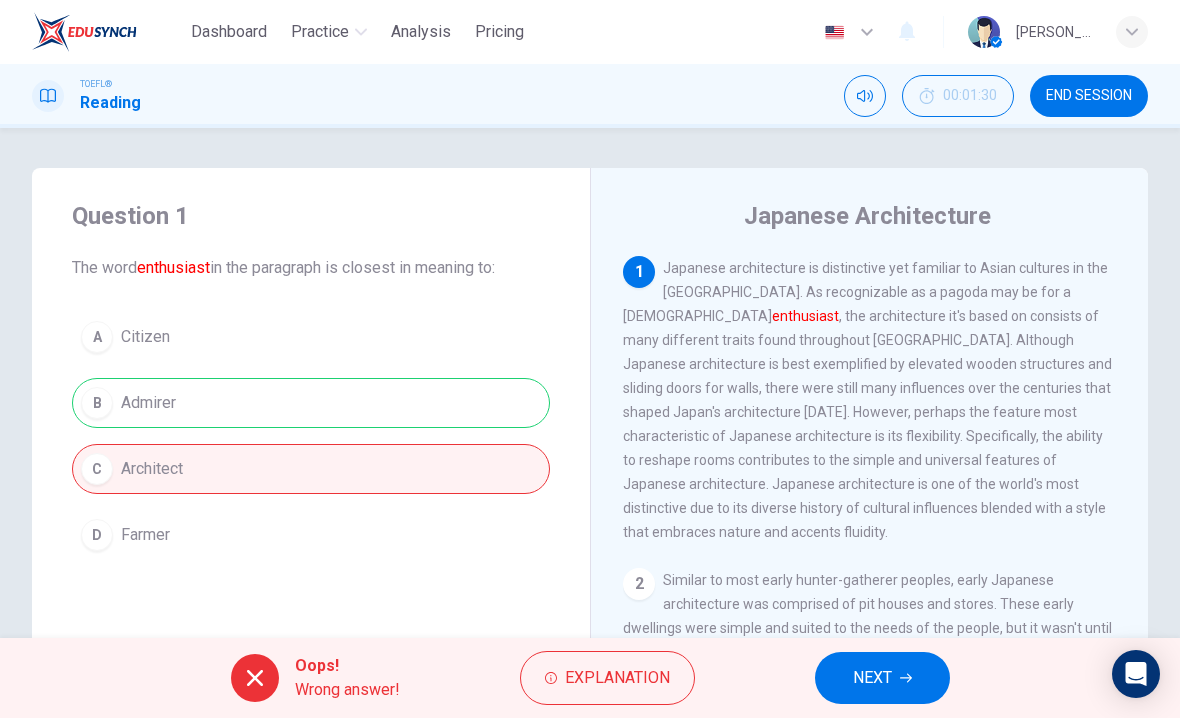 click on "Question 1 The word  enthusiast  in the paragraph is closest in meaning to: A Citizen B Admirer C Architect D Farmer Japanese Architecture 1 Japanese architecture is distinctive yet familiar to Asian cultures in the [GEOGRAPHIC_DATA]. As recognizable as a pagoda may be for a Japanese  enthusiast , the architecture it's based on consists of many different traits found throughout [GEOGRAPHIC_DATA]. Although Japanese architecture is best exemplified by elevated wooden structures and sliding doors for walls, there were still many influences over the centuries that shaped Japan's architecture [DATE]. However, perhaps the feature most characteristic of Japanese architecture is its flexibility. Specifically, the ability to reshape rooms contributes to the simple and universal features of Japanese architecture. Japanese architecture is one of the world's most distinctive due to its diverse history of cultural influences blended with a style that embraces nature and accents fluidity. 2 3 4 5" at bounding box center [590, 515] 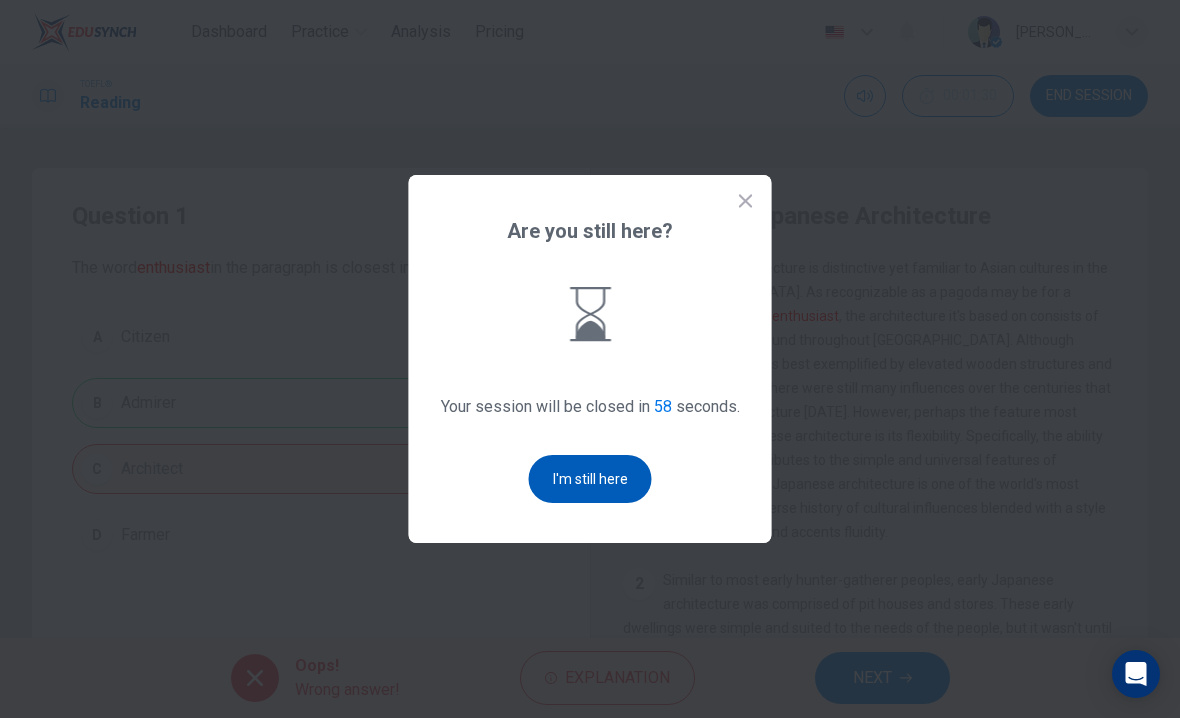 click on "I'm still here" at bounding box center (590, 479) 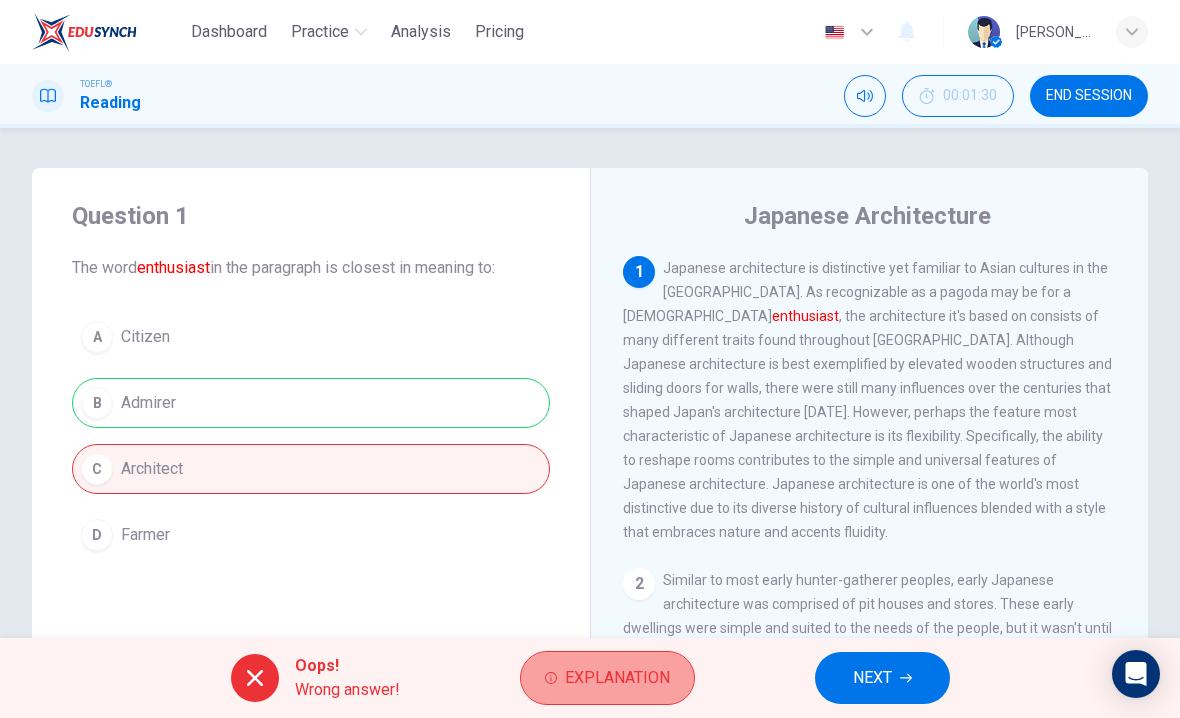 click on "Explanation" at bounding box center (617, 678) 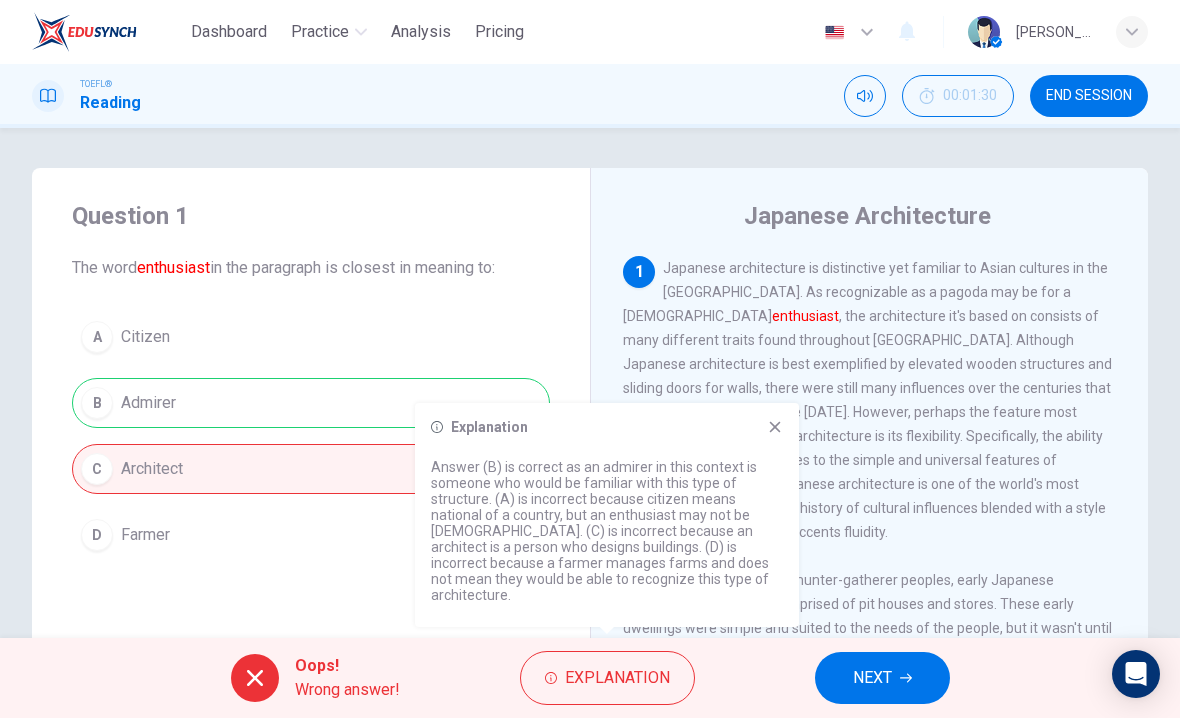 click on "Explanation Answer (B) is correct as an admirer in this context is someone who would be familiar with this type of structure. (A) is incorrect because citizen means national of a country, but an enthusiast may not be [DEMOGRAPHIC_DATA]. (C) is incorrect because an architect is a person who designs buildings. (D) is incorrect because a farmer manages farms and does not mean they would be able to recognize this type of architecture." at bounding box center (607, 515) 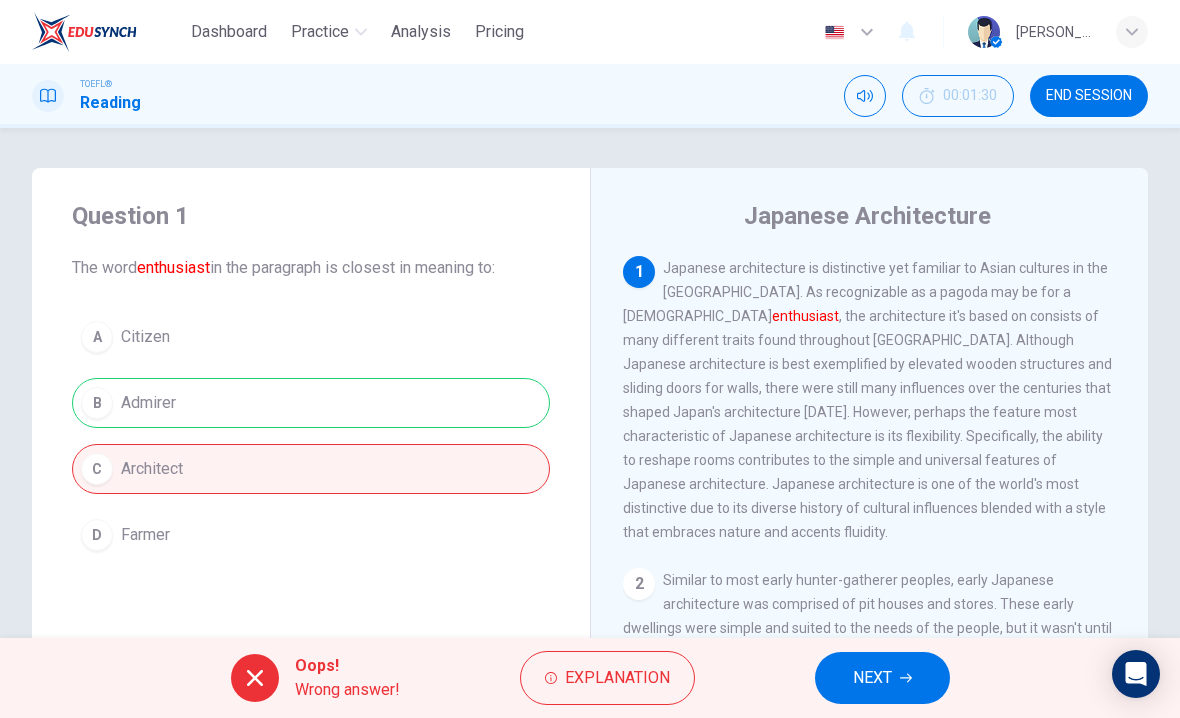 click on "NEXT" at bounding box center [882, 678] 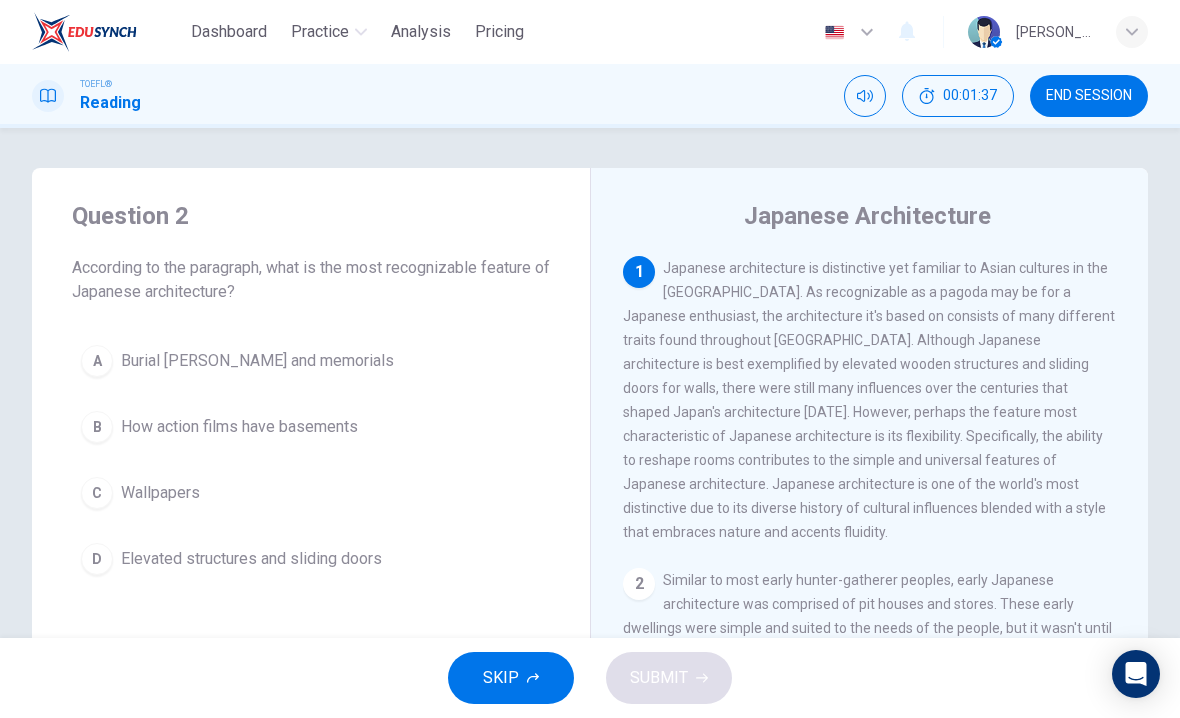 scroll, scrollTop: 0, scrollLeft: 0, axis: both 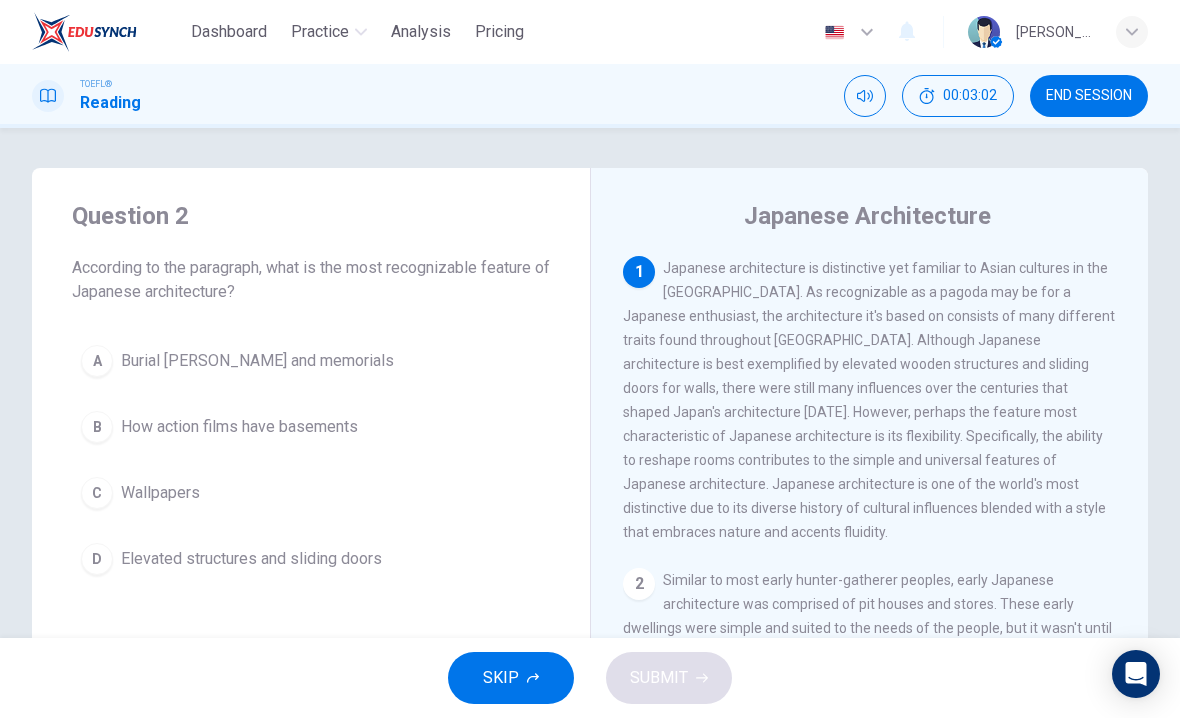 click on "Elevated structures and sliding doors" at bounding box center (251, 559) 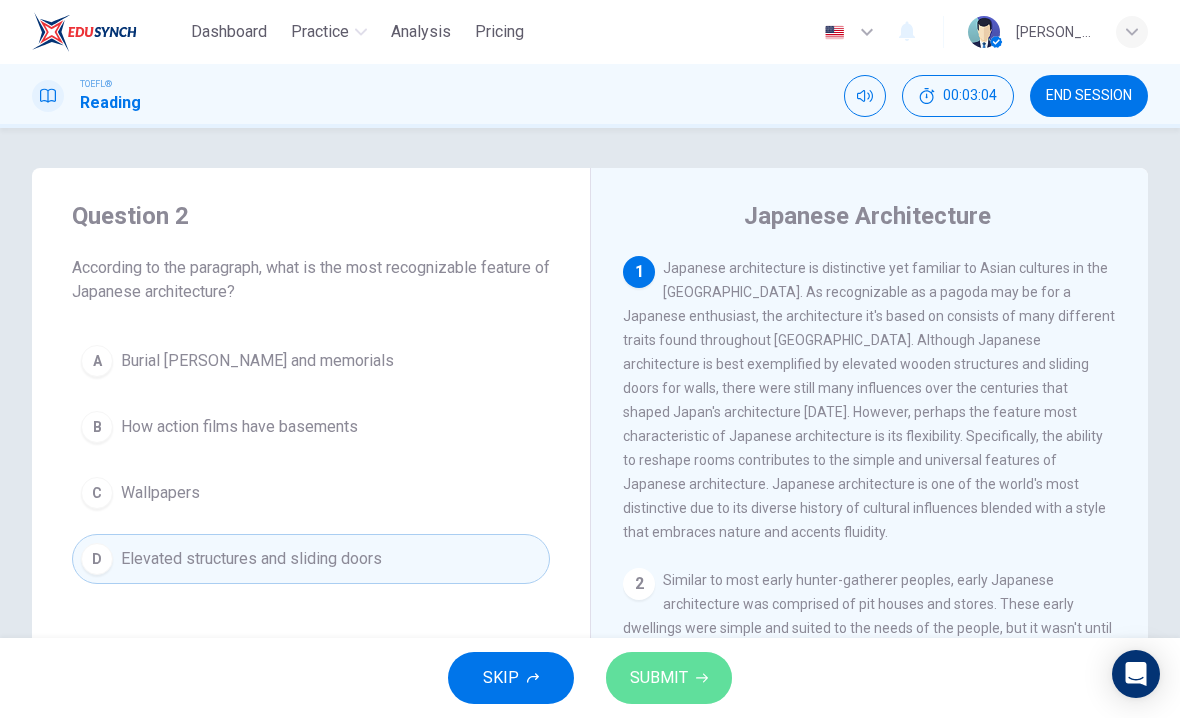 click on "SUBMIT" at bounding box center [669, 678] 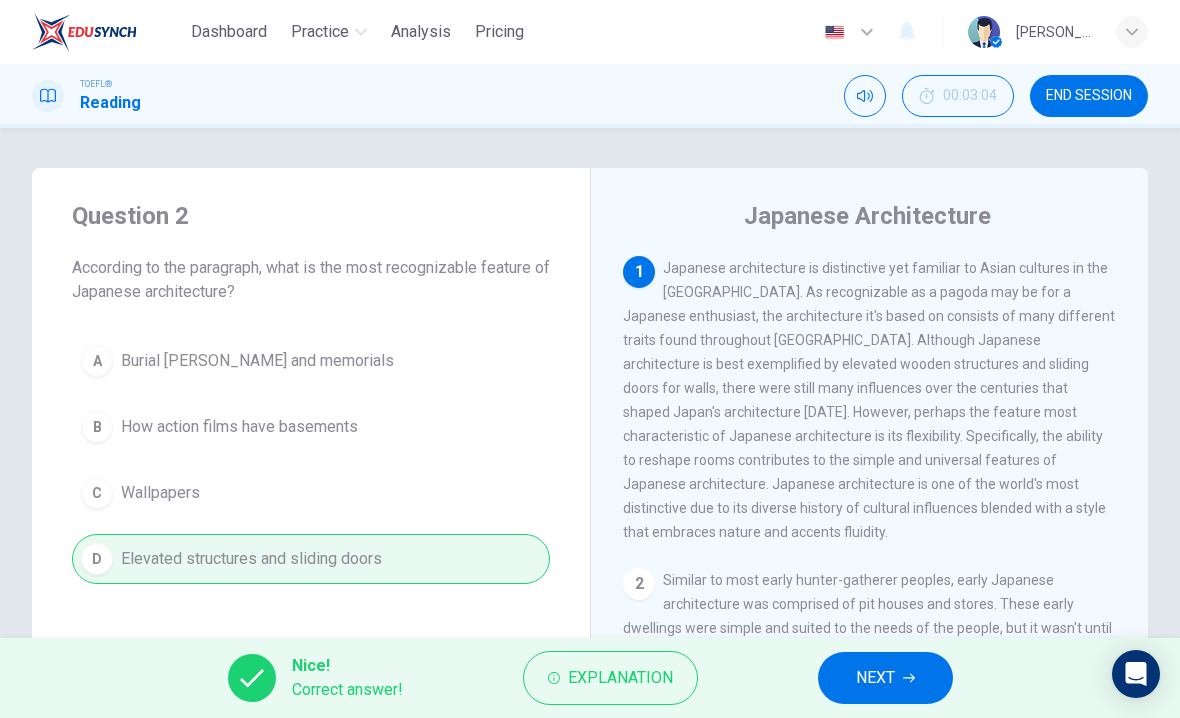 scroll, scrollTop: 0, scrollLeft: 0, axis: both 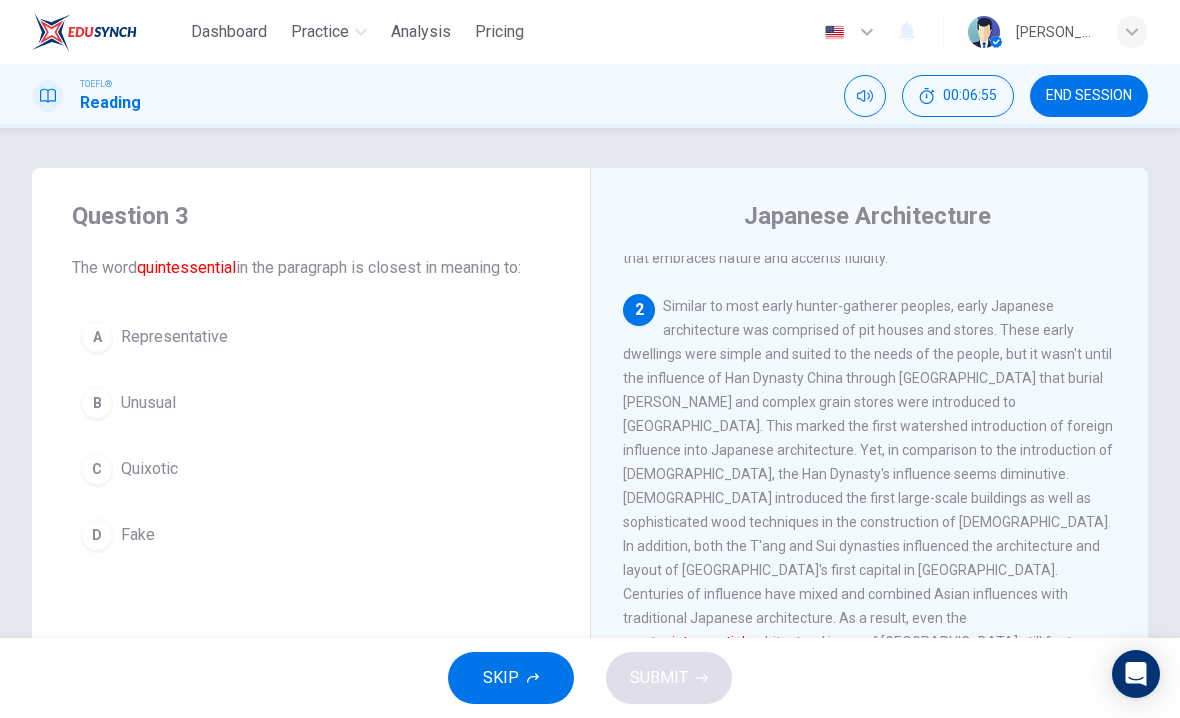 click on "C" at bounding box center [97, 469] 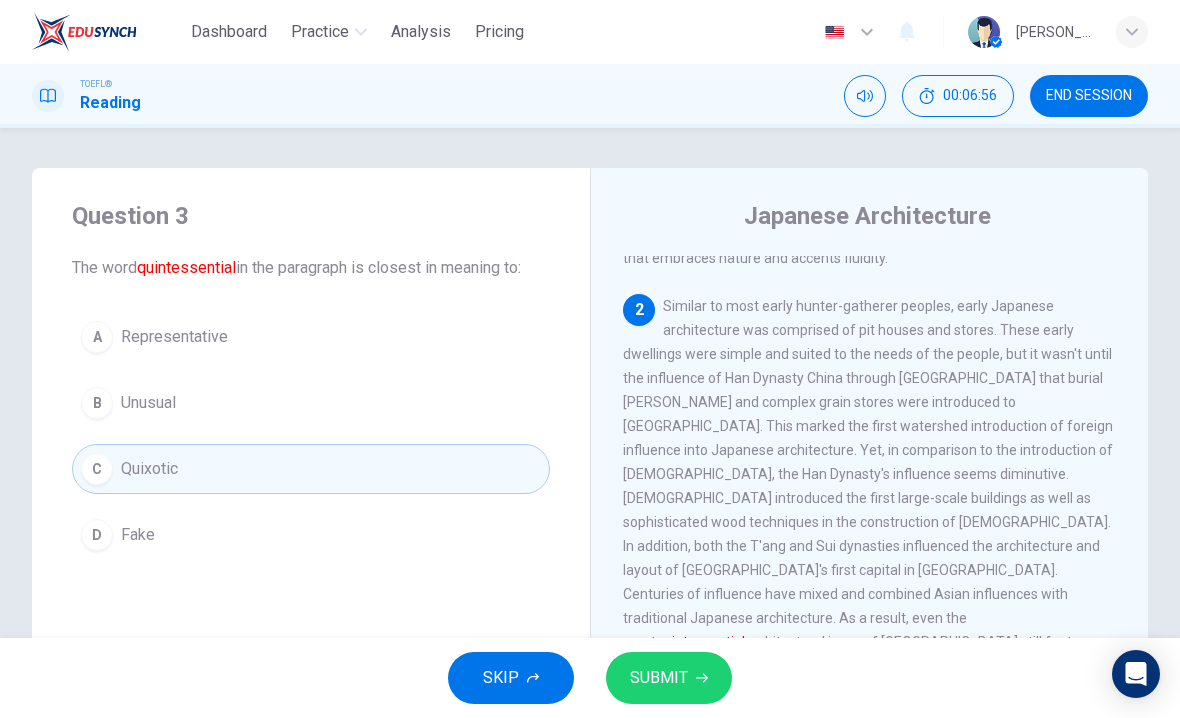 click on "SUBMIT" at bounding box center [669, 678] 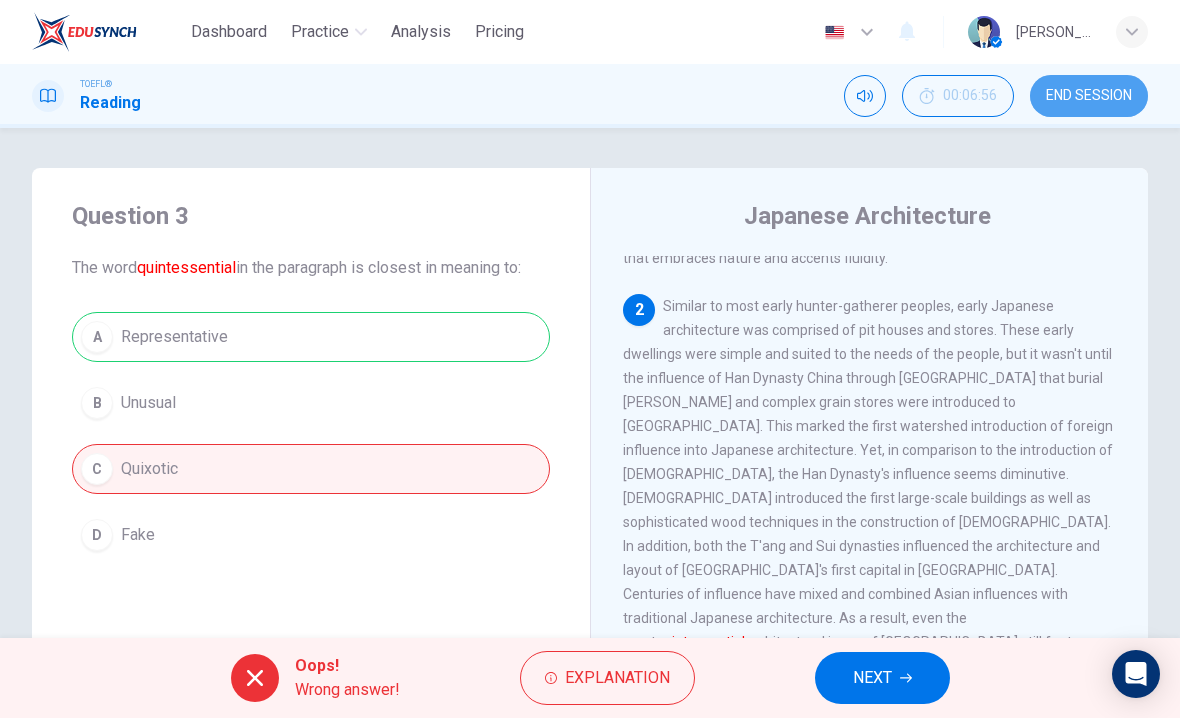 click on "END SESSION" at bounding box center (1089, 96) 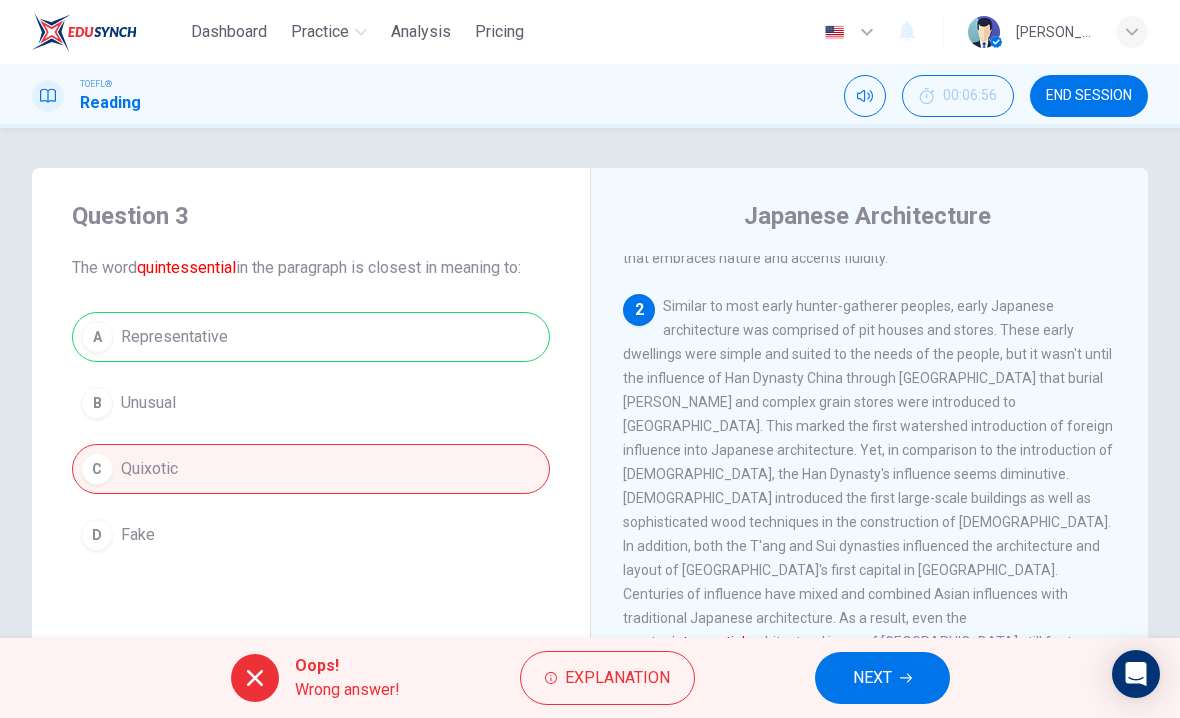 click on "END SESSION" at bounding box center [1089, 96] 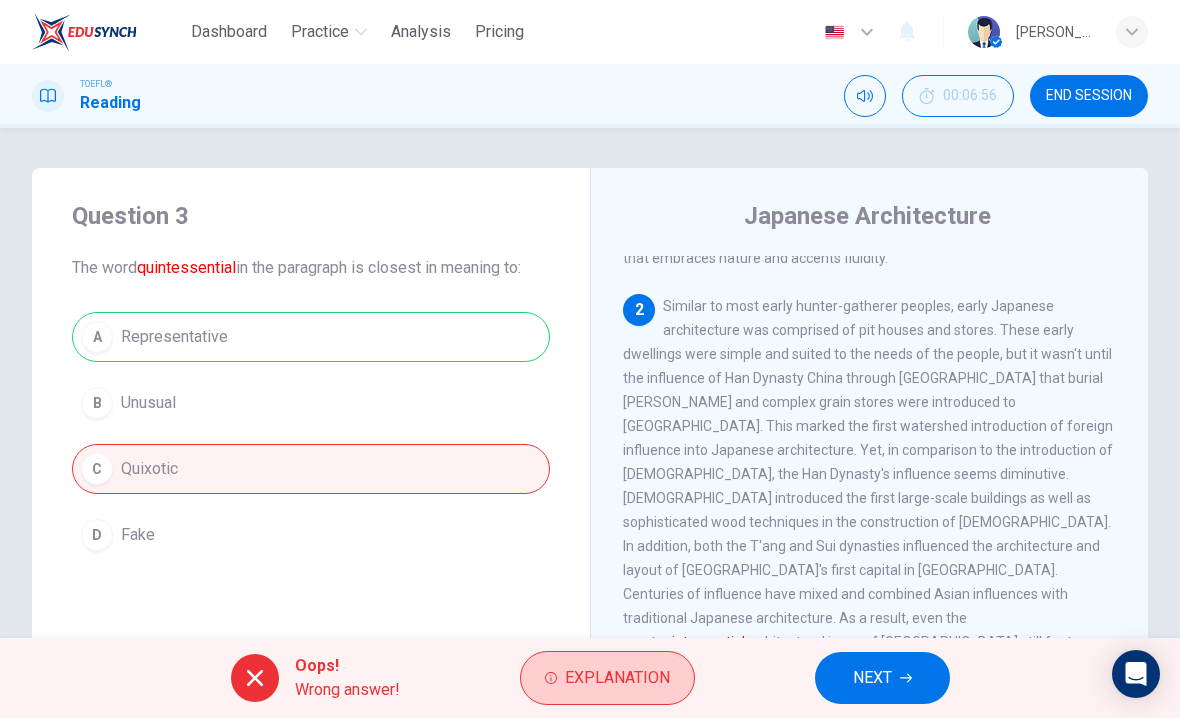 click on "Explanation" at bounding box center [607, 678] 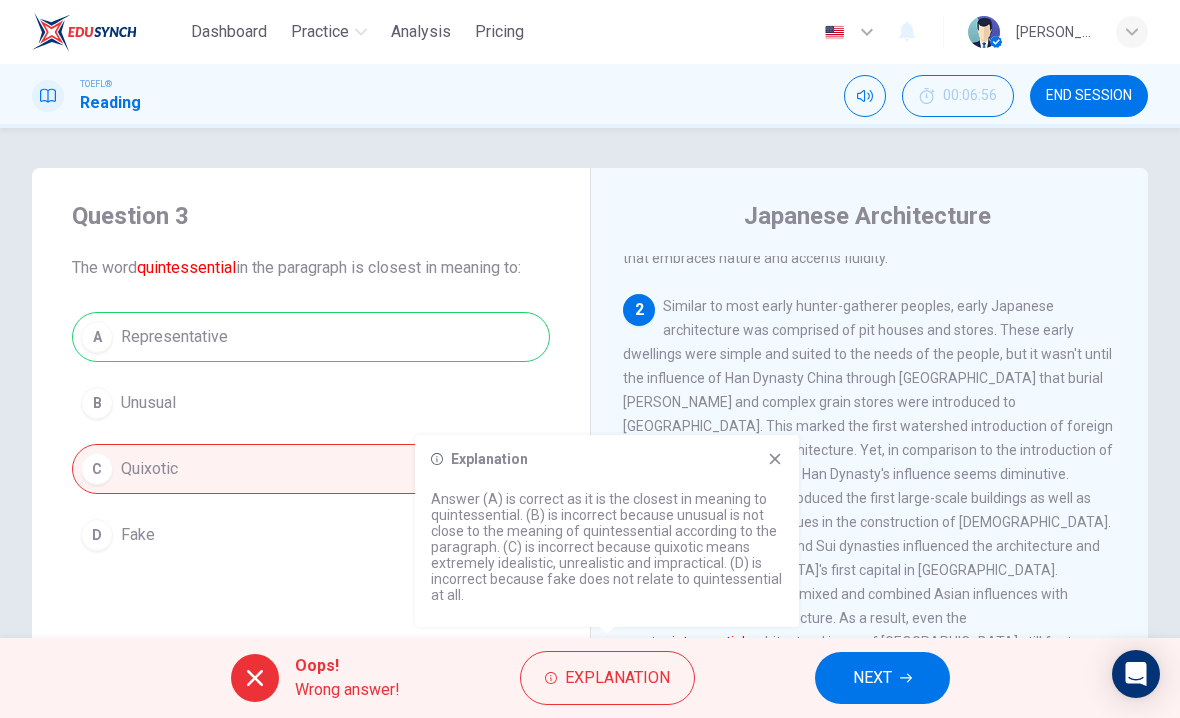 click 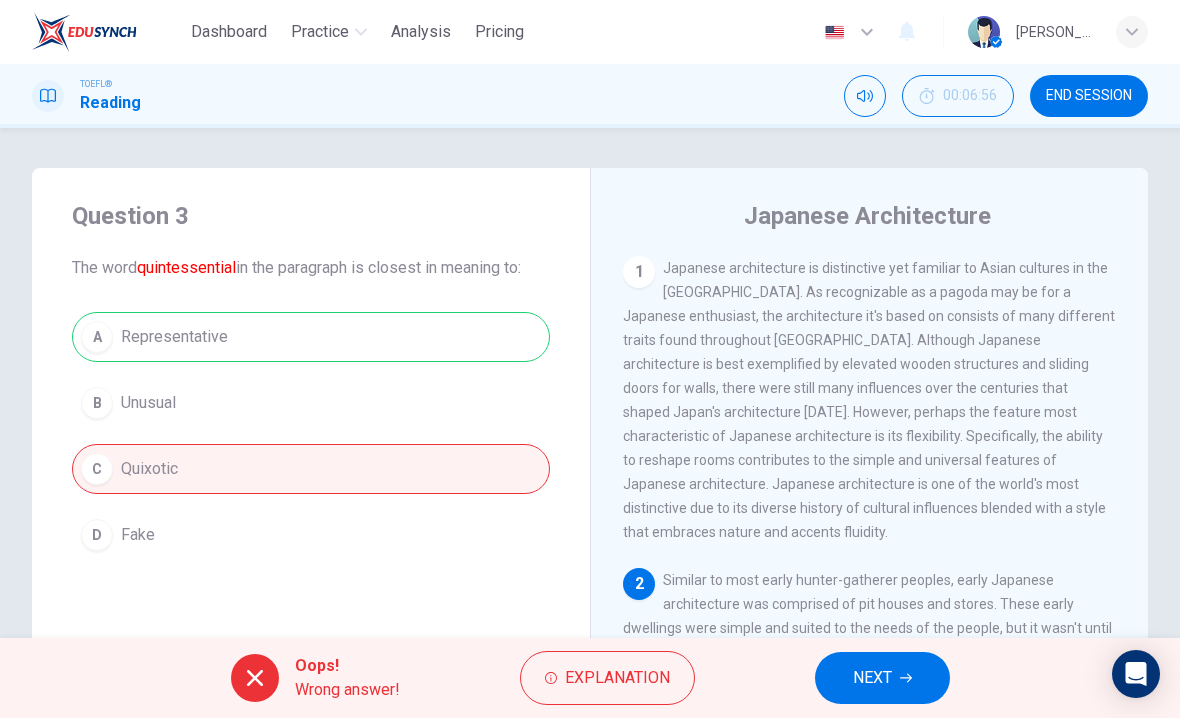 scroll, scrollTop: 0, scrollLeft: 0, axis: both 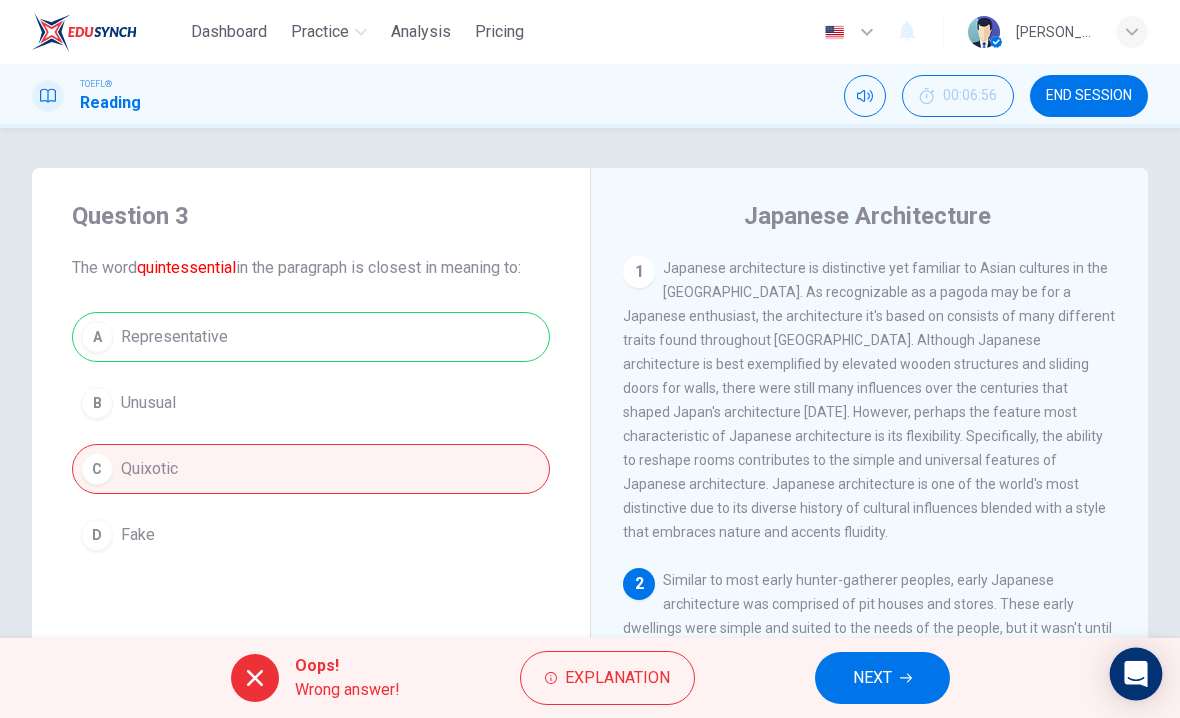 click 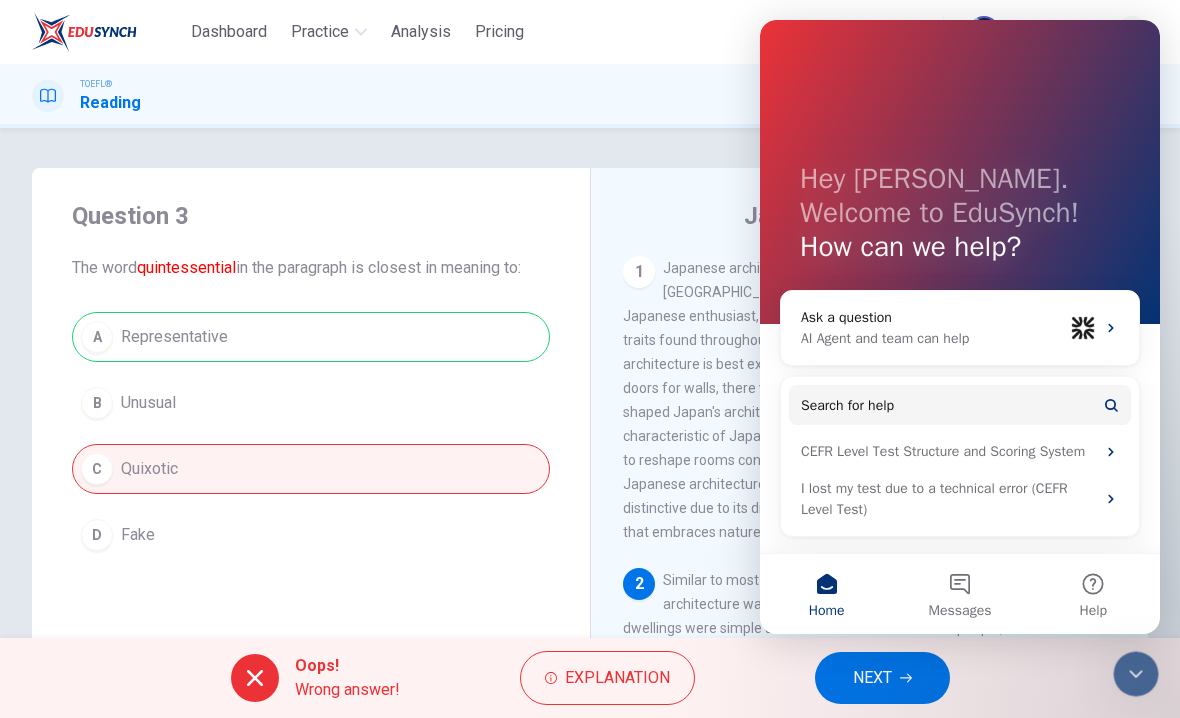 scroll, scrollTop: 0, scrollLeft: 0, axis: both 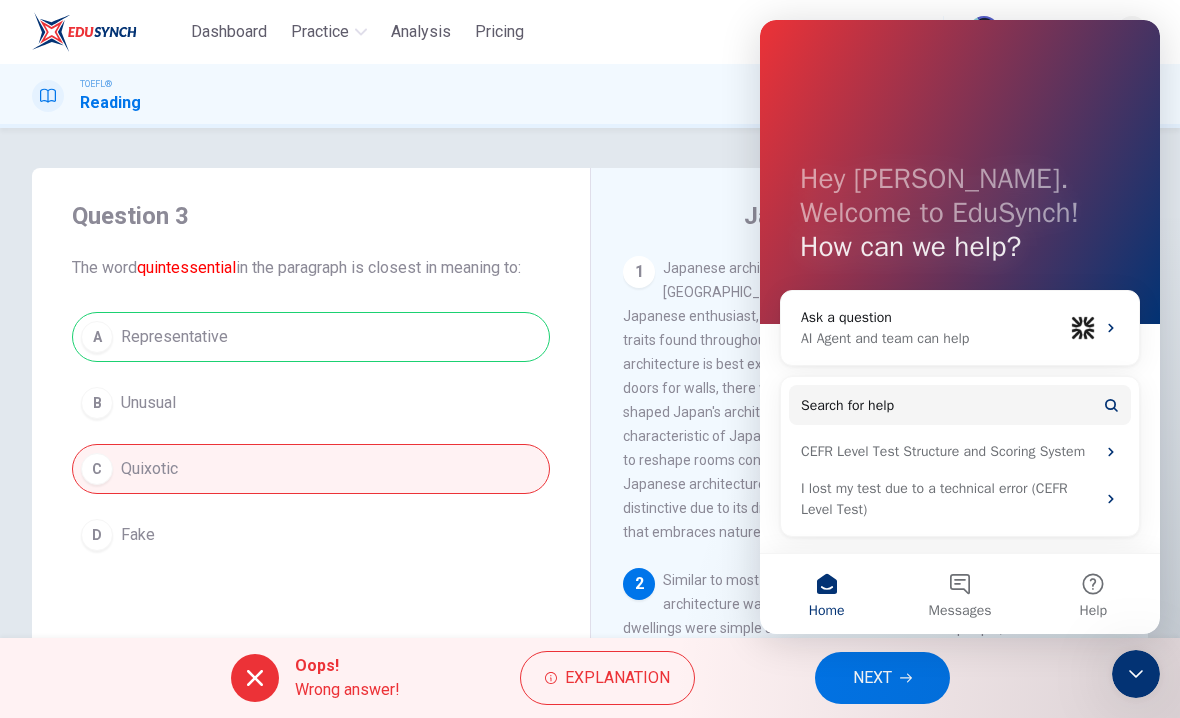click 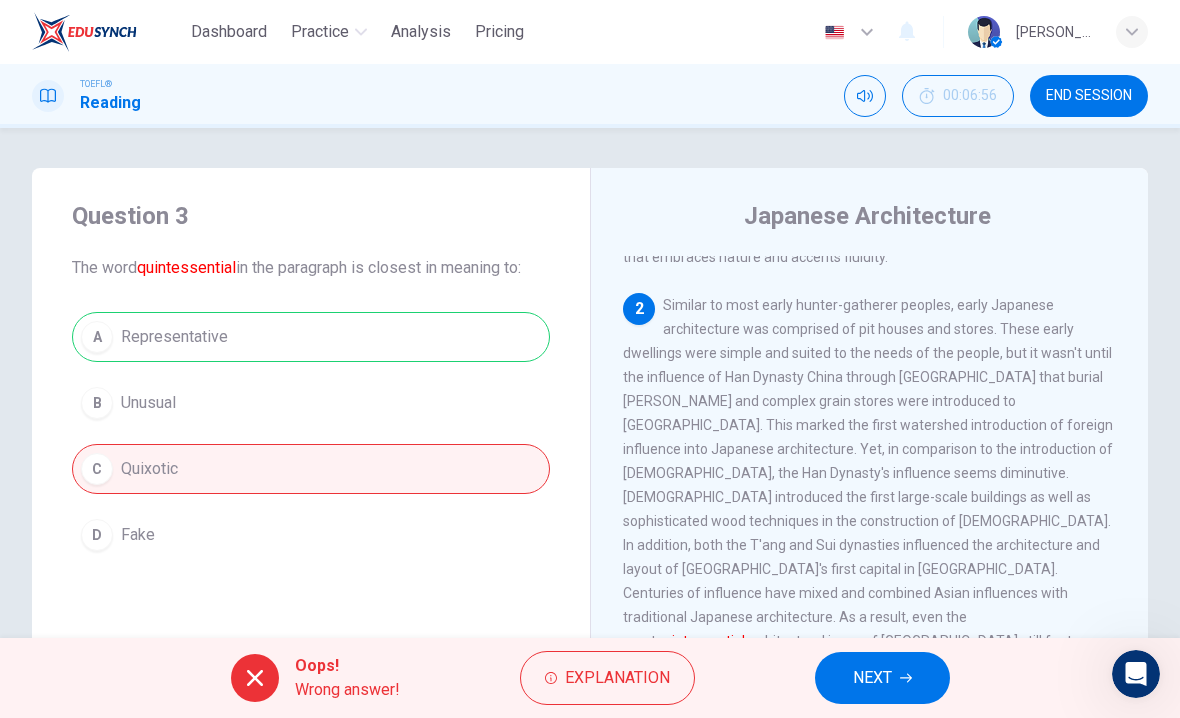scroll, scrollTop: 275, scrollLeft: 0, axis: vertical 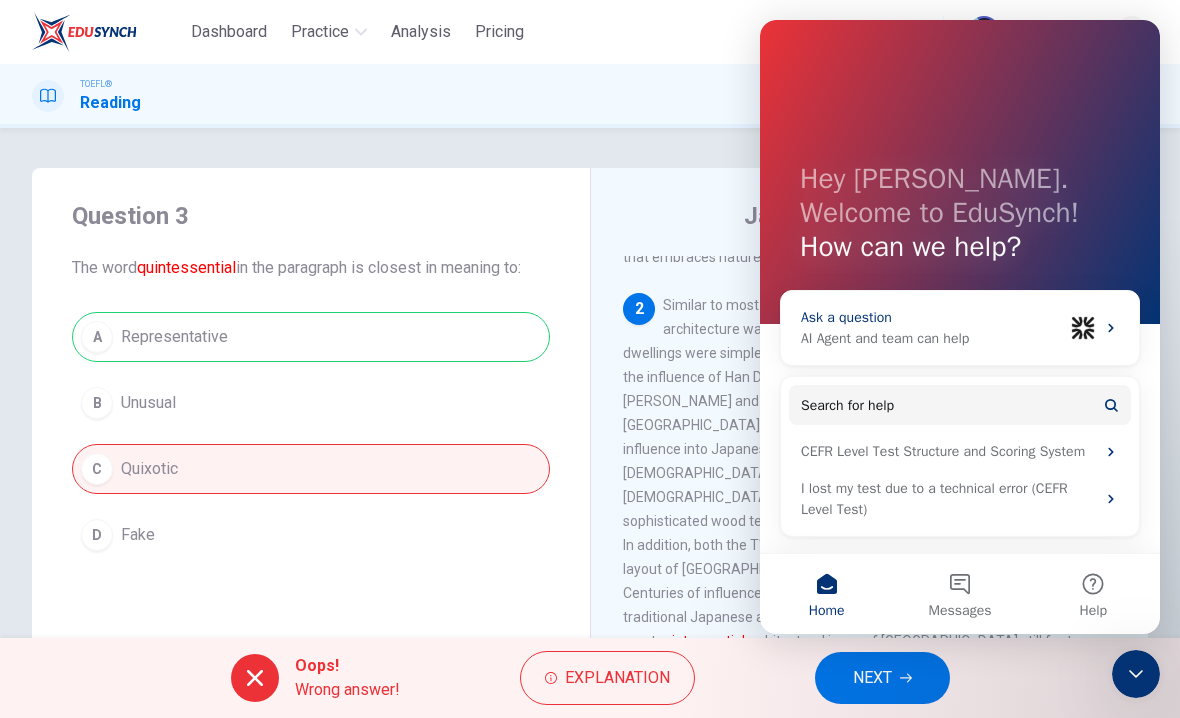 click on "Ask a question" at bounding box center [932, 317] 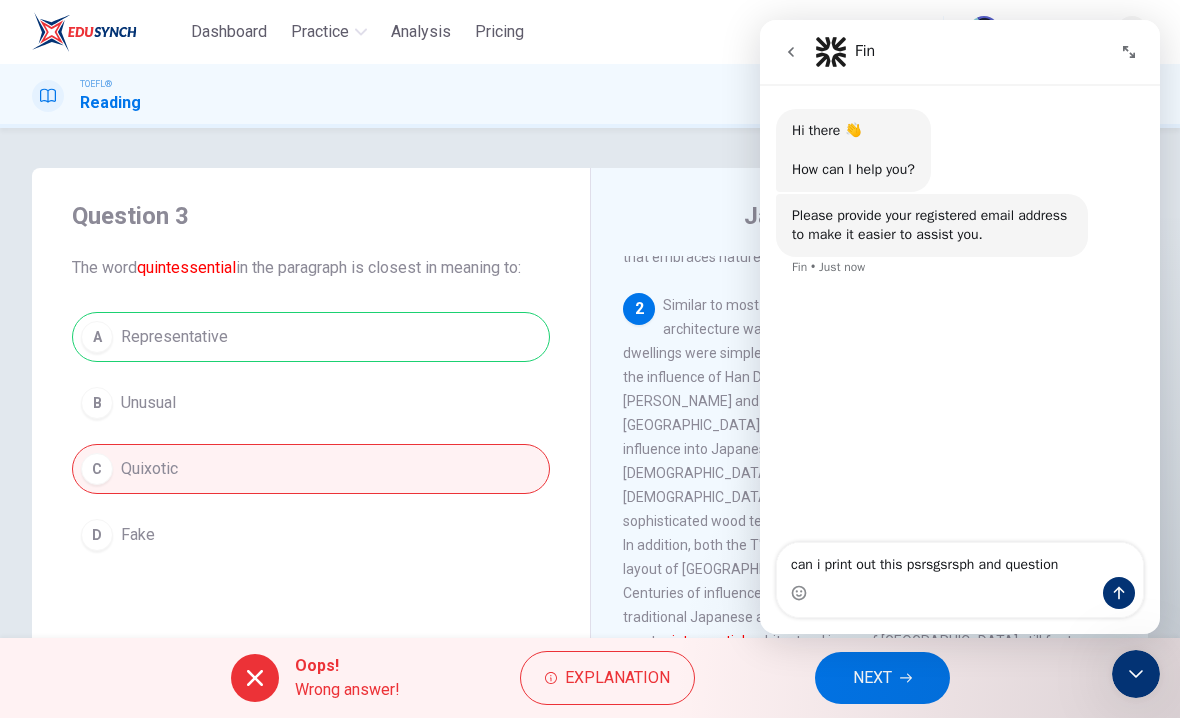 click on "Hi there 👋  ​ How can I help you? Fin   • AI Agent  •   Just now Please provide your registered email address to make it easier to assist you. Fin    •   Just now" at bounding box center (960, 315) 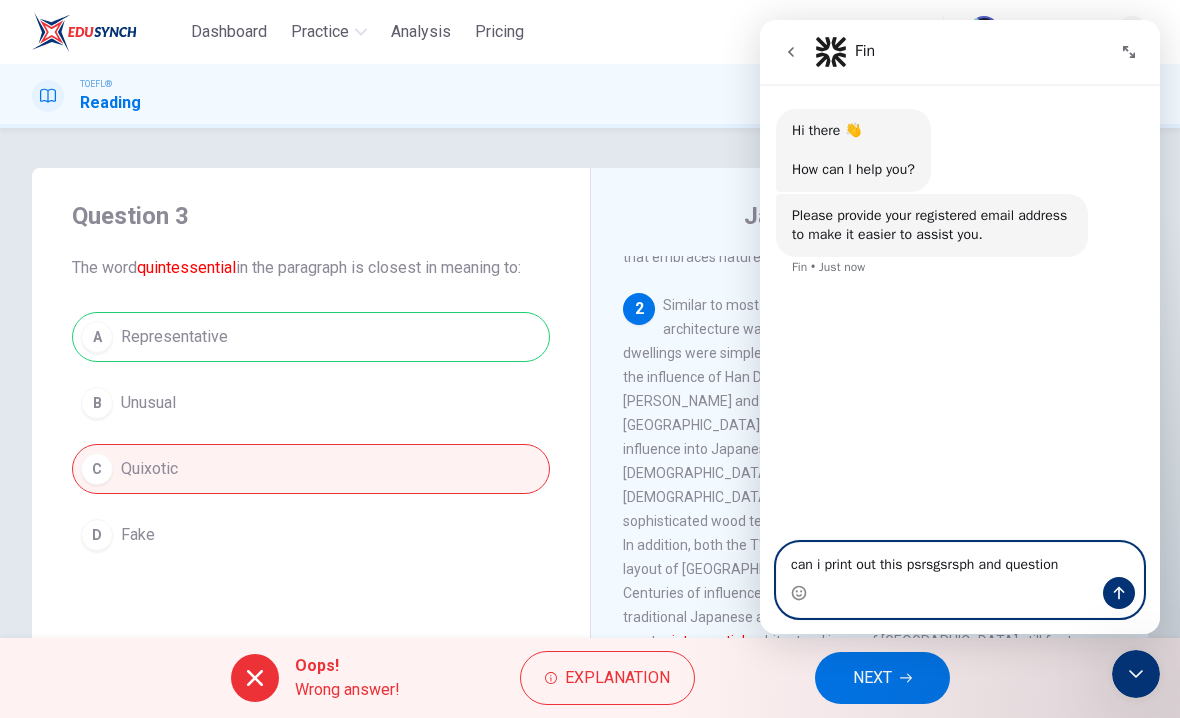click on "can i print out this psrsgsrsph and question" at bounding box center [960, 560] 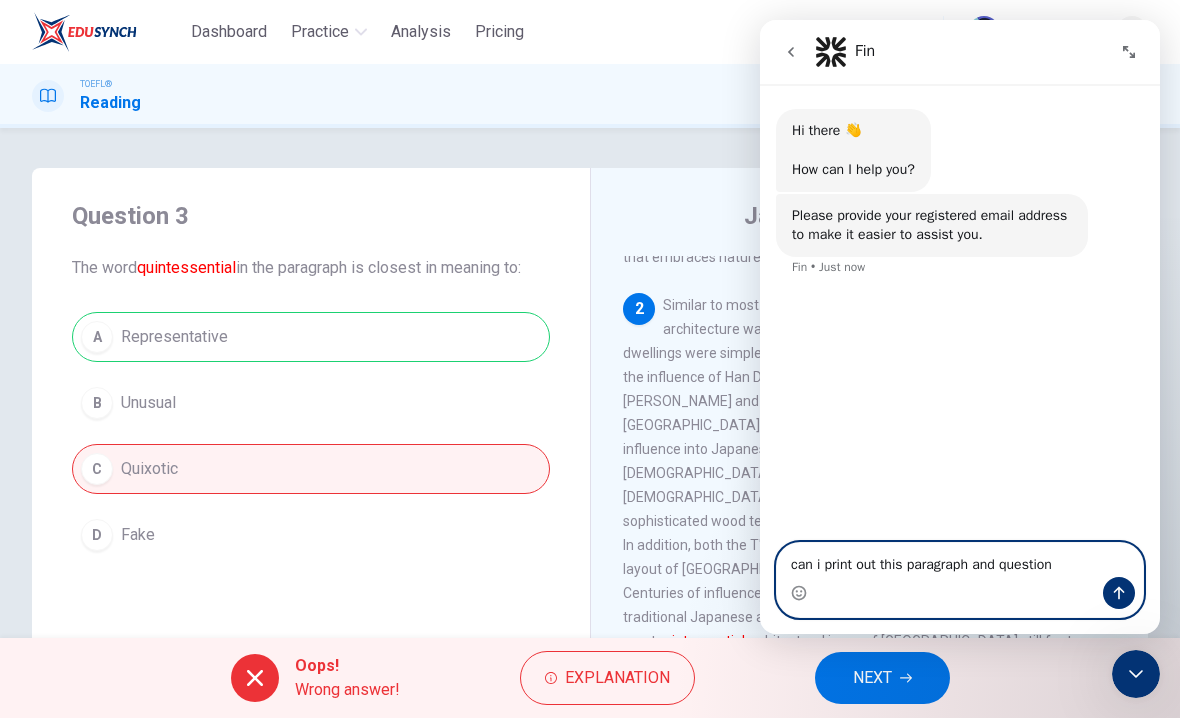 type on "can i print out this paragraph and question" 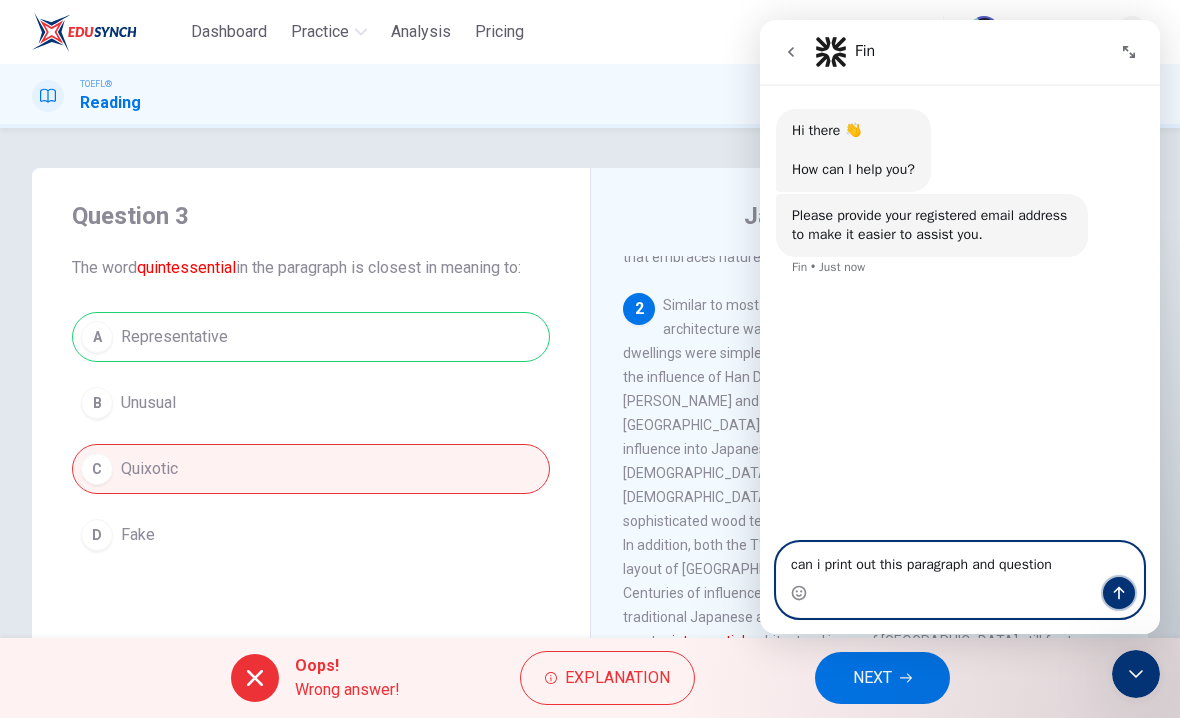 click at bounding box center (1119, 593) 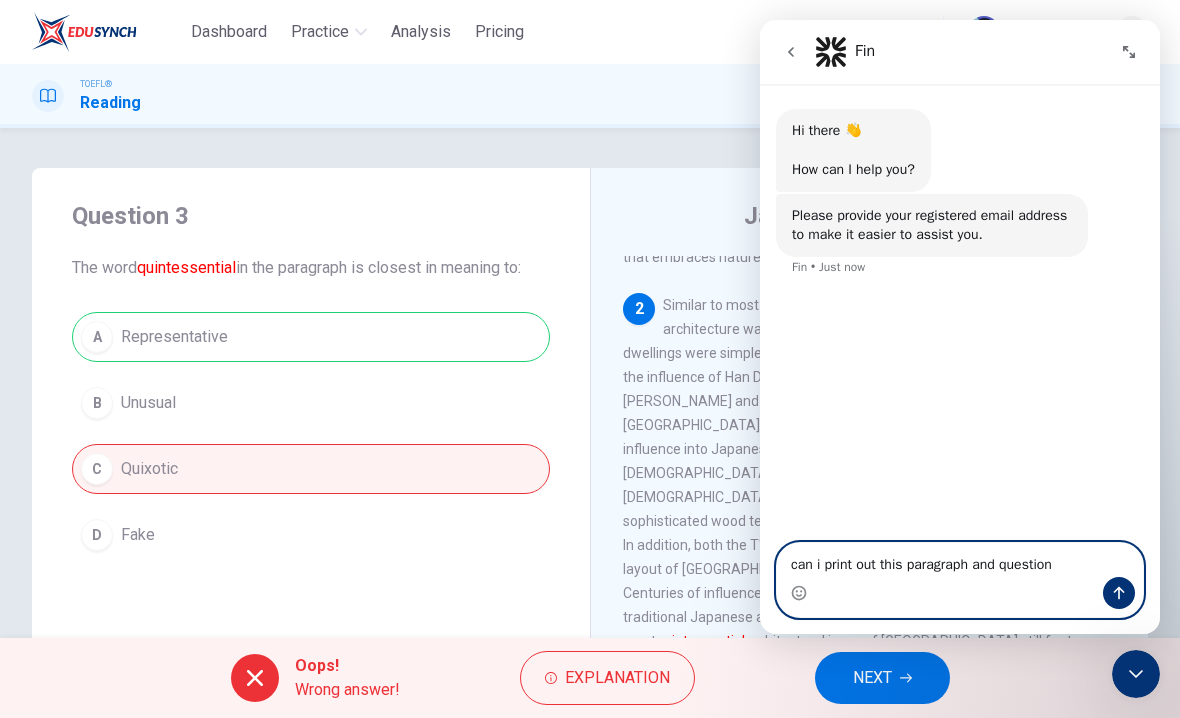 type 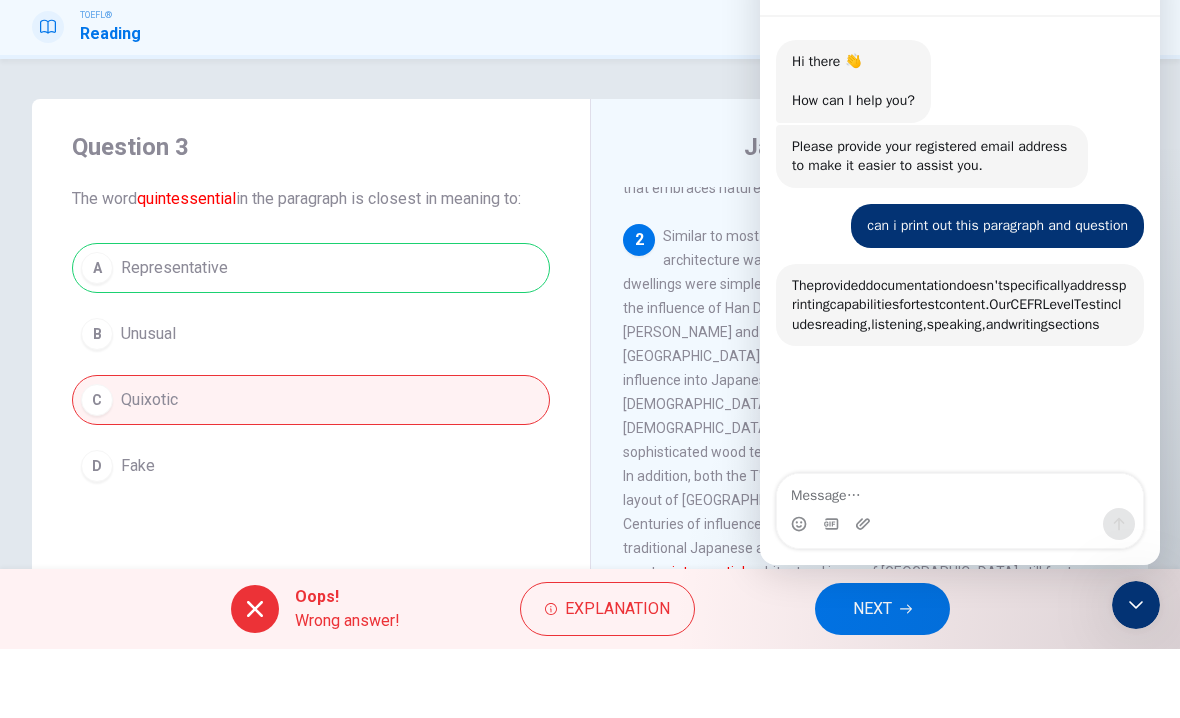 scroll, scrollTop: 3, scrollLeft: 0, axis: vertical 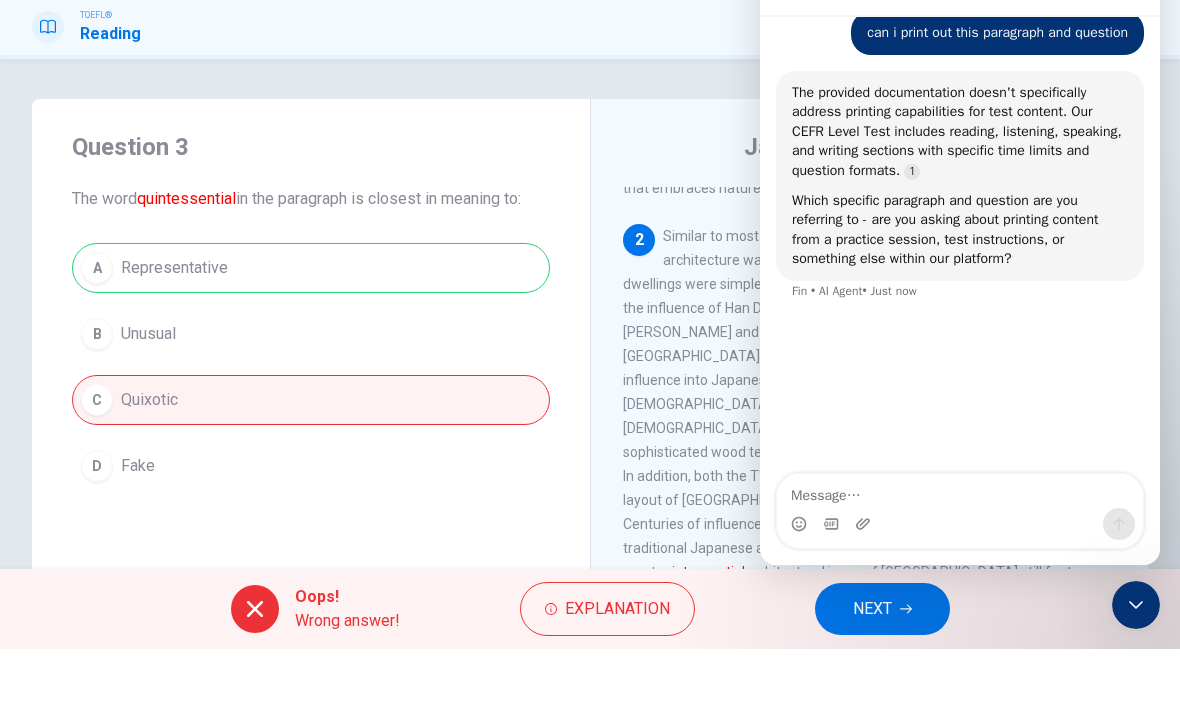 click on "2 Similar to most early hunter-gatherer peoples, early Japanese architecture was comprised of pit houses and stores. These early dwellings were simple and suited to the needs of the people, but it wasn't until the influence of Han Dynasty China through [GEOGRAPHIC_DATA] that burial [PERSON_NAME] and complex grain stores were introduced to [GEOGRAPHIC_DATA]. This marked the first watershed introduction of foreign influence into Japanese architecture. Yet, in comparison to the introduction of [DEMOGRAPHIC_DATA], the Han Dynasty's influence seems diminutive. [DEMOGRAPHIC_DATA] introduced the first large-scale buildings as well as sophisticated wood techniques in the construction of [DEMOGRAPHIC_DATA]. In addition, both the T'ang and Sui dynasties influenced the architecture and layout of [GEOGRAPHIC_DATA]'s first capital in [GEOGRAPHIC_DATA]. Centuries of influence have mixed and combined Asian influences with traditional Japanese architecture. As a result, even the most  quintessential  architectural icons of [GEOGRAPHIC_DATA] still feature reminders of past cultural influences." at bounding box center [870, 485] 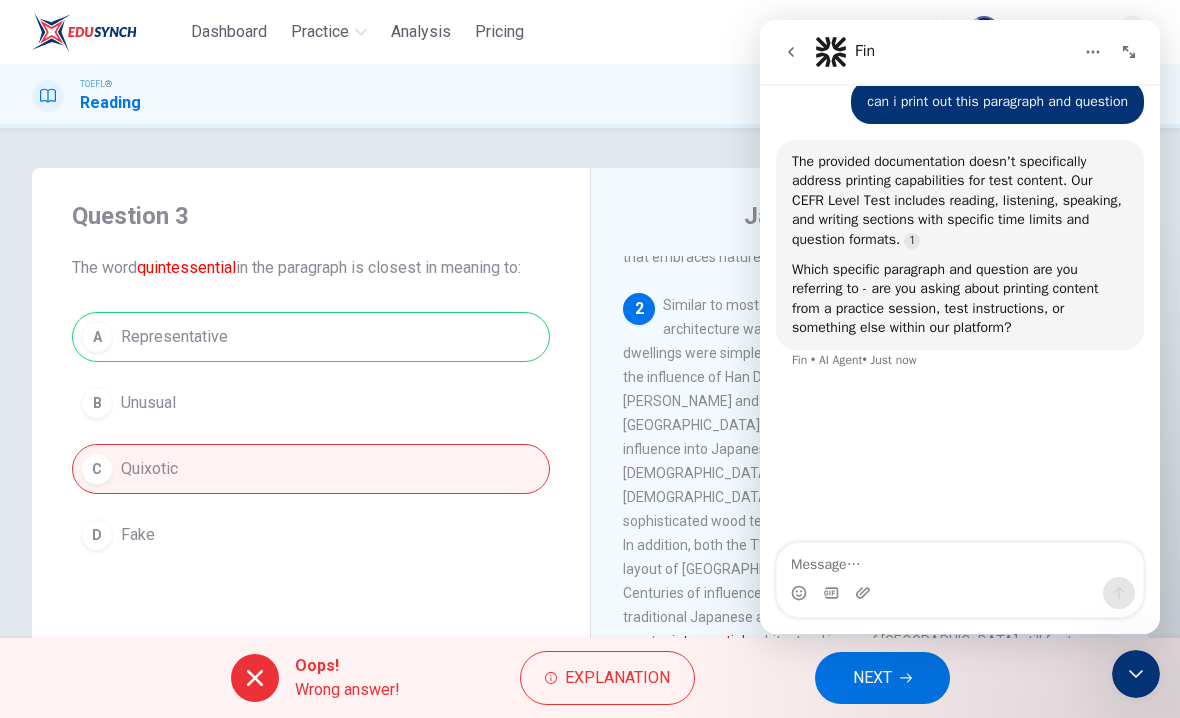 click on "Which specific paragraph and question are you referring to - are you asking about printing content from a practice session, test instructions, or something else within our platform?" at bounding box center [960, 299] 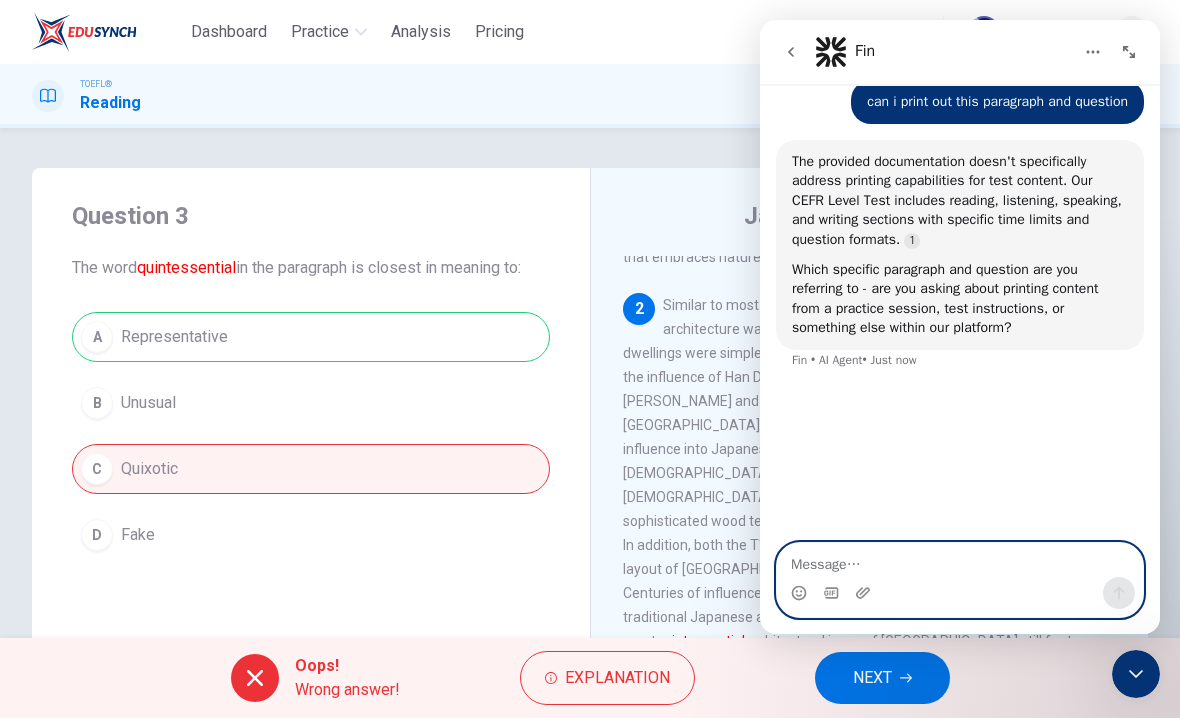 click at bounding box center [960, 560] 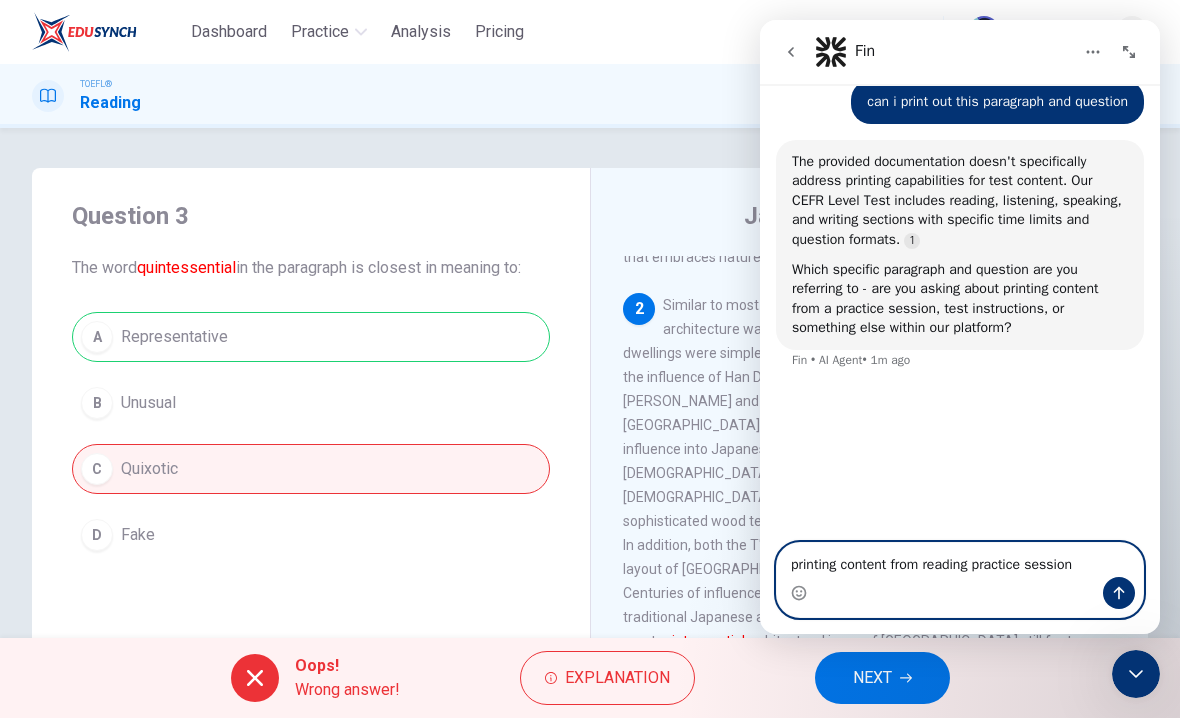 type on "printing content from reading practice session." 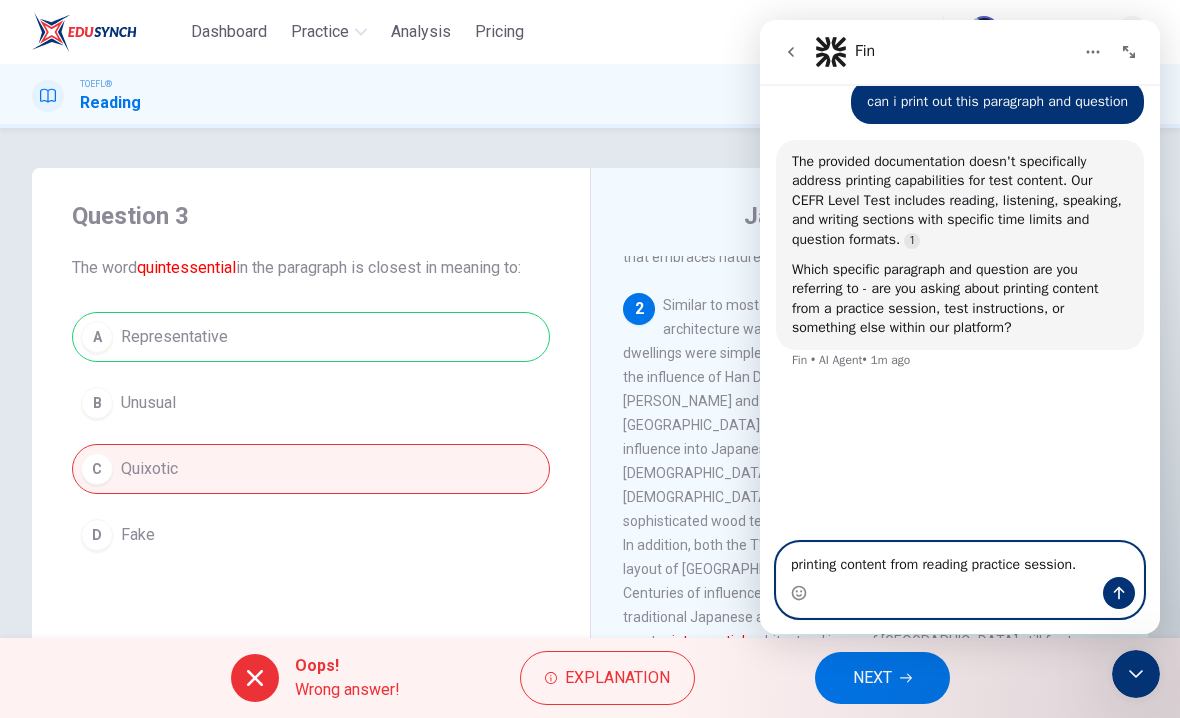 type 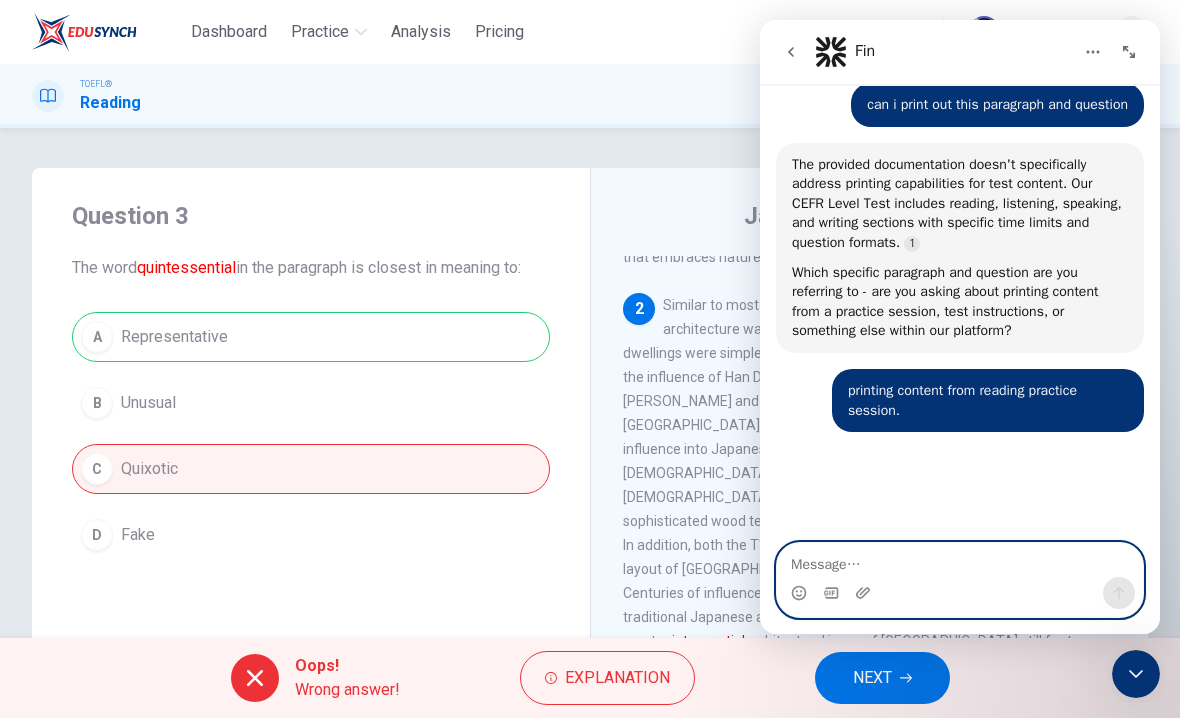 scroll, scrollTop: 0, scrollLeft: 0, axis: both 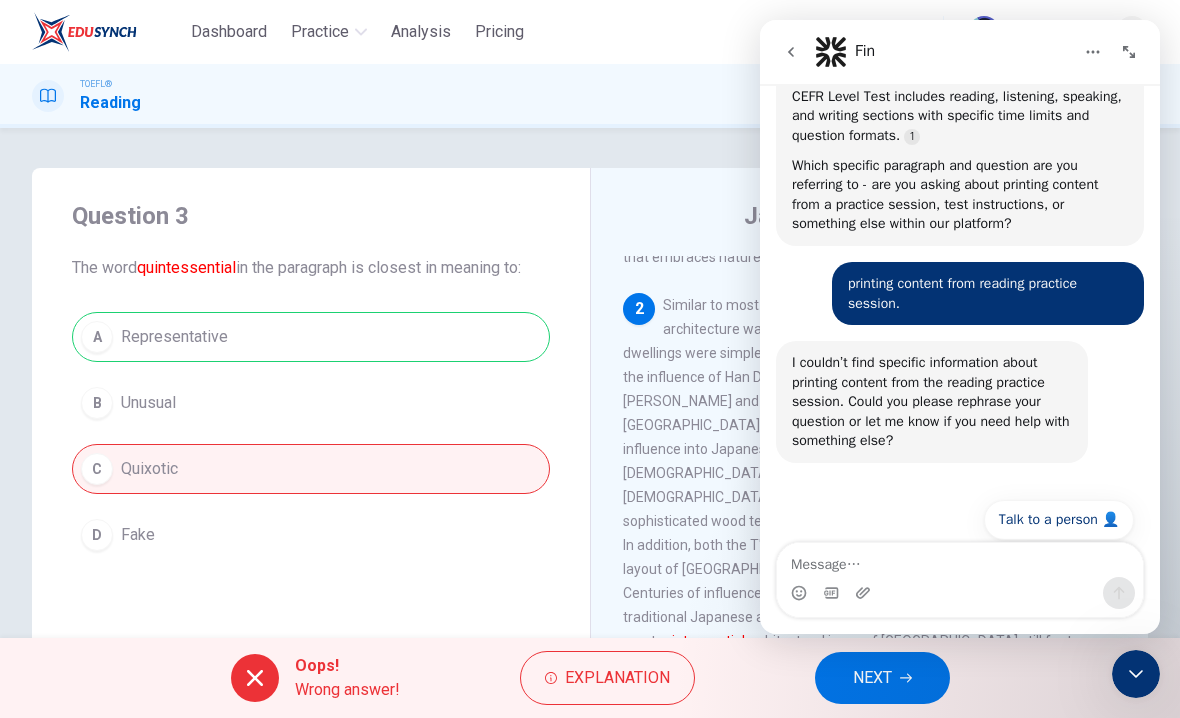 click at bounding box center [1136, 674] 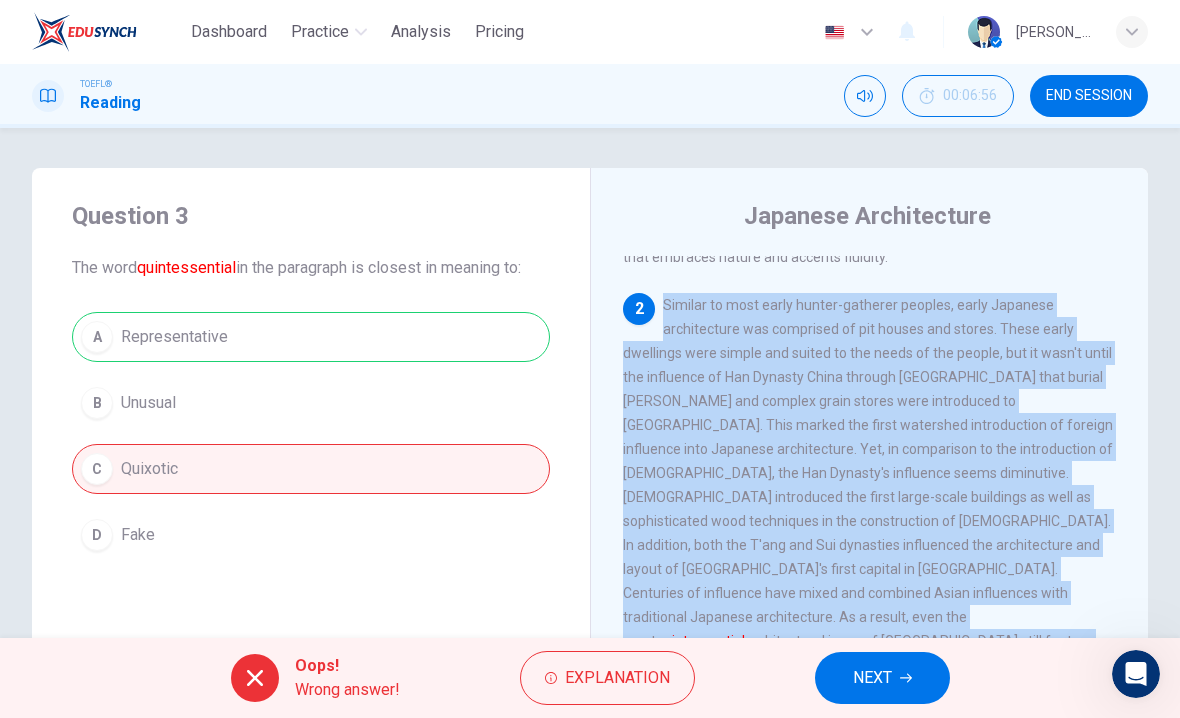 scroll, scrollTop: 2, scrollLeft: 0, axis: vertical 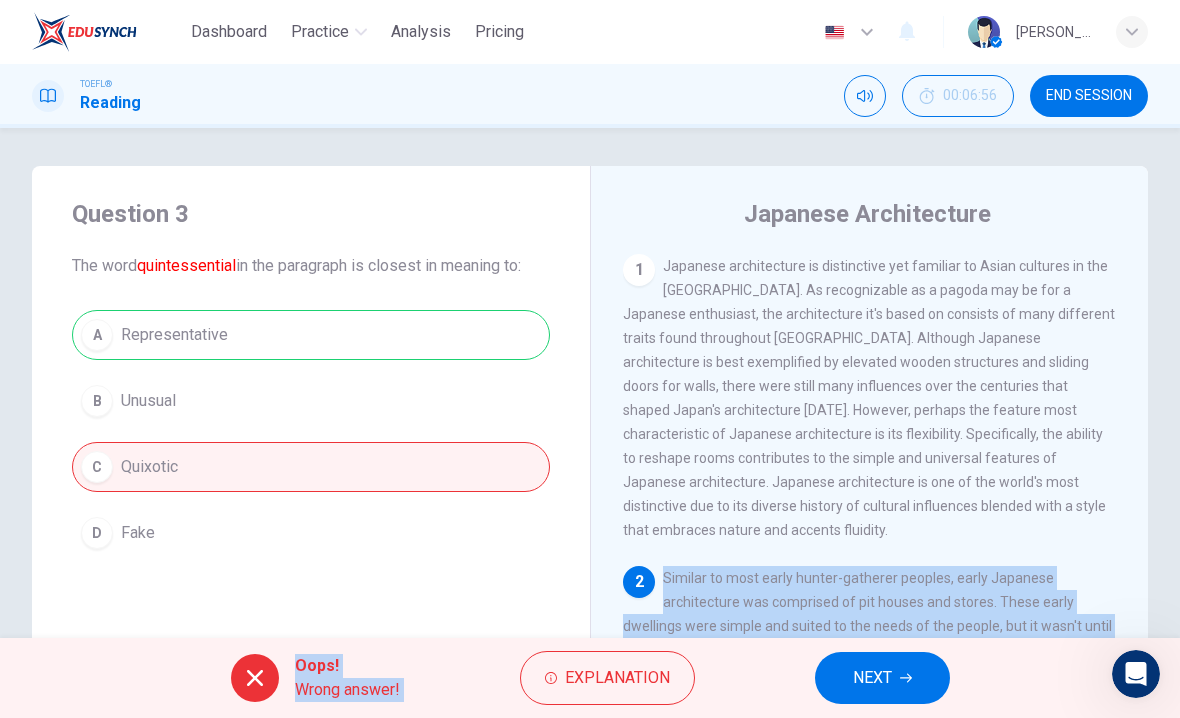click on "Japanese architecture is distinctive yet familiar to Asian cultures in the [GEOGRAPHIC_DATA]. As recognizable as a pagoda may be for a Japanese enthusiast, the architecture it's based on consists of many different traits found throughout [GEOGRAPHIC_DATA]. Although Japanese architecture is best exemplified by elevated wooden structures and sliding doors for walls, there were still many influences over the centuries that shaped Japan's architecture [DATE]. However, perhaps the feature most characteristic of Japanese architecture is its flexibility. Specifically, the ability to reshape rooms contributes to the simple and universal features of Japanese architecture. Japanese architecture is one of the world's most distinctive due to its diverse history of cultural influences blended with a style that embraces nature and accents fluidity." at bounding box center (869, 398) 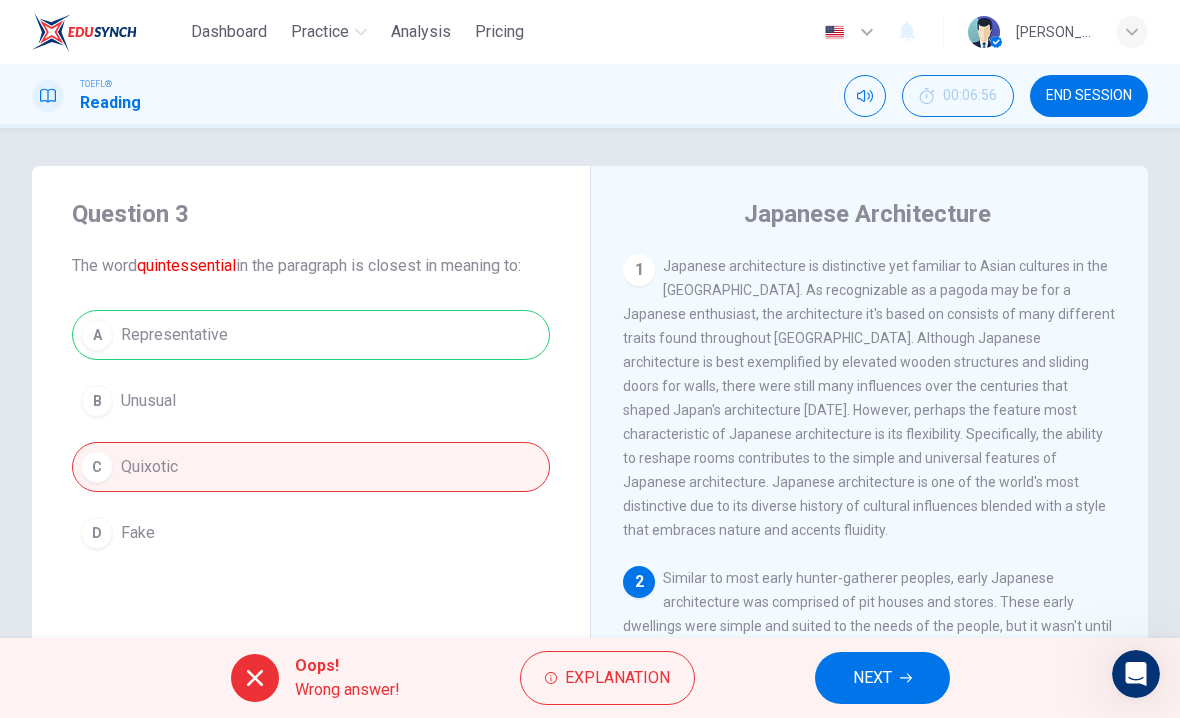 click on "1 Japanese architecture is distinctive yet familiar to Asian cultures in the [GEOGRAPHIC_DATA]. As recognizable as a pagoda may be for a Japanese enthusiast, the architecture it's based on consists of many different traits found throughout [GEOGRAPHIC_DATA]. Although Japanese architecture is best exemplified by elevated wooden structures and sliding doors for walls, there were still many influences over the centuries that shaped Japan's architecture [DATE]. However, perhaps the feature most characteristic of Japanese architecture is its flexibility. Specifically, the ability to reshape rooms contributes to the simple and universal features of Japanese architecture. Japanese architecture is one of the world's most distinctive due to its diverse history of cultural influences blended with a style that embraces nature and accents fluidity." at bounding box center [870, 398] 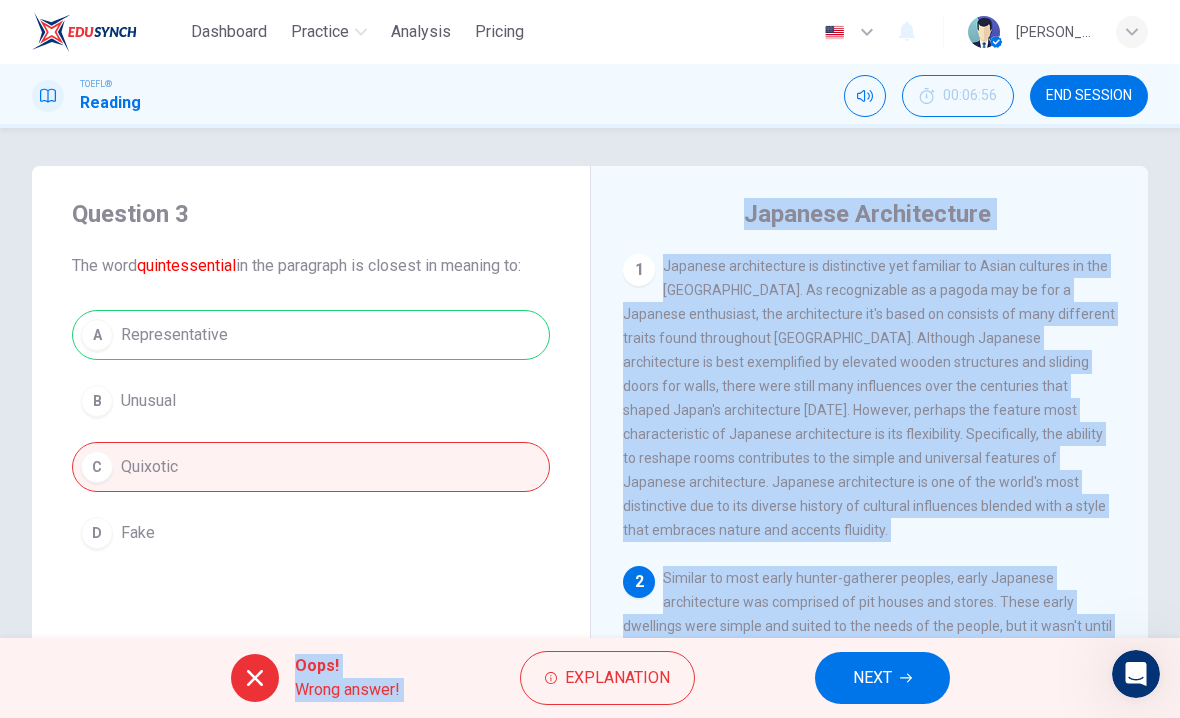scroll, scrollTop: 173, scrollLeft: 0, axis: vertical 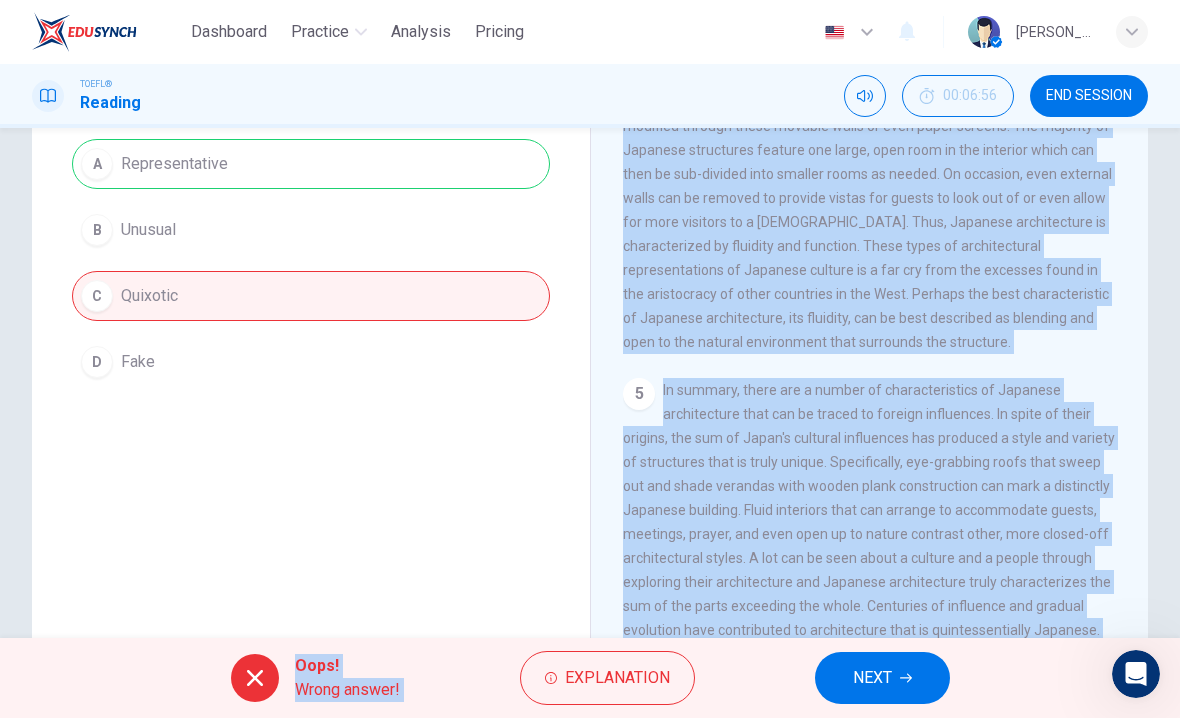 click on "1 Japanese architecture is distinctive yet familiar to Asian cultures in the [GEOGRAPHIC_DATA]. As recognizable as a pagoda may be for a Japanese enthusiast, the architecture it's based on consists of many different traits found throughout [GEOGRAPHIC_DATA]. Although Japanese architecture is best exemplified by elevated wooden structures and sliding doors for walls, there were still many influences over the centuries that shaped Japan's architecture [DATE]. However, perhaps the feature most characteristic of Japanese architecture is its flexibility. Specifically, the ability to reshape rooms contributes to the simple and universal features of Japanese architecture. Japanese architecture is one of the world's most distinctive due to its diverse history of cultural influences blended with a style that embraces nature and accents fluidity. 2 quintessential  architectural icons of [GEOGRAPHIC_DATA] still feature reminders of past cultural influences. 3 4 5" at bounding box center [883, 370] 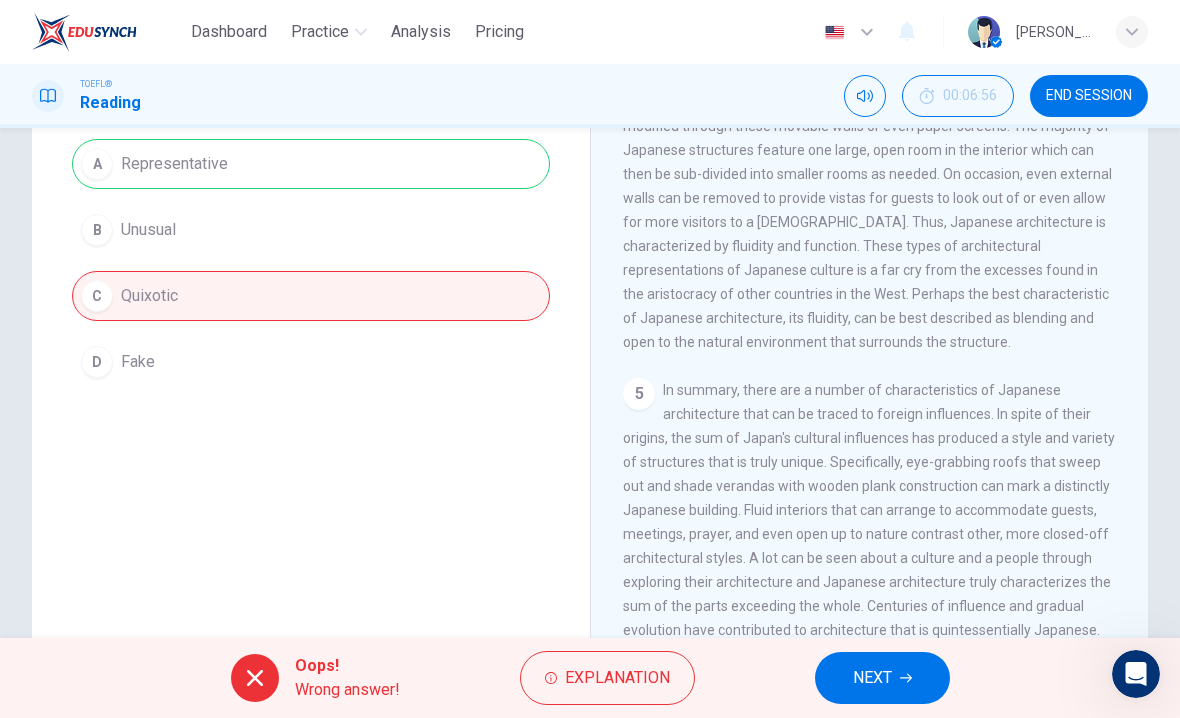 click on "Question 3 The word  quintessential  in the paragraph is closest in meaning to: A Representative B Unusual C Quixotic D Fake Japanese Architecture 1 Japanese architecture is distinctive yet familiar to Asian cultures in the [GEOGRAPHIC_DATA]. As recognizable as a pagoda may be for a Japanese enthusiast, the architecture it's based on consists of many different traits found throughout [GEOGRAPHIC_DATA]. Although Japanese architecture is best exemplified by elevated wooden structures and sliding doors for walls, there were still many influences over the centuries that shaped Japan's architecture [DATE]. However, perhaps the feature most characteristic of Japanese architecture is its flexibility. Specifically, the ability to reshape rooms contributes to the simple and universal features of Japanese architecture. Japanese architecture is one of the world's most distinctive due to its diverse history of cultural influences blended with a style that embraces nature and accents fluidity. 2 quintessential 3 4 5" at bounding box center (590, 342) 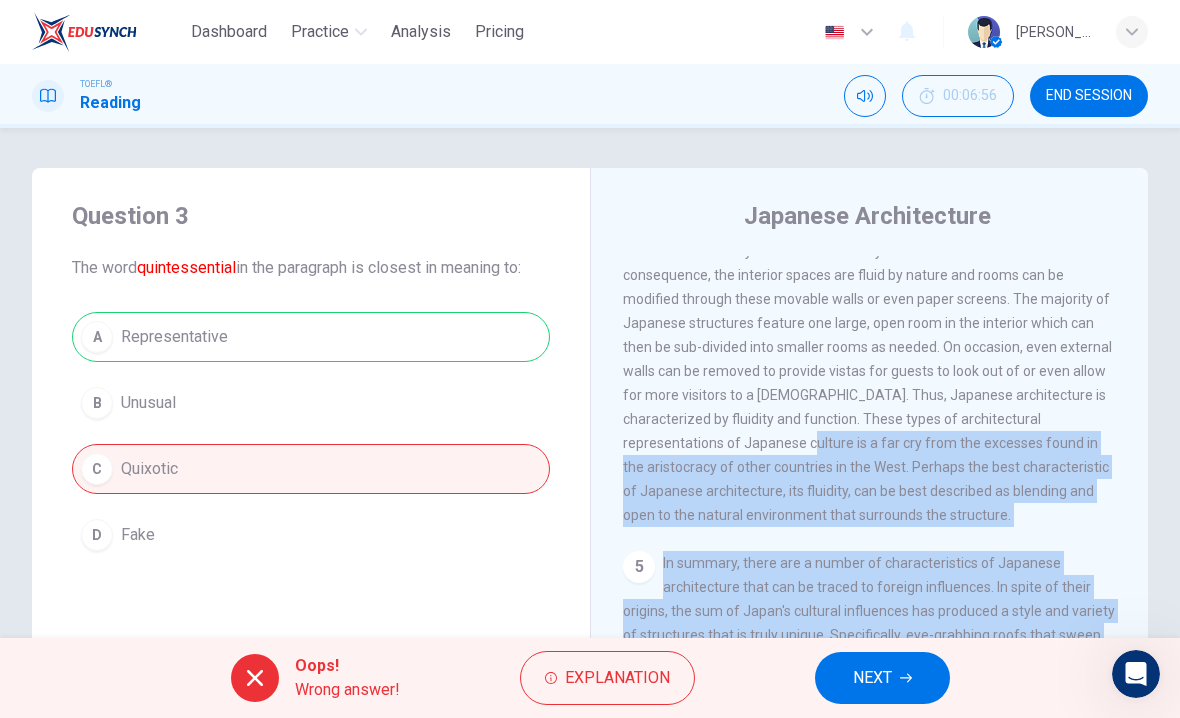 scroll, scrollTop: 0, scrollLeft: 0, axis: both 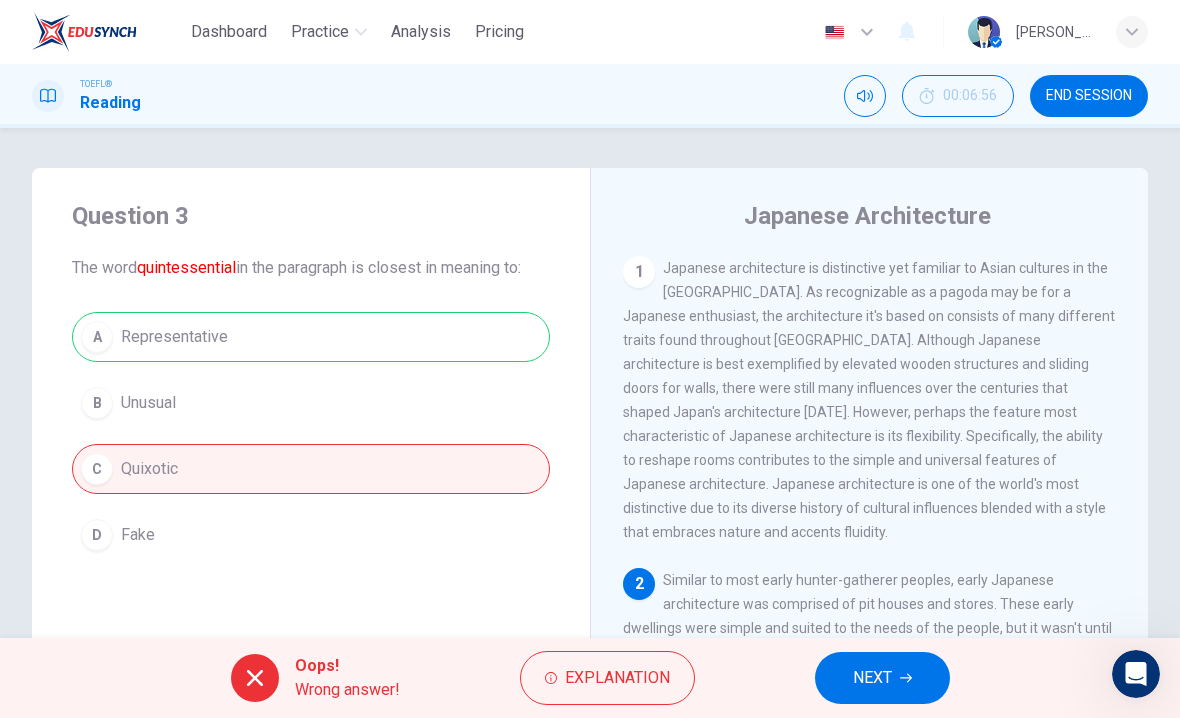 click on "Japanese Architecture" at bounding box center [867, 216] 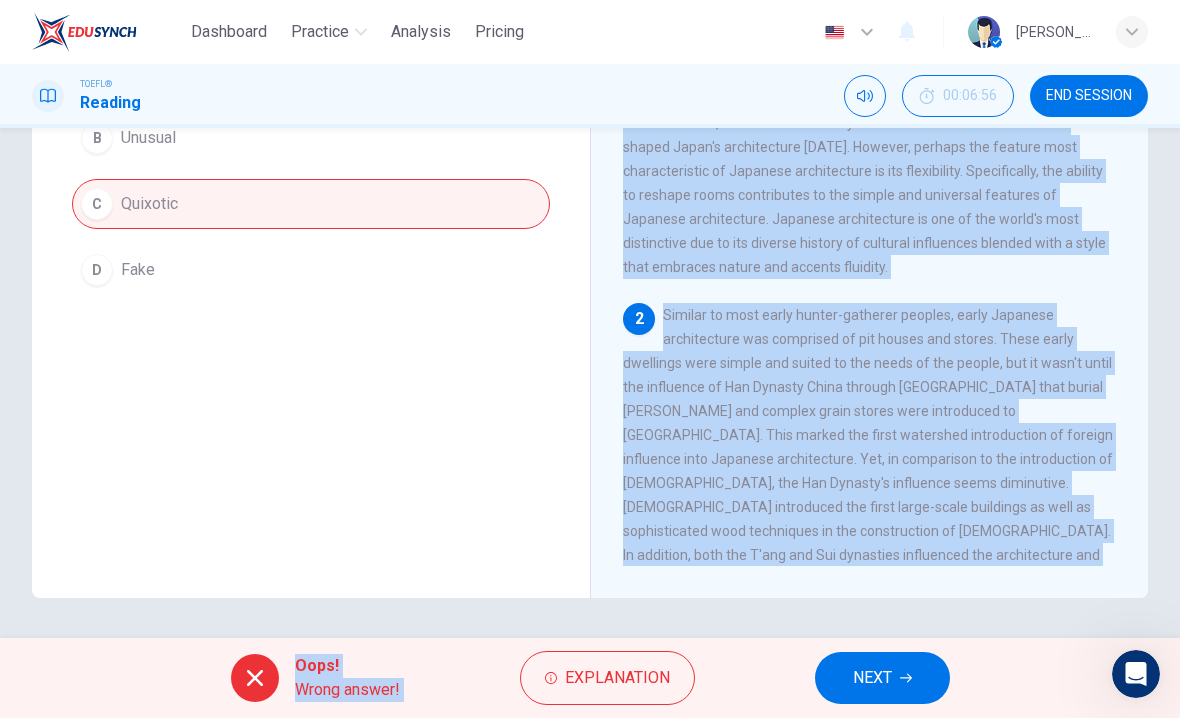 scroll, scrollTop: 265, scrollLeft: 0, axis: vertical 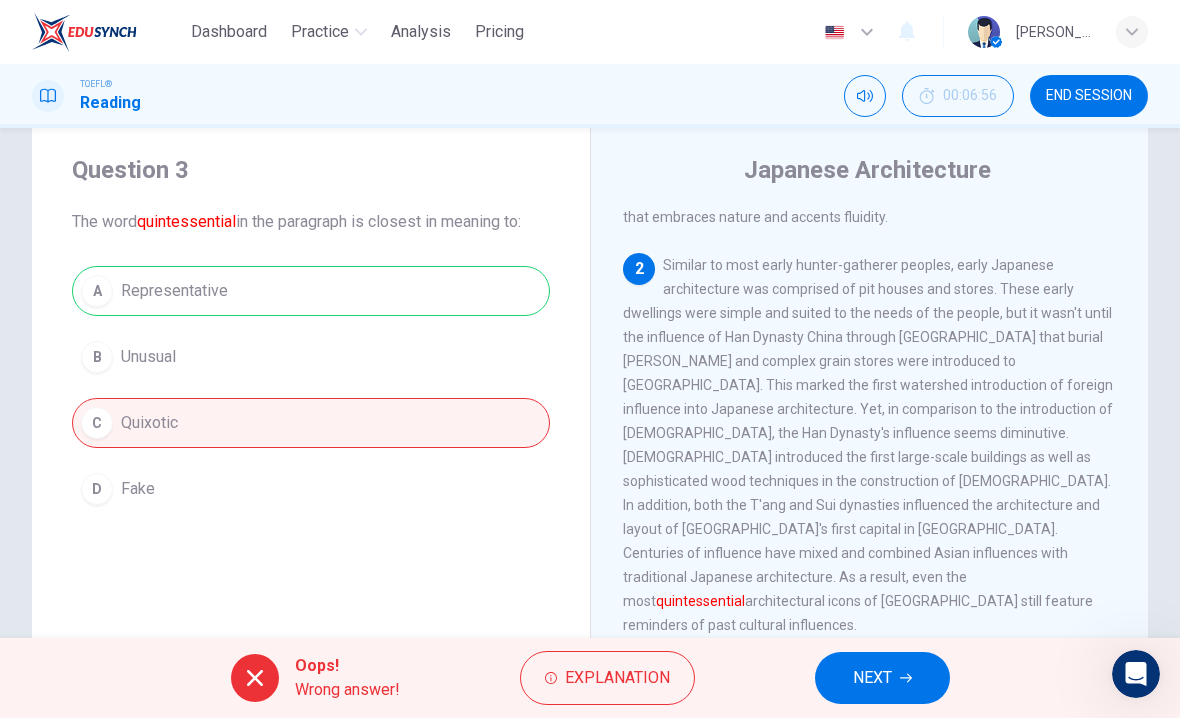 click on "A Representative B Unusual C Quixotic D Fake" at bounding box center [311, 390] 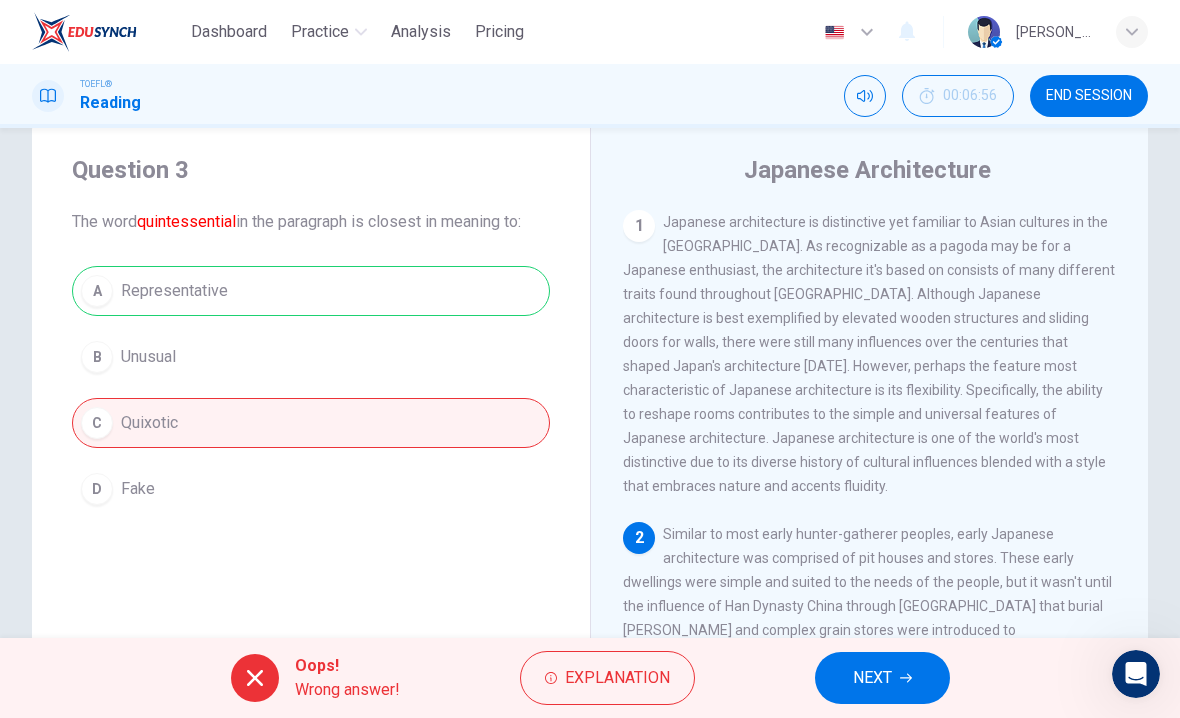 click on "END SESSION" at bounding box center [1089, 96] 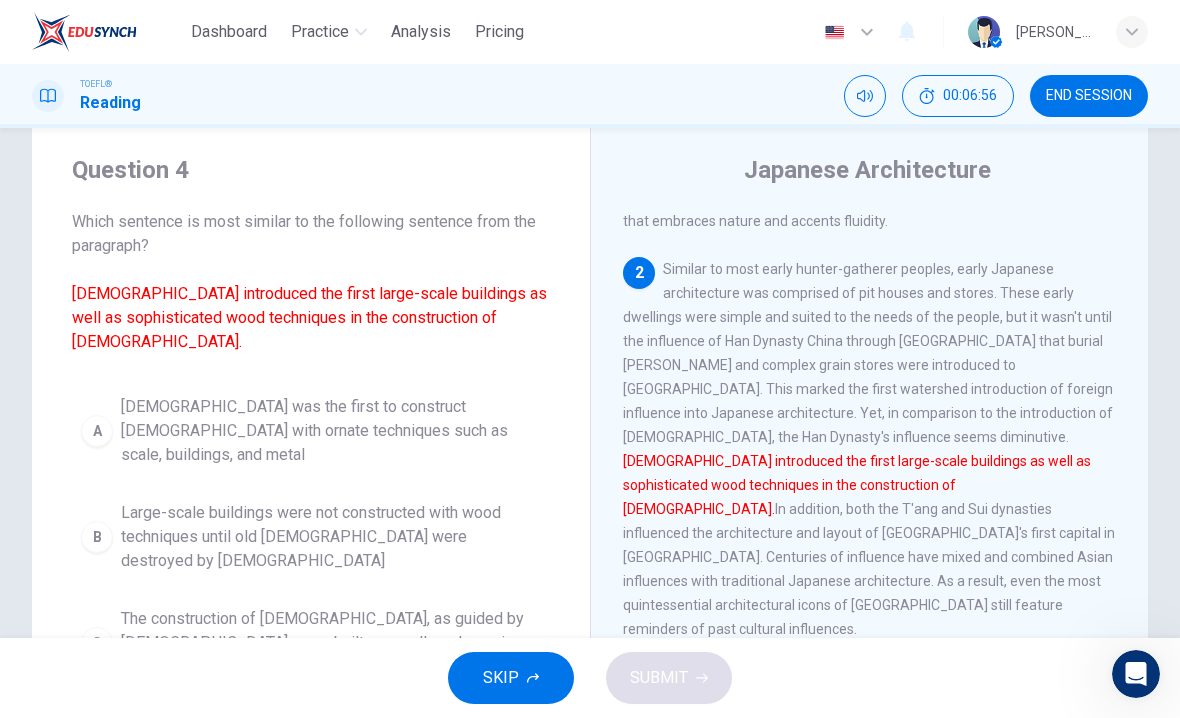click on "SKIP SUBMIT" at bounding box center (590, 678) 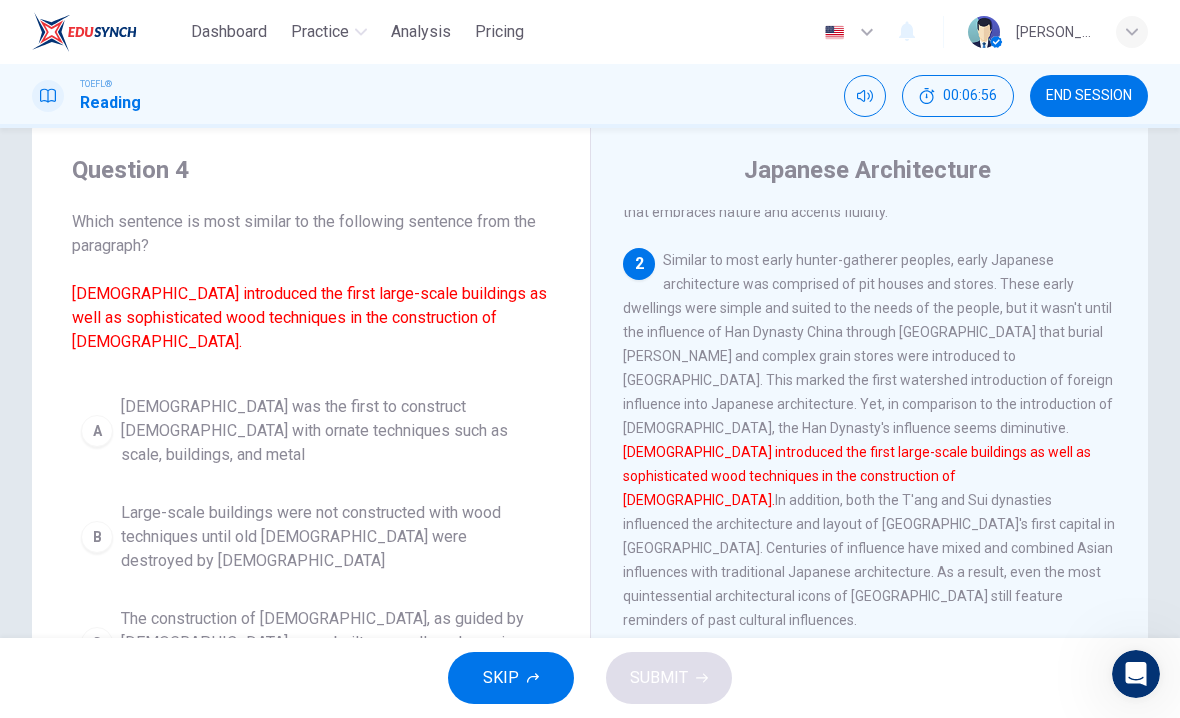 click on "END SESSION" at bounding box center [1089, 96] 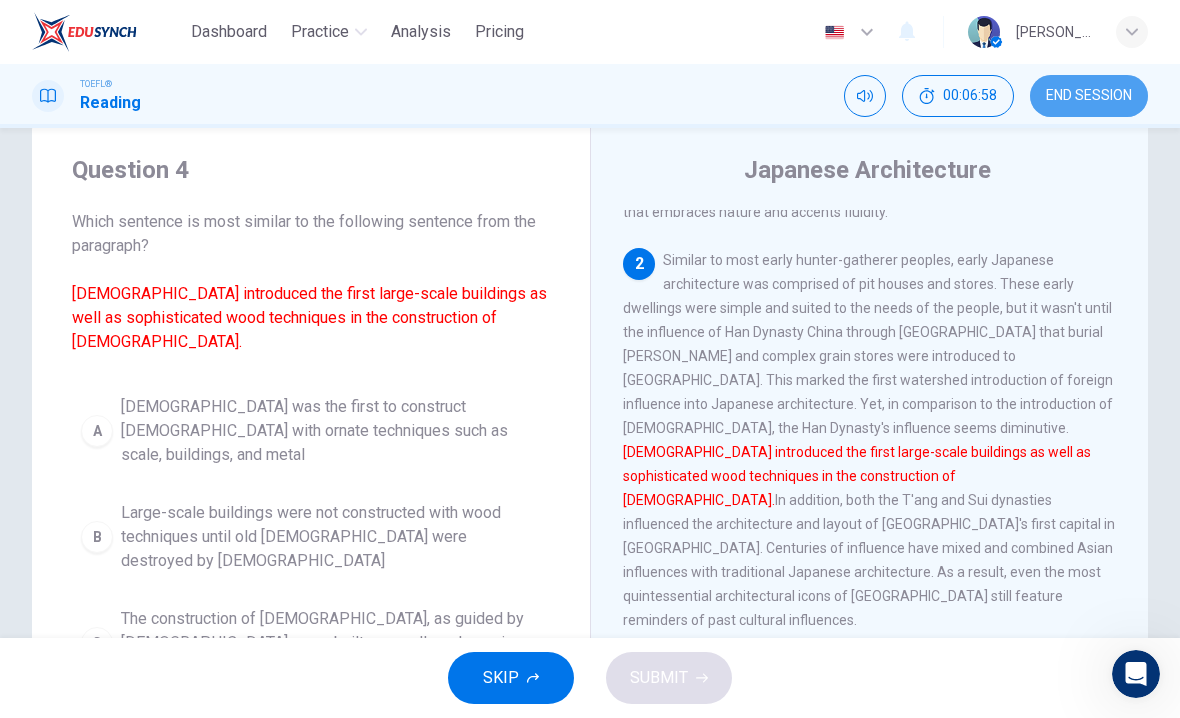 click on "END SESSION" at bounding box center [1089, 96] 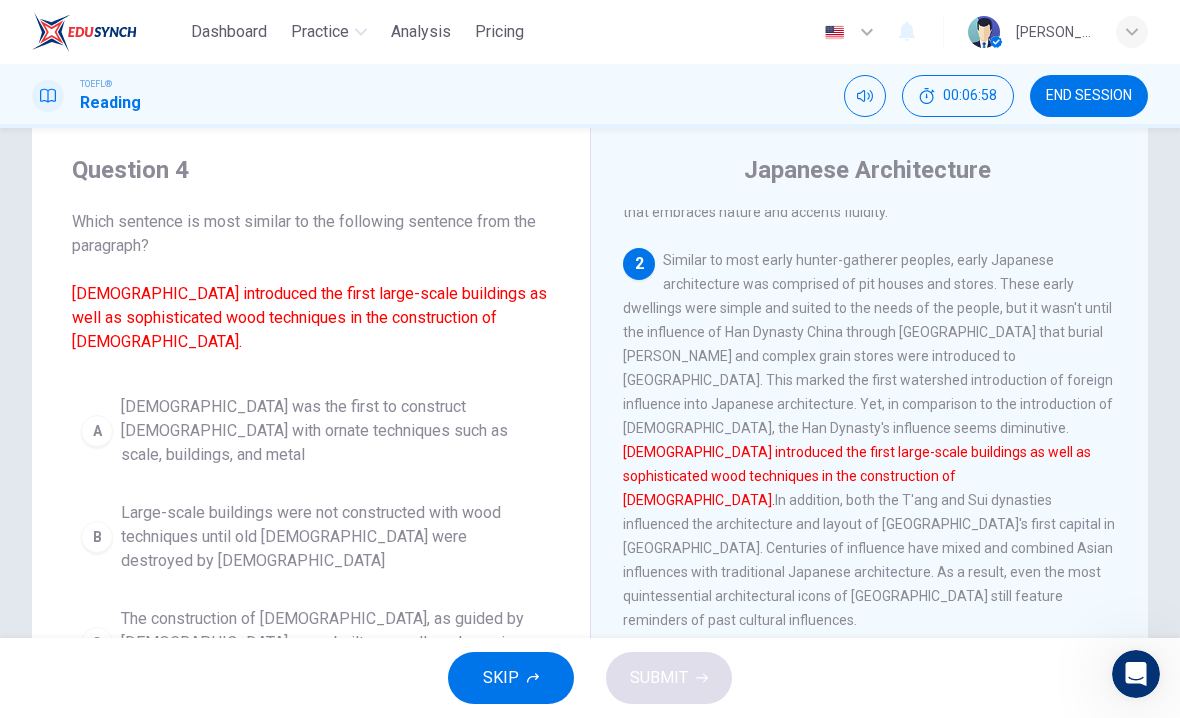 click on "END SESSION" at bounding box center [1089, 96] 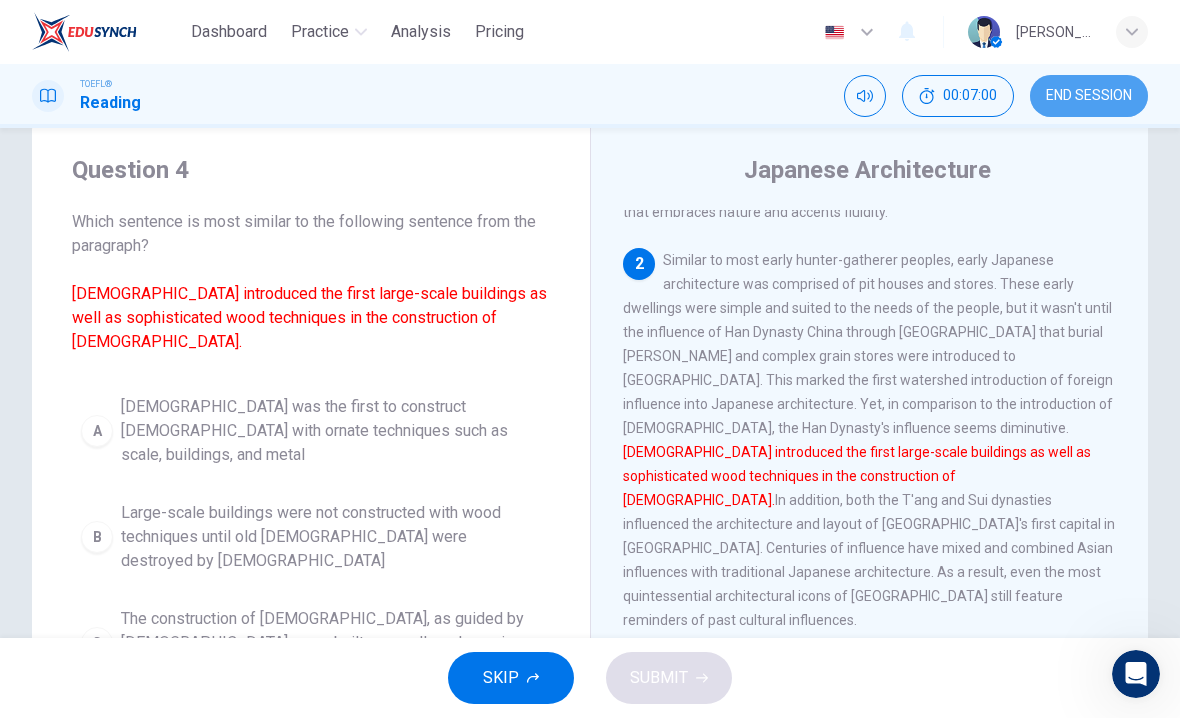 click on "END SESSION" at bounding box center (1089, 96) 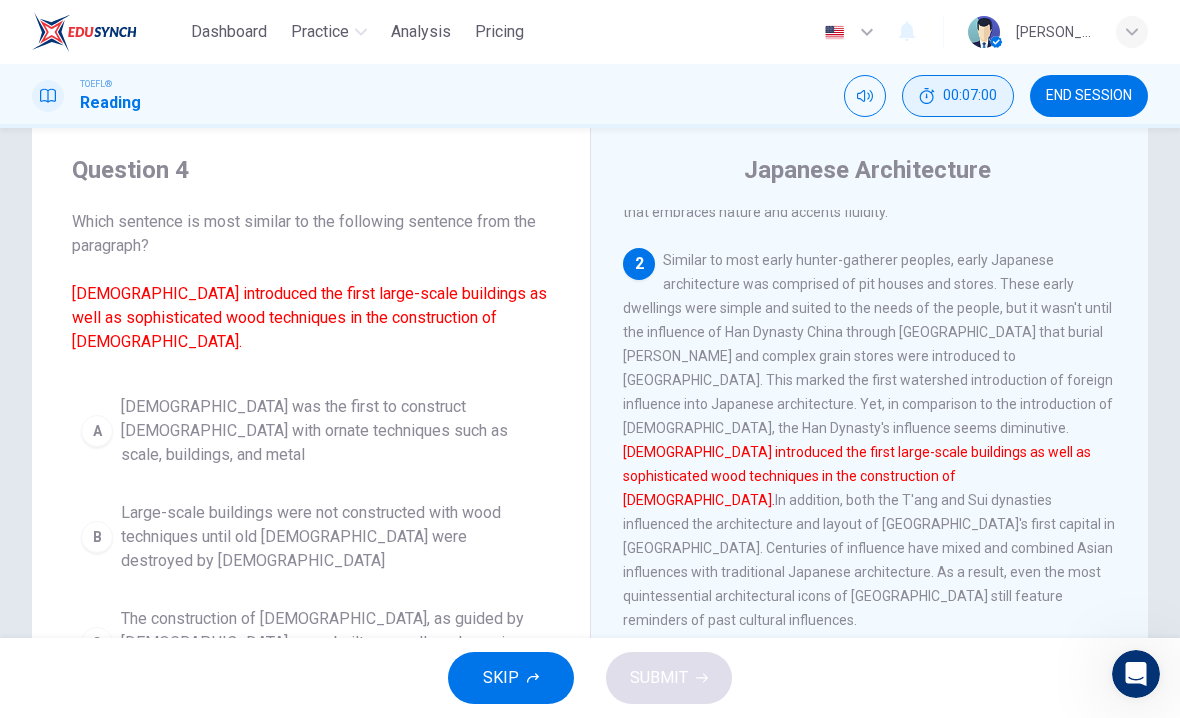 click on "00:07:00" at bounding box center [970, 96] 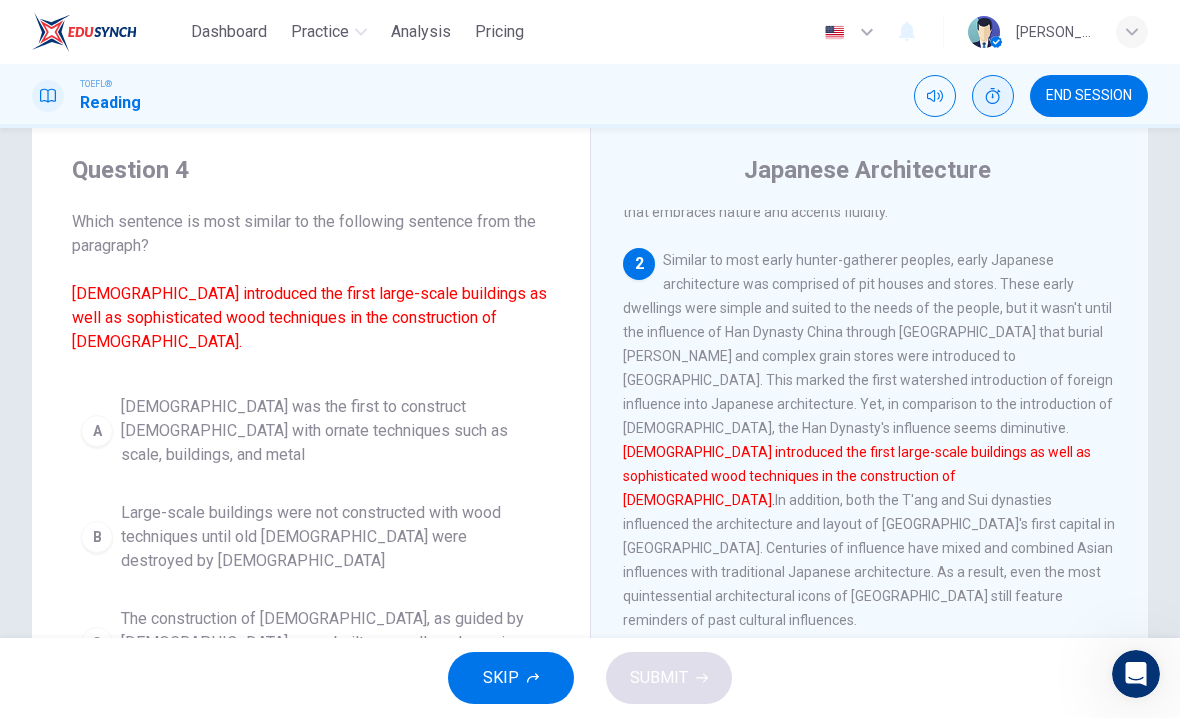 click on "END SESSION" at bounding box center (1089, 96) 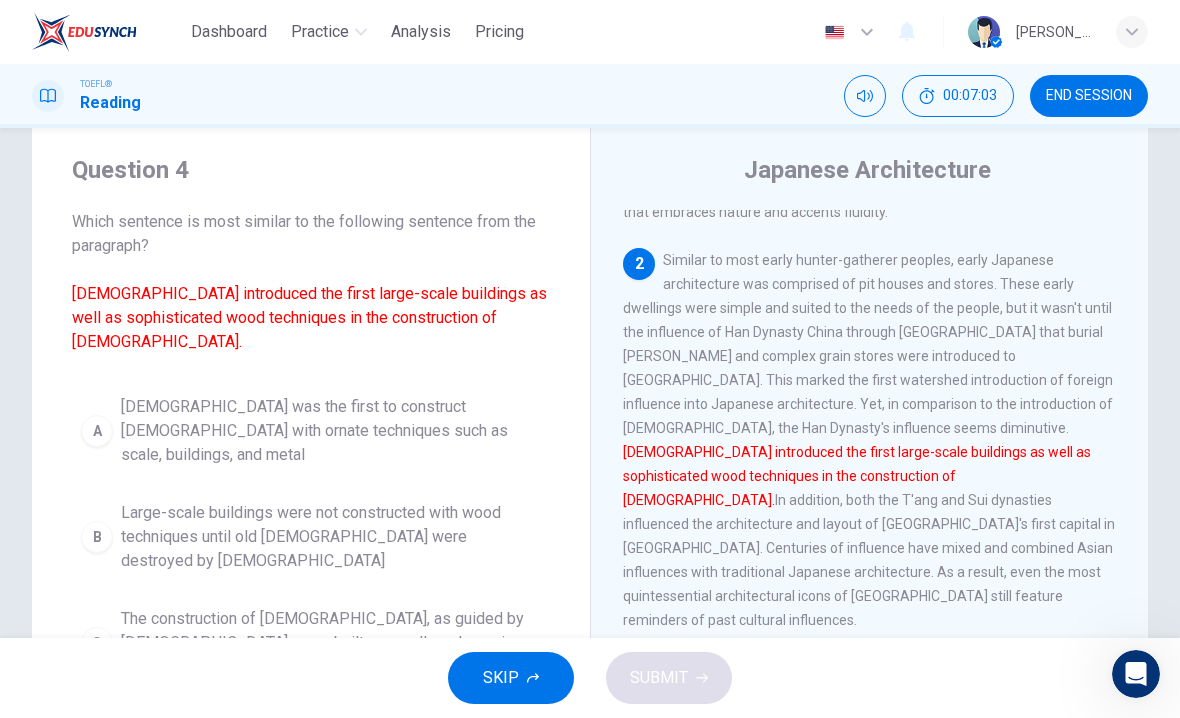 click on "END SESSION" at bounding box center (1089, 96) 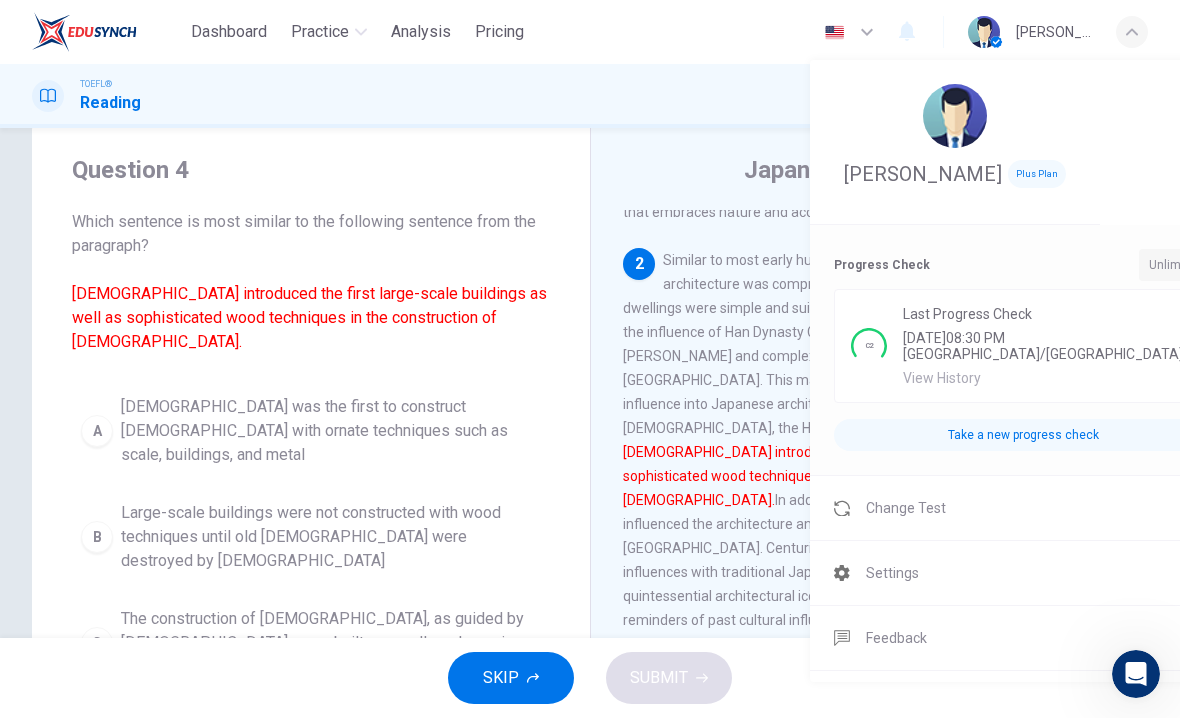 click at bounding box center [590, 359] 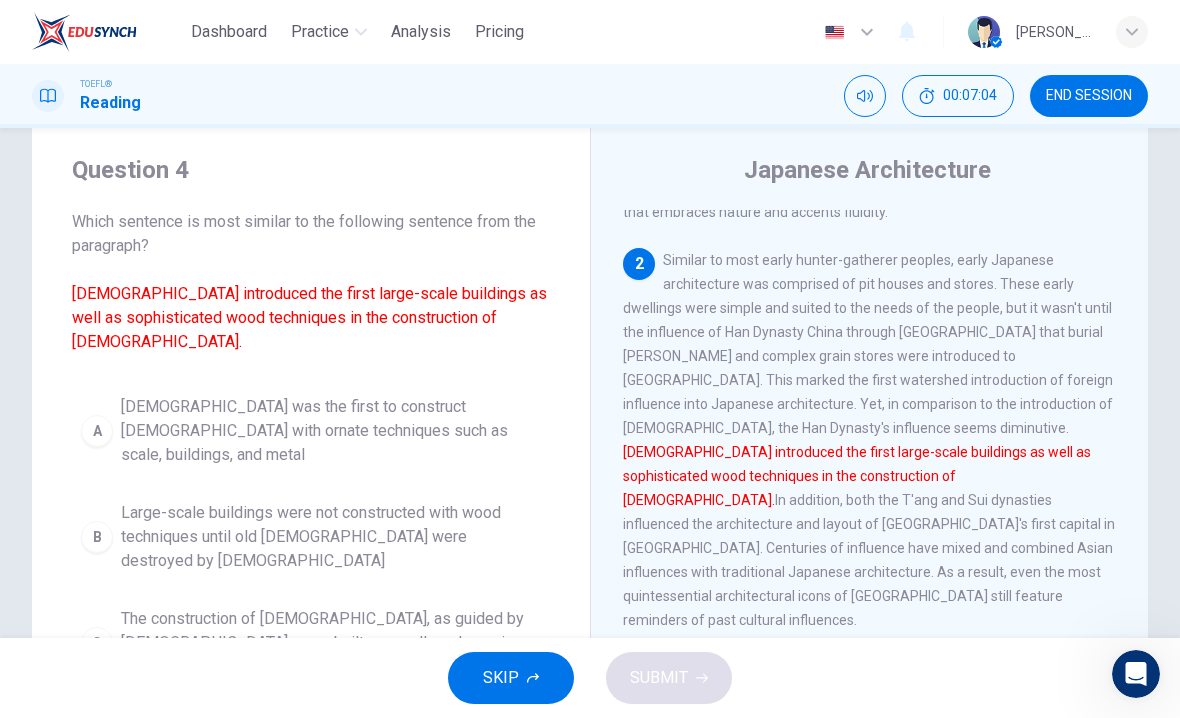 click on "Dashboard" at bounding box center [229, 32] 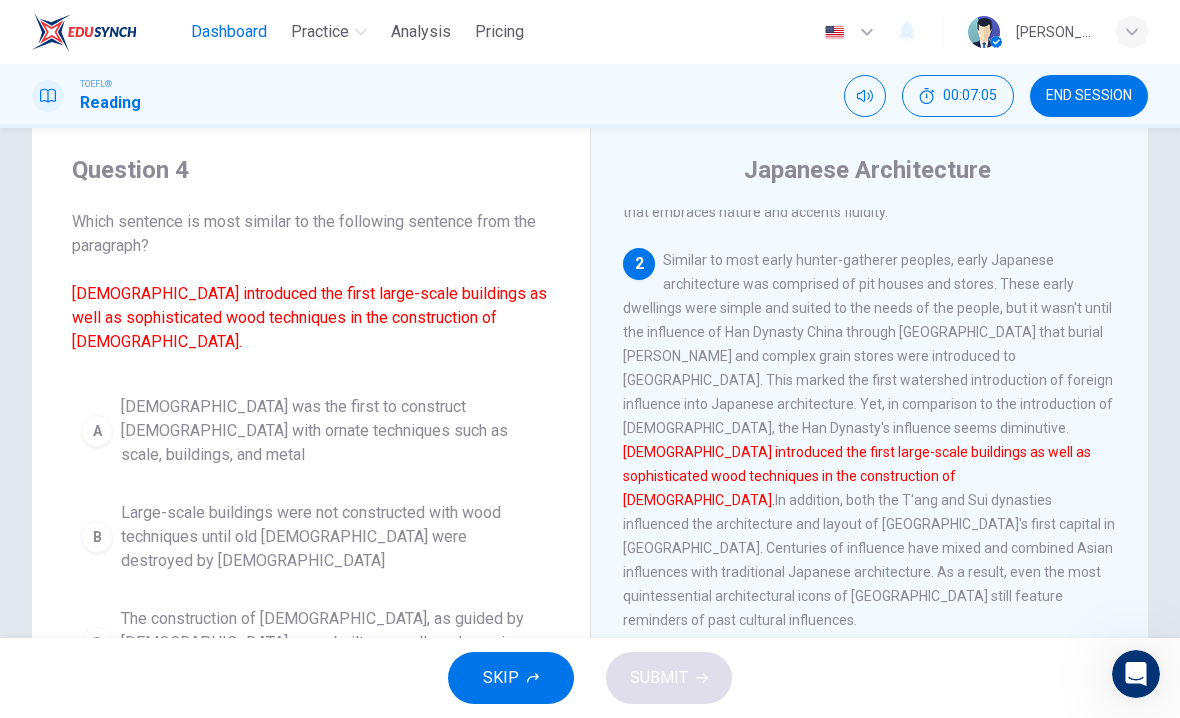 click on "Dashboard" at bounding box center (229, 32) 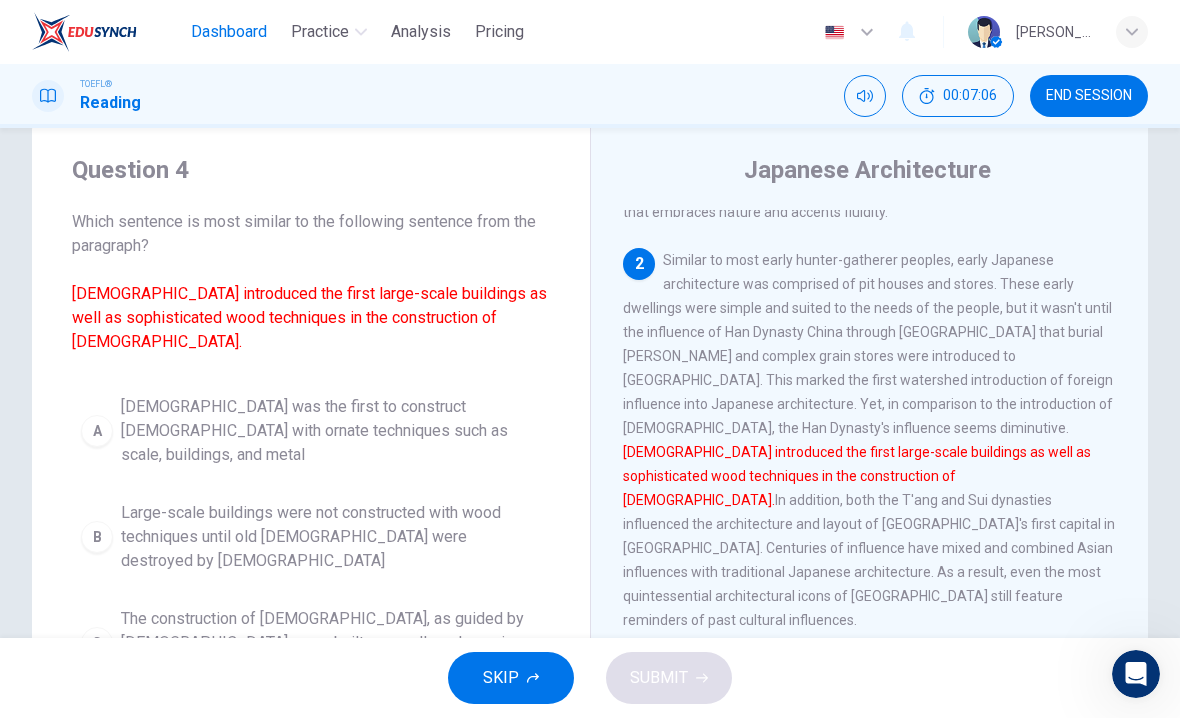 click on "Dashboard" at bounding box center [229, 32] 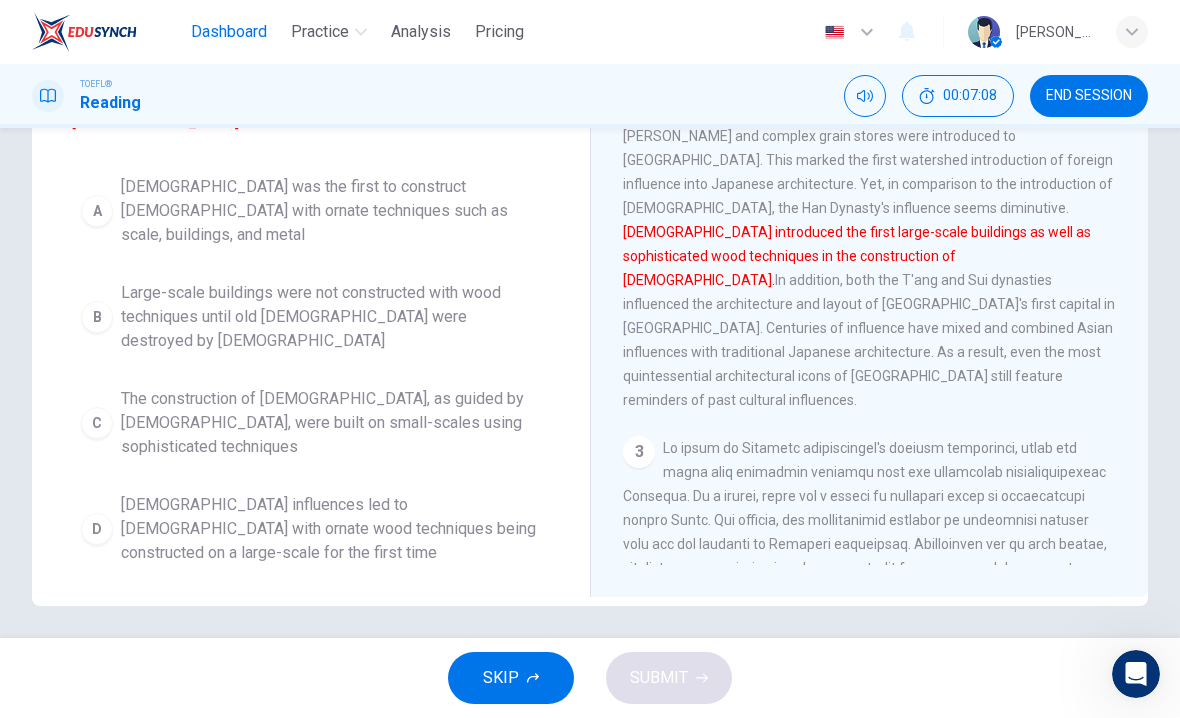 scroll, scrollTop: 265, scrollLeft: 0, axis: vertical 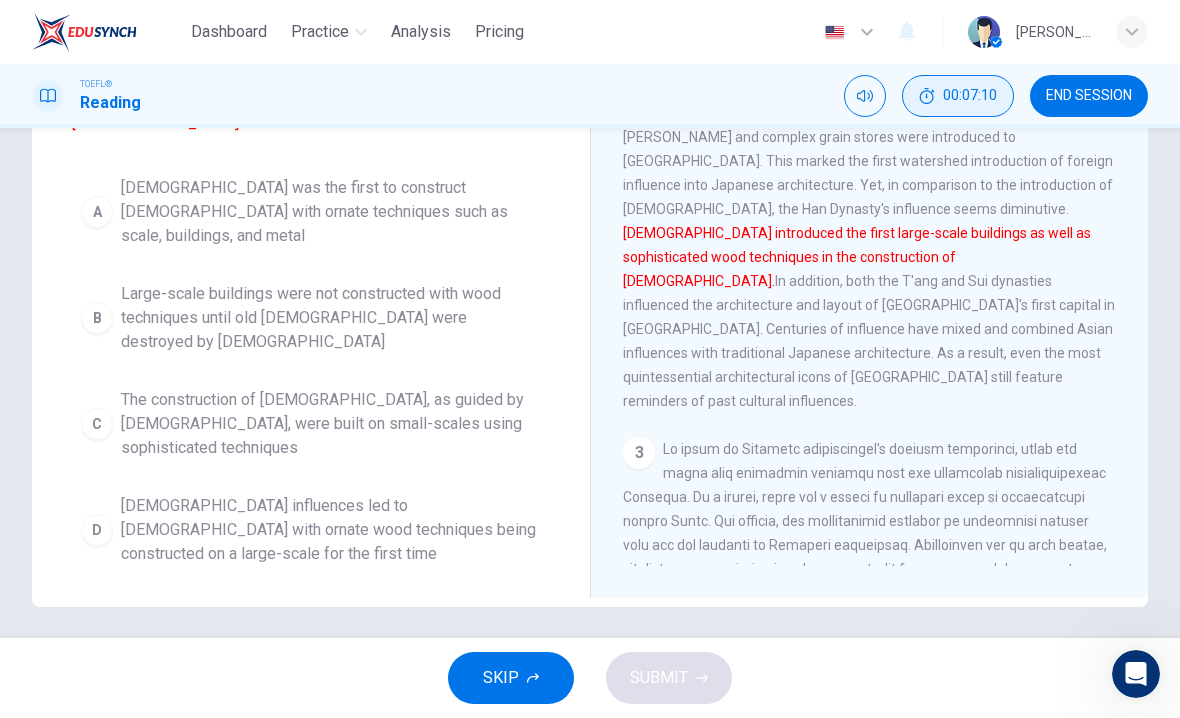 click on "00:07:10" at bounding box center (970, 96) 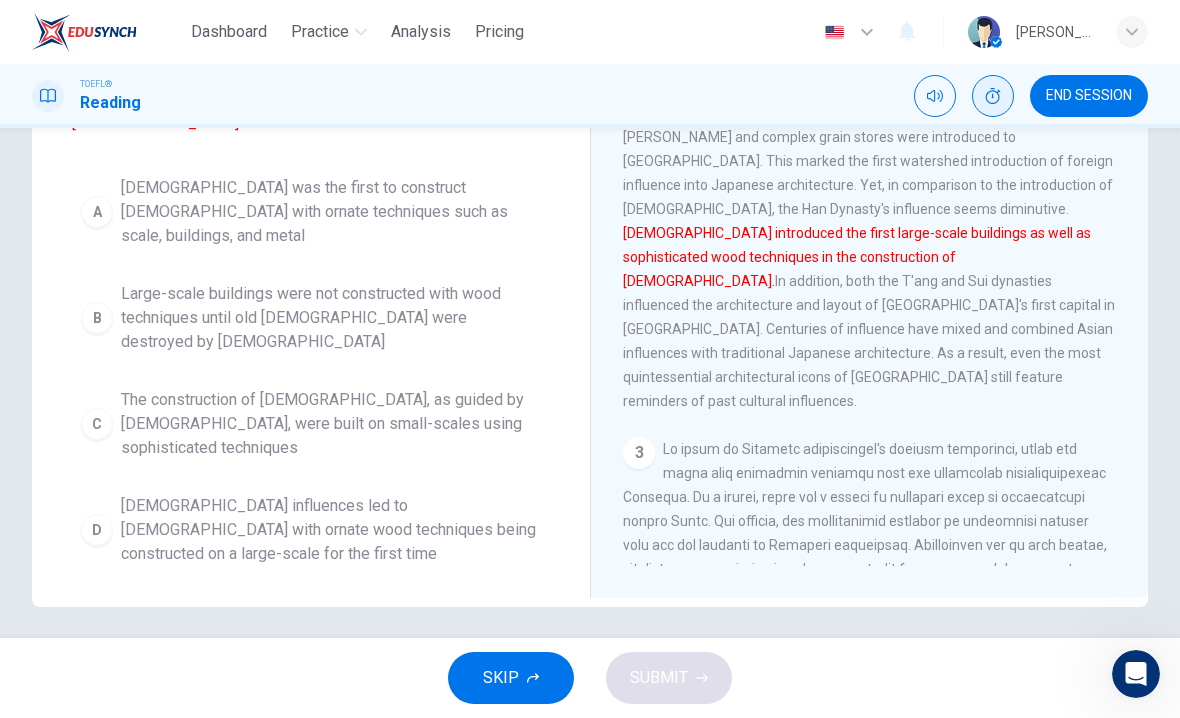 click on "END SESSION" at bounding box center (1089, 96) 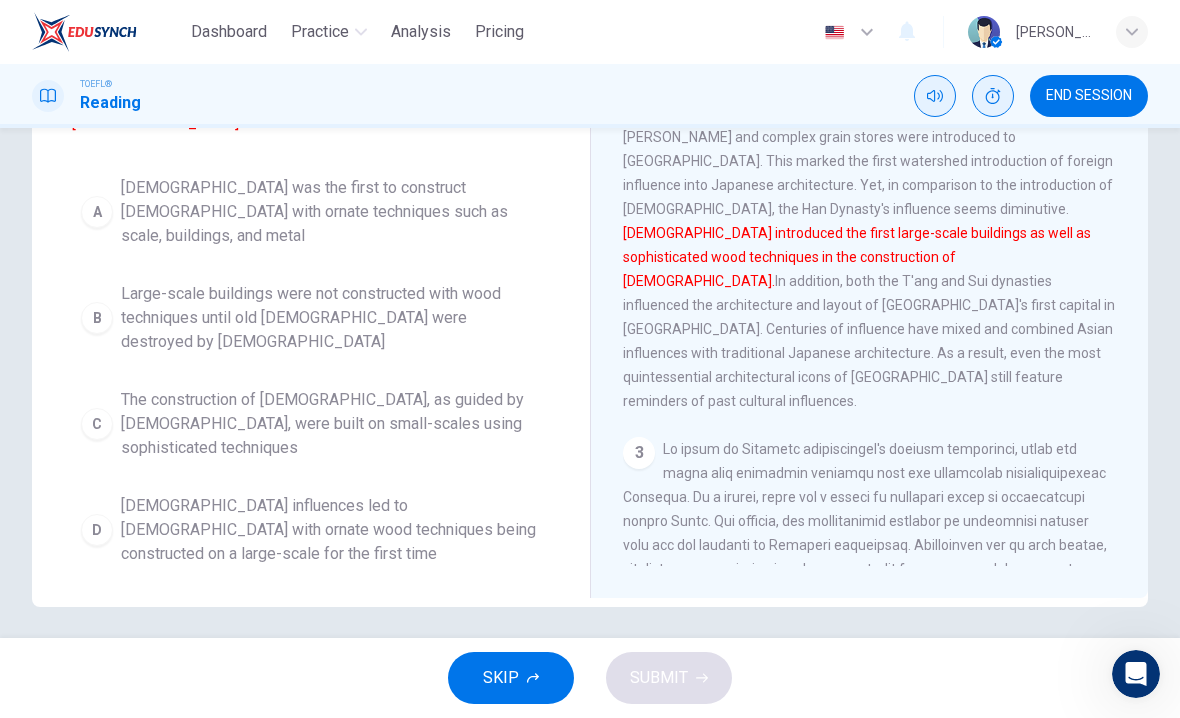 click 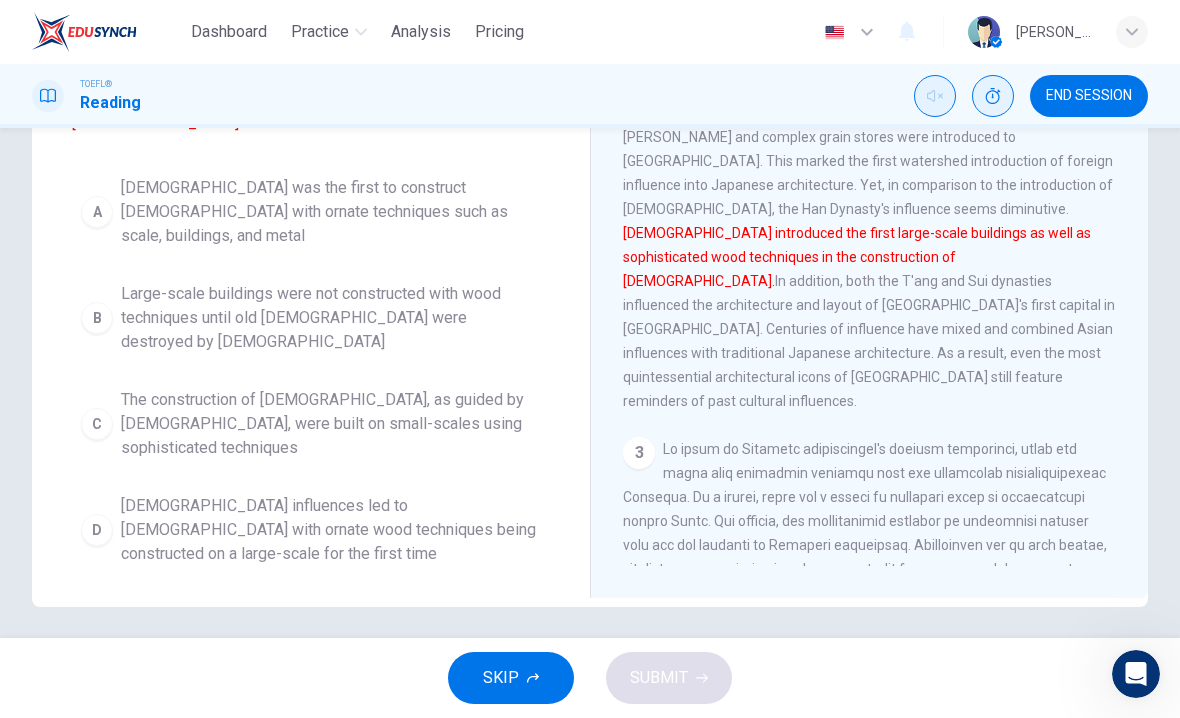 click at bounding box center [935, 96] 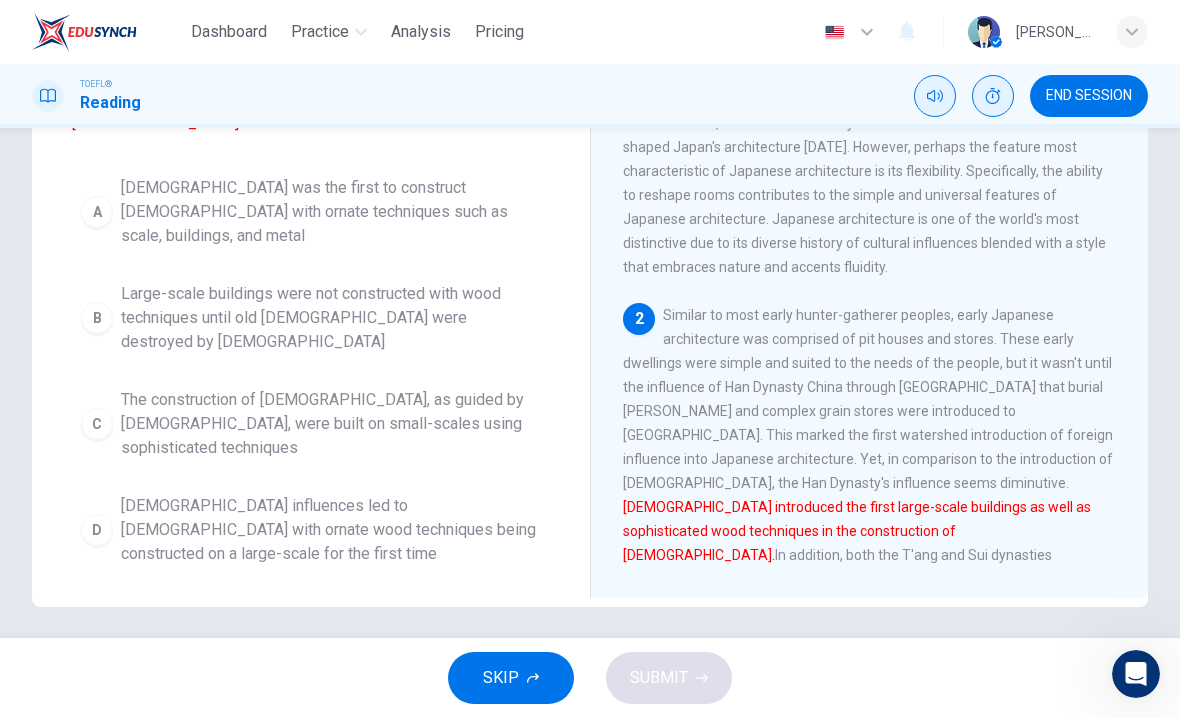 scroll, scrollTop: 0, scrollLeft: 0, axis: both 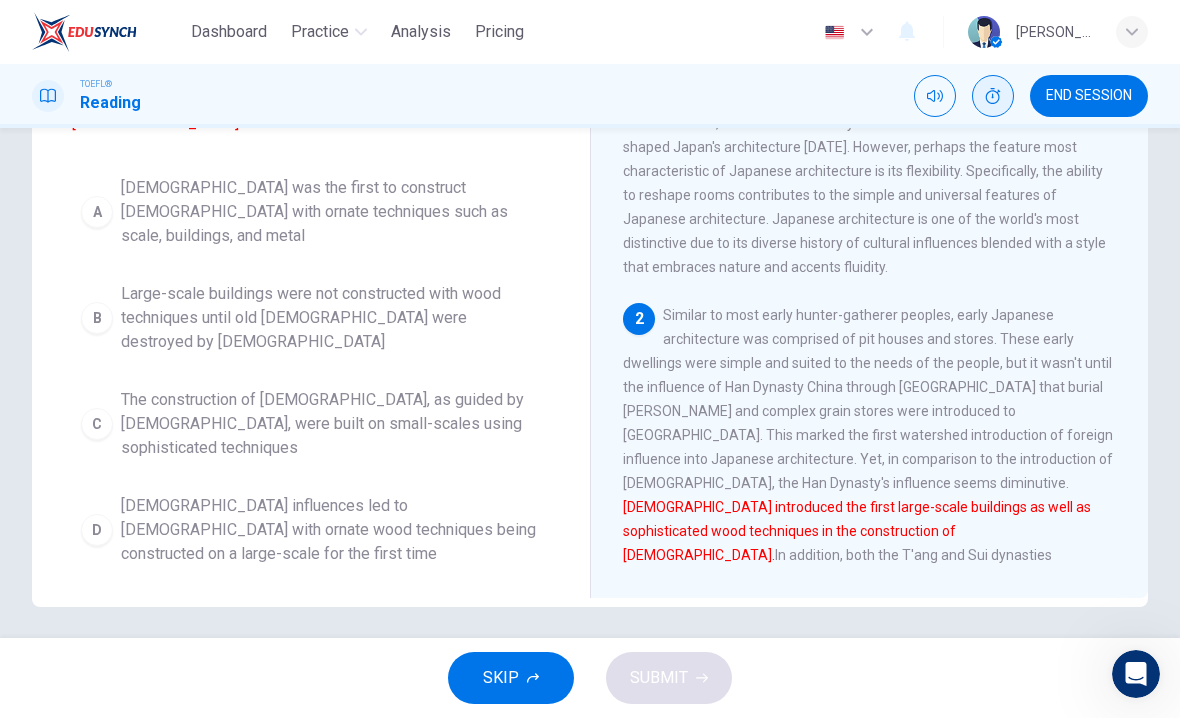 click on "SKIP" at bounding box center (511, 678) 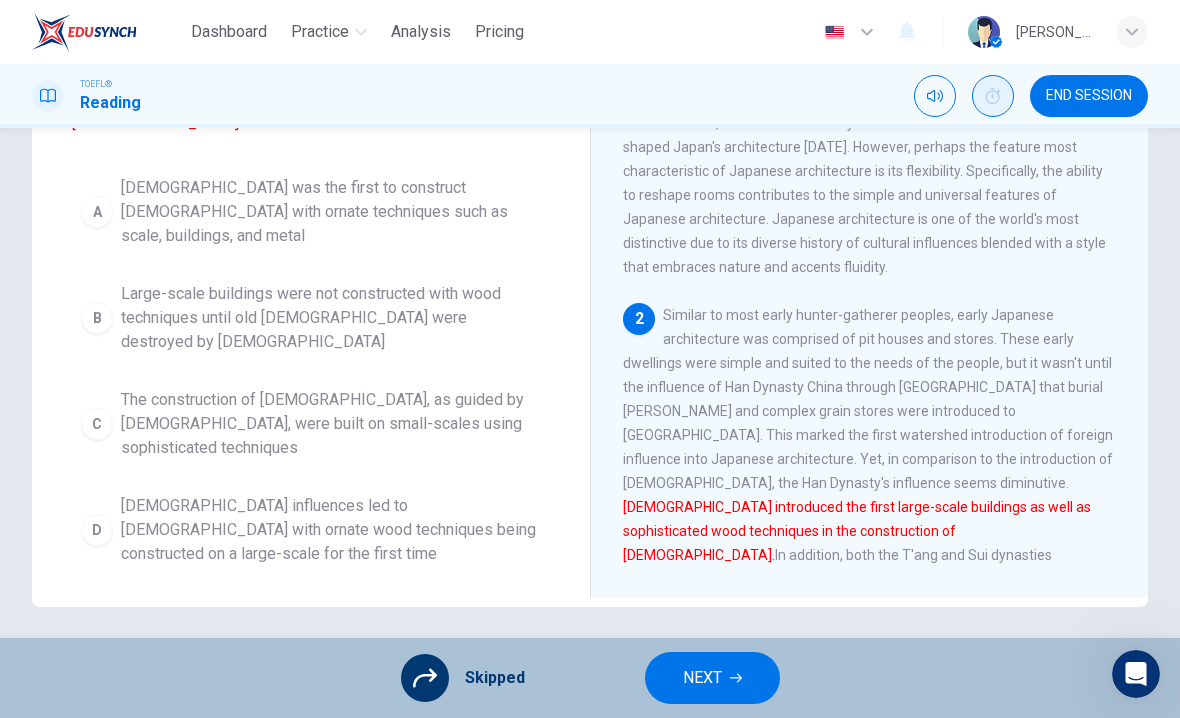 click on "NEXT" at bounding box center (702, 678) 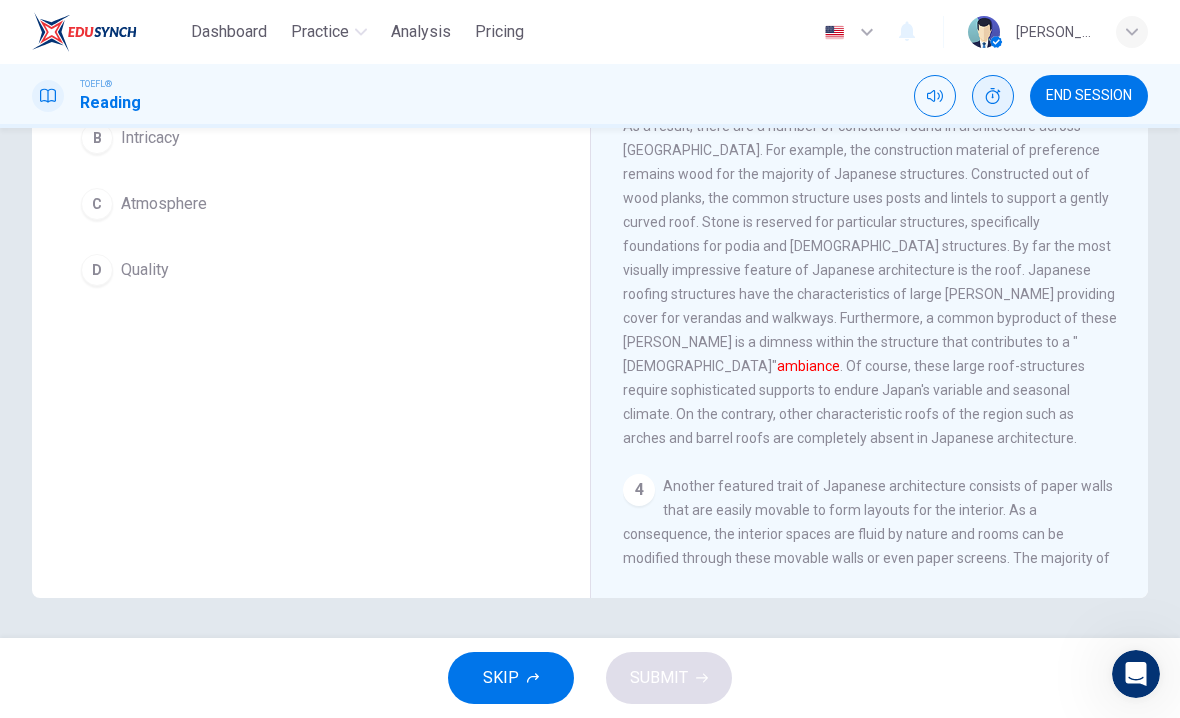 scroll, scrollTop: 673, scrollLeft: 0, axis: vertical 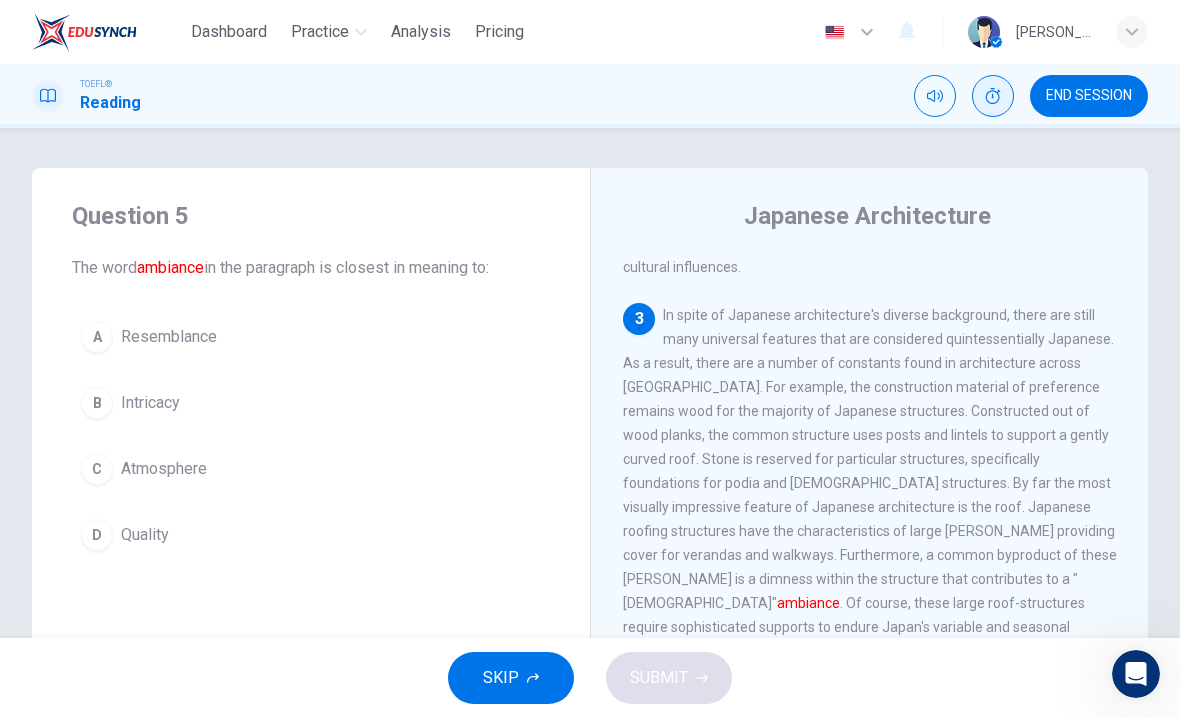 click on "END SESSION" at bounding box center (1089, 96) 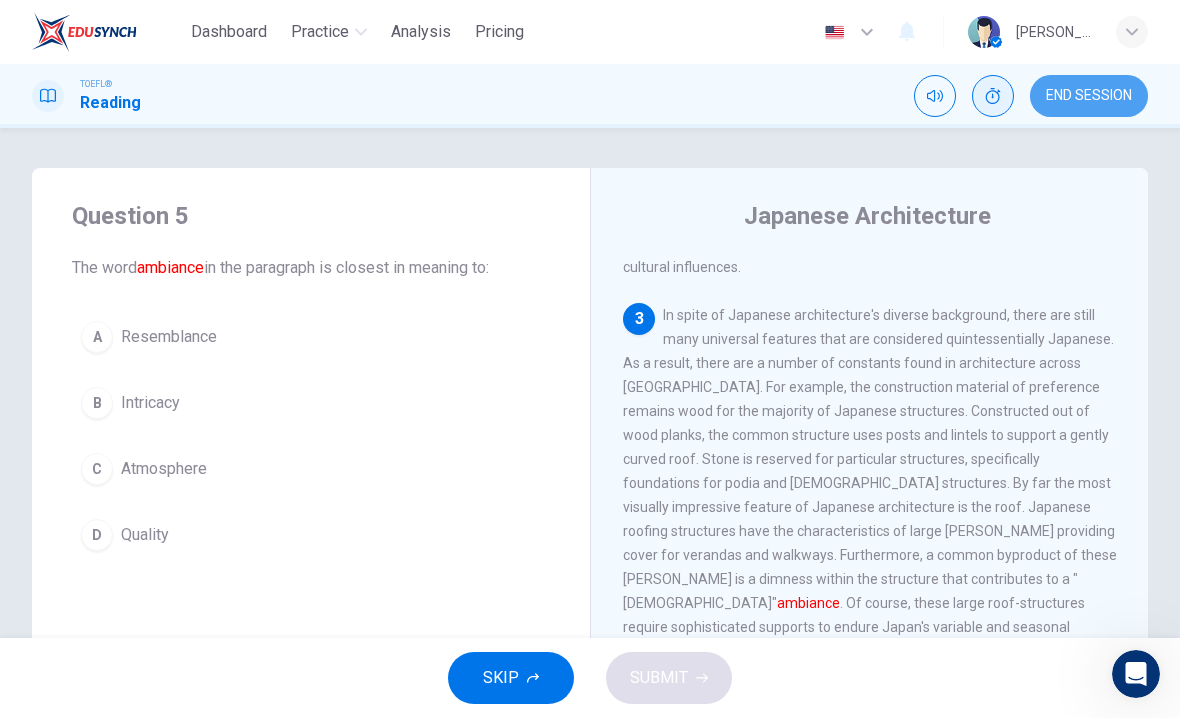 click on "END SESSION" at bounding box center (1089, 96) 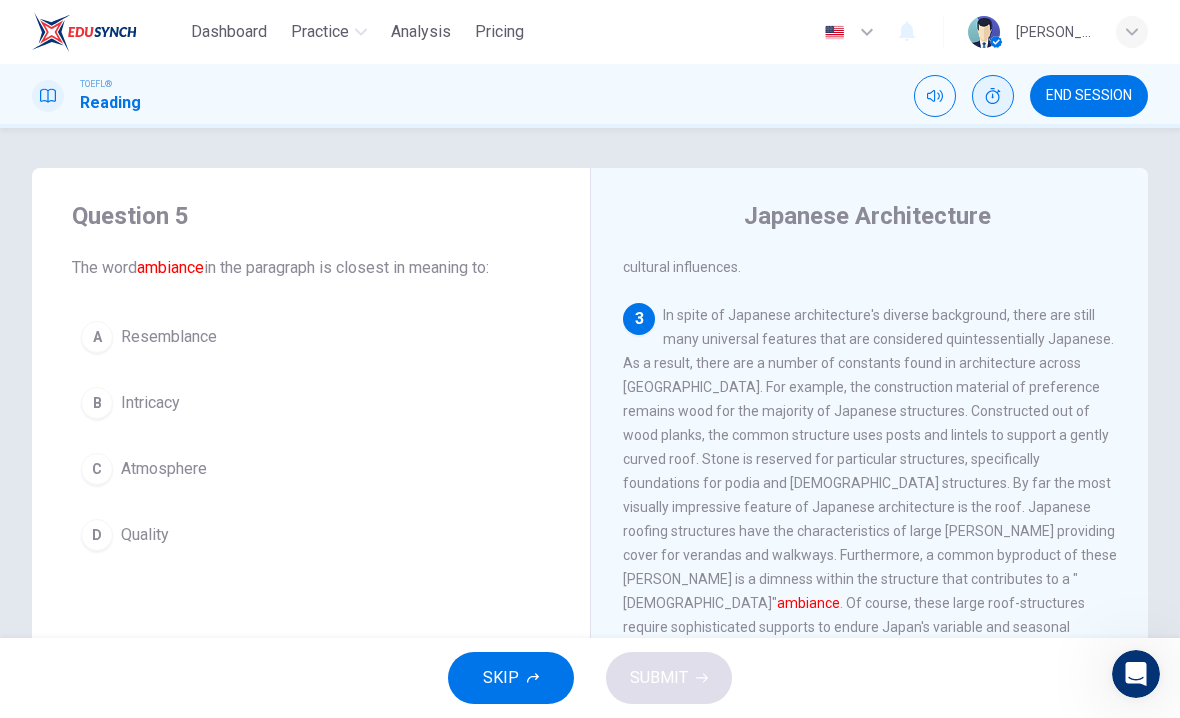 click on "END SESSION" at bounding box center (1089, 96) 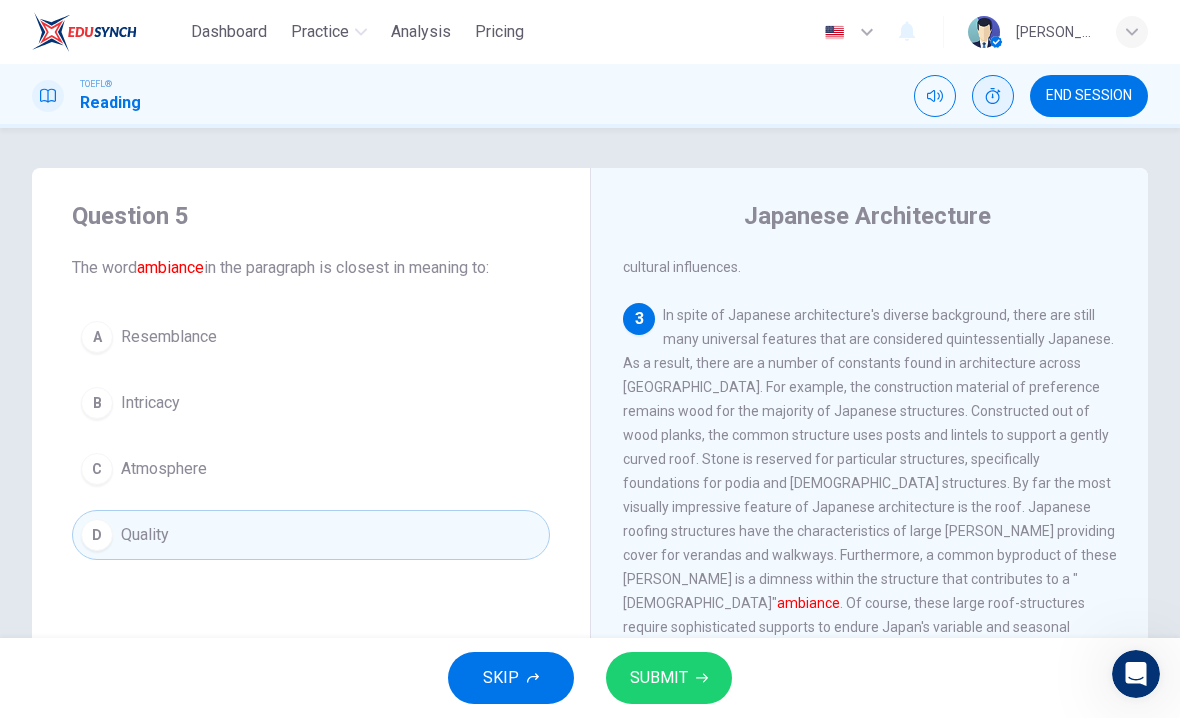 click on "SUBMIT" at bounding box center [659, 678] 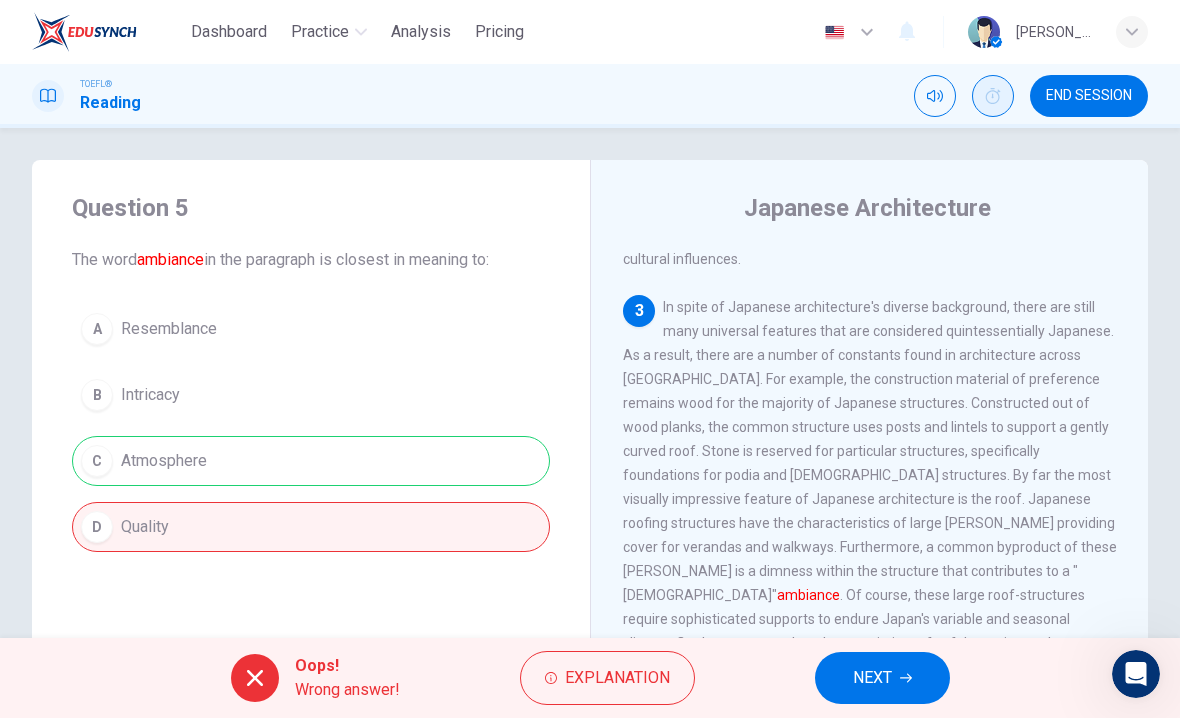 scroll, scrollTop: 23, scrollLeft: 0, axis: vertical 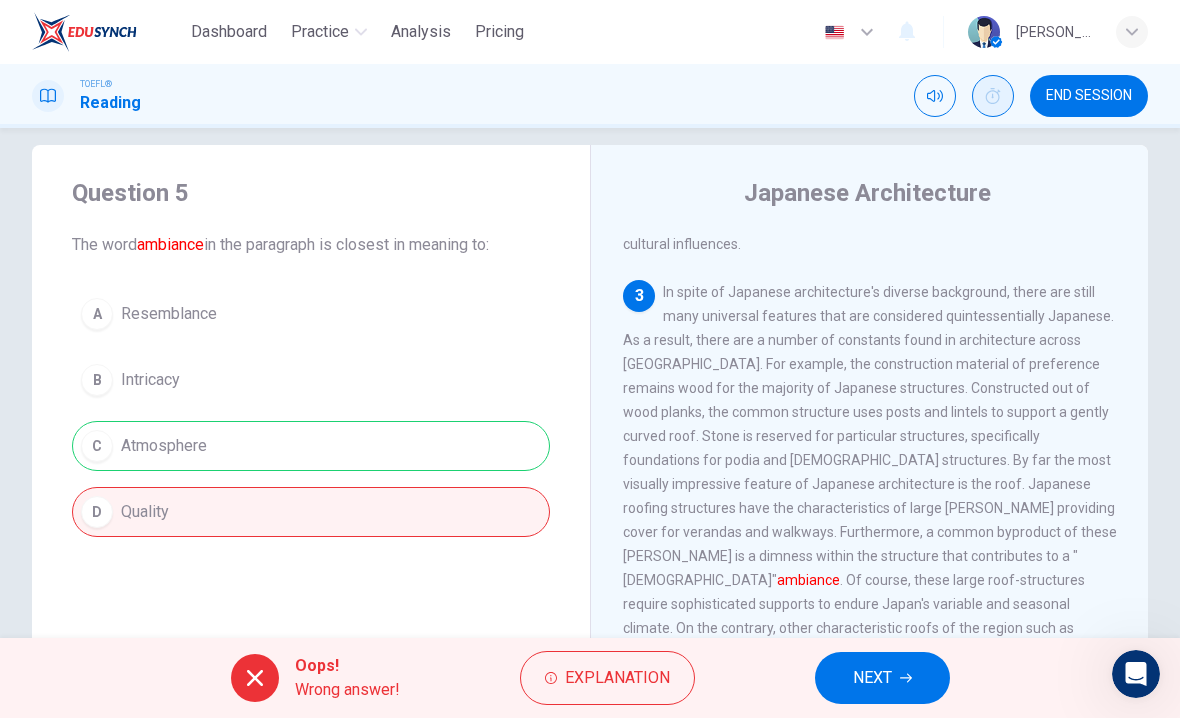 click on "END SESSION" at bounding box center [1089, 96] 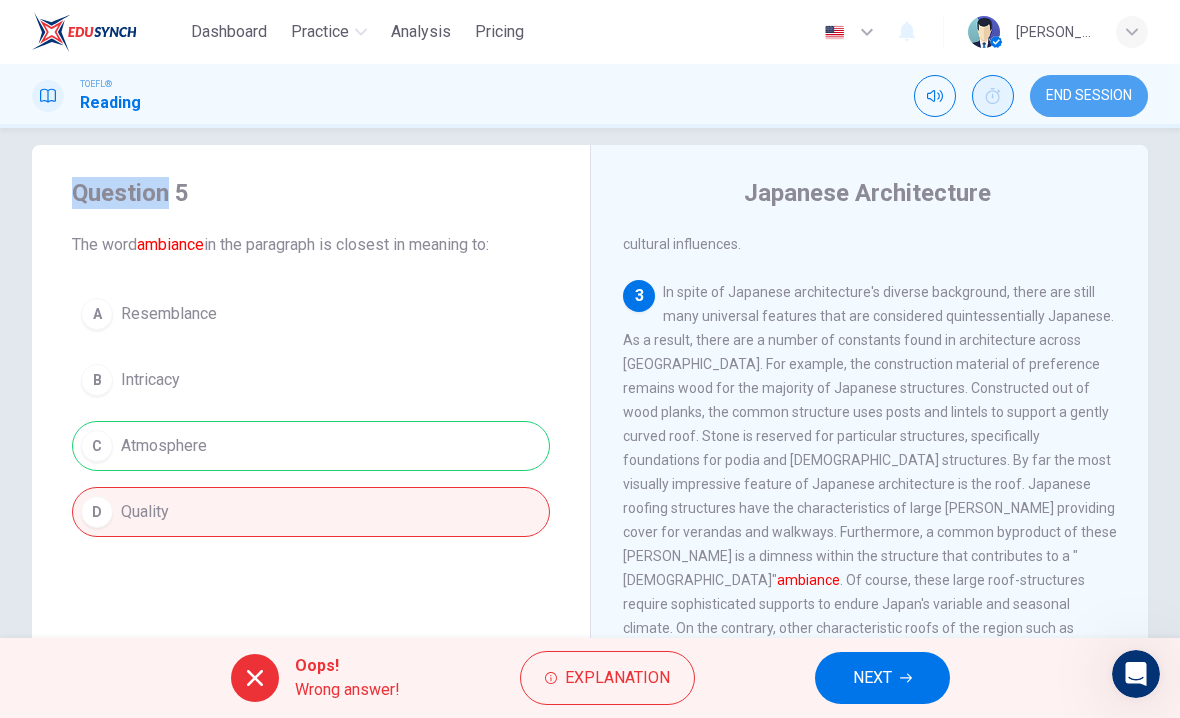 scroll, scrollTop: 0, scrollLeft: 0, axis: both 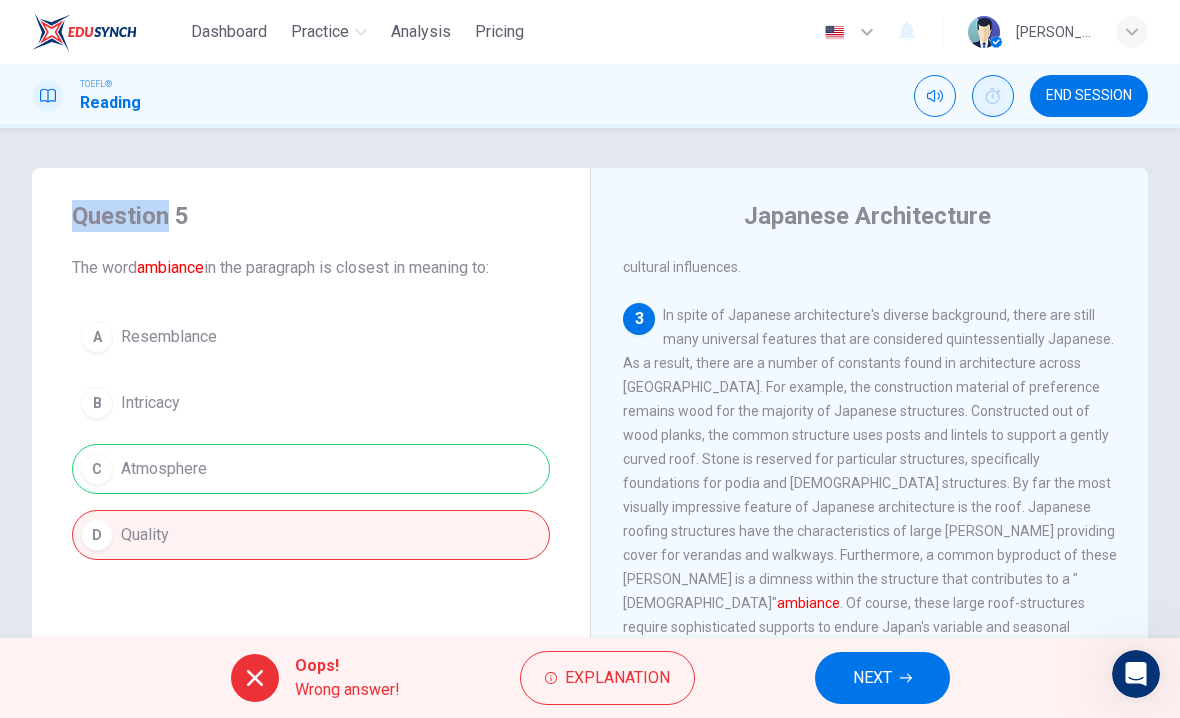 click on "Japanese Architecture" at bounding box center (867, 216) 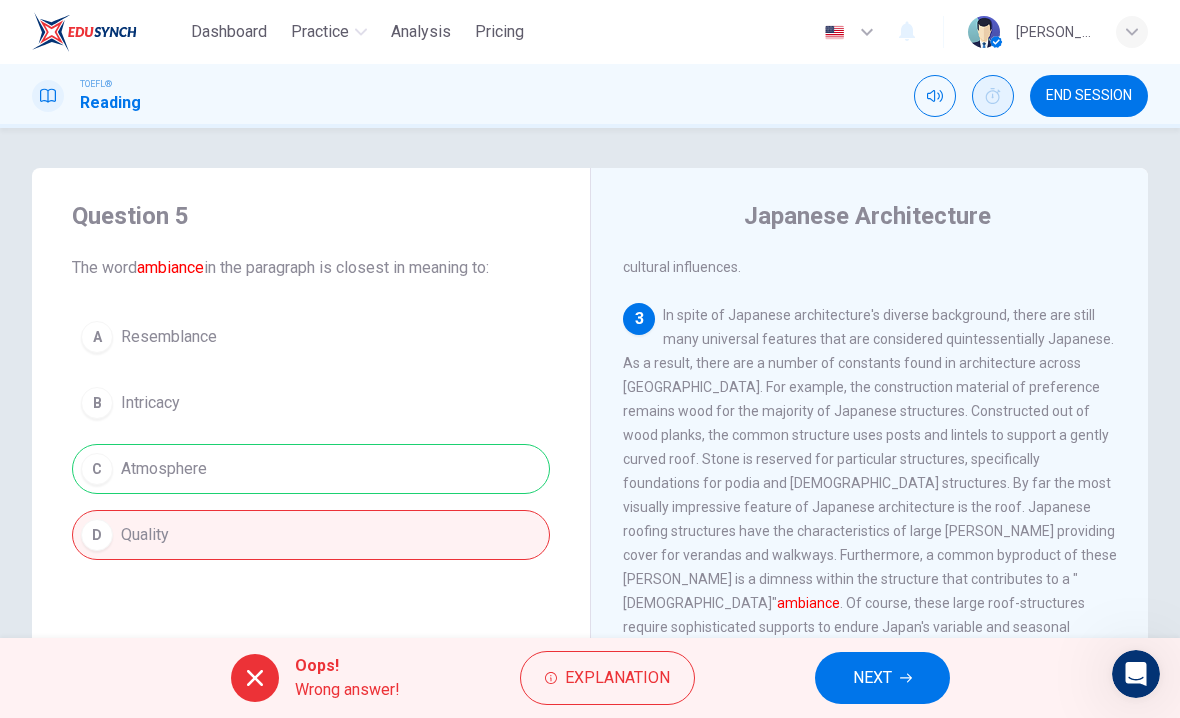 click on "Japanese Architecture 1 Japanese architecture is distinctive yet familiar to Asian cultures in the [GEOGRAPHIC_DATA]. As recognizable as a pagoda may be for a Japanese enthusiast, the architecture it's based on consists of many different traits found throughout [GEOGRAPHIC_DATA]. Although Japanese architecture is best exemplified by elevated wooden structures and sliding doors for walls, there were still many influences over the centuries that shaped Japan's architecture [DATE]. However, perhaps the feature most characteristic of Japanese architecture is its flexibility. Specifically, the ability to reshape rooms contributes to the simple and universal features of Japanese architecture. Japanese architecture is one of the world's most distinctive due to its diverse history of cultural influences blended with a style that embraces nature and accents fluidity. 2 3 ambiance 4 5" at bounding box center [869, 515] 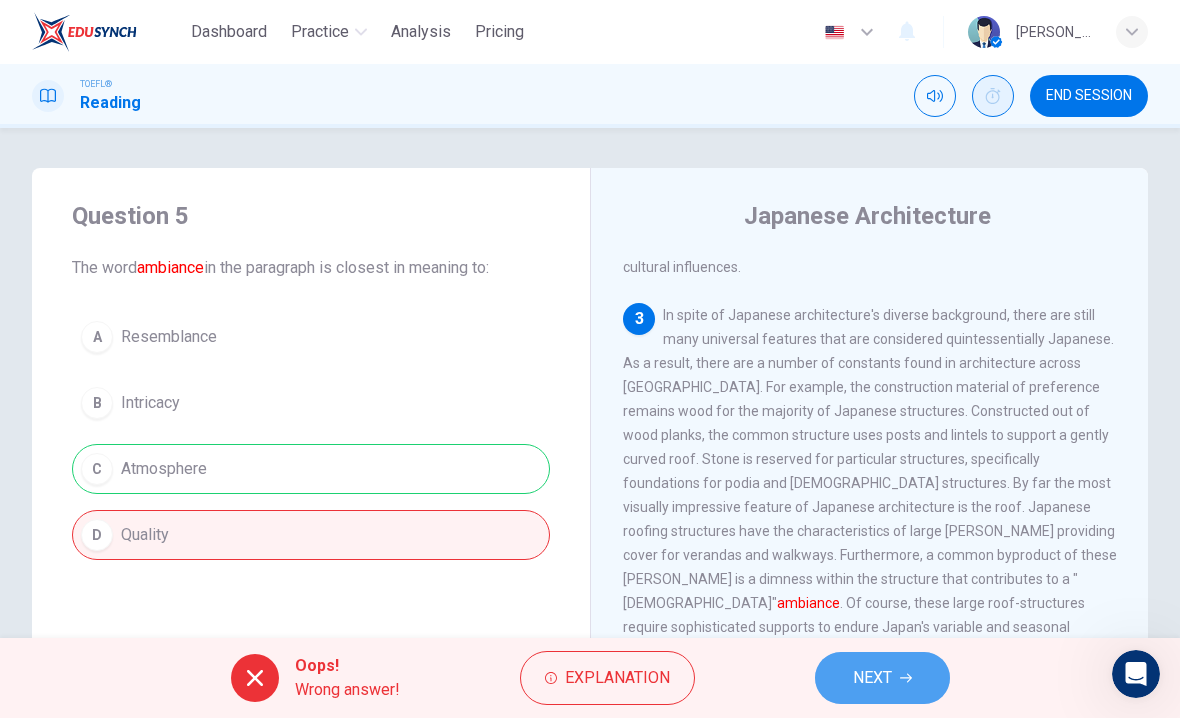 click on "NEXT" at bounding box center (872, 678) 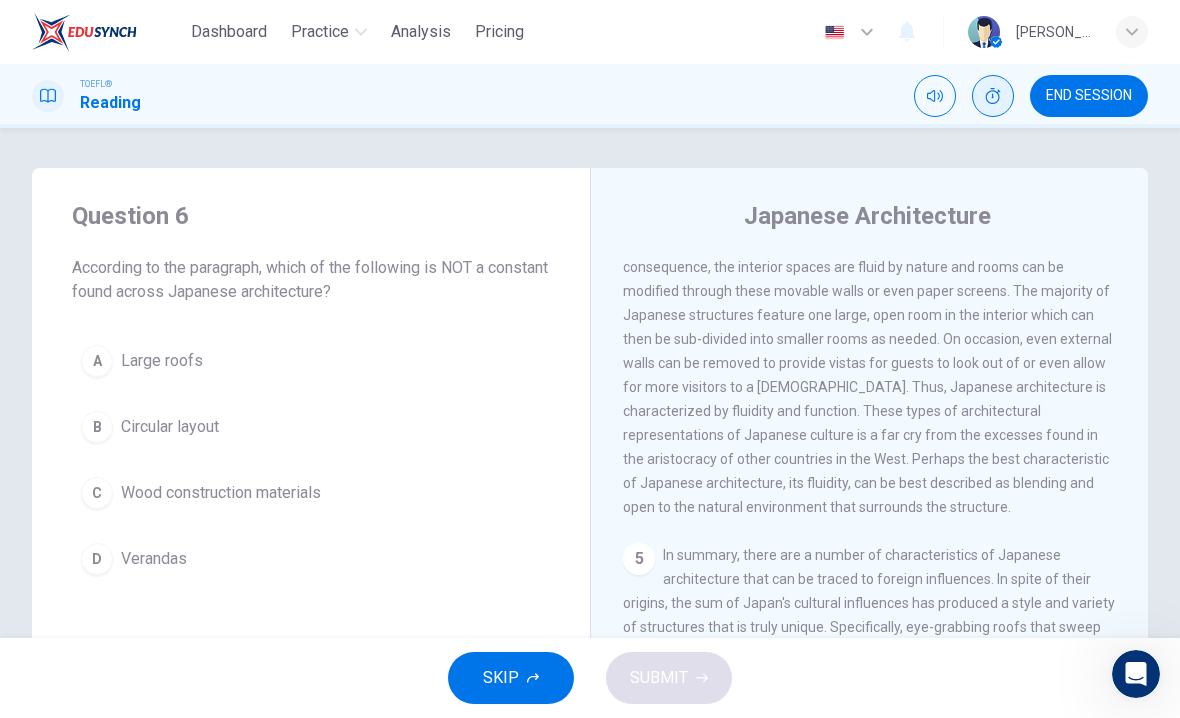 scroll, scrollTop: 1148, scrollLeft: 0, axis: vertical 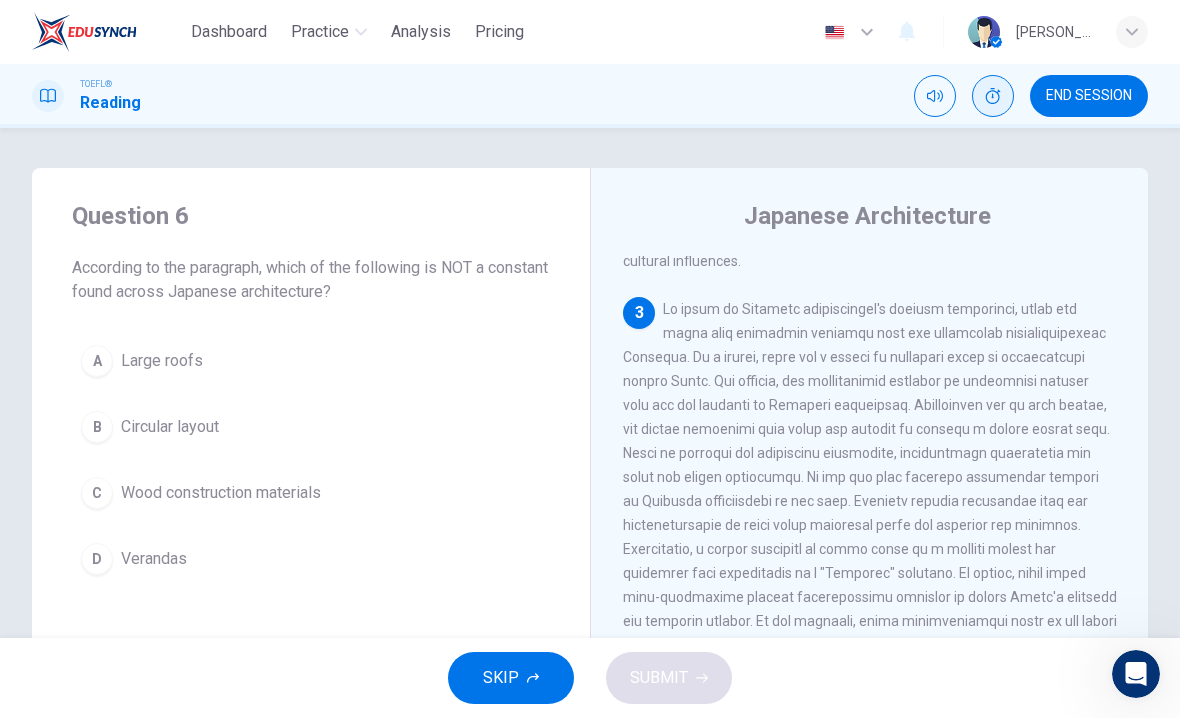 click on "B Circular layout" at bounding box center [311, 427] 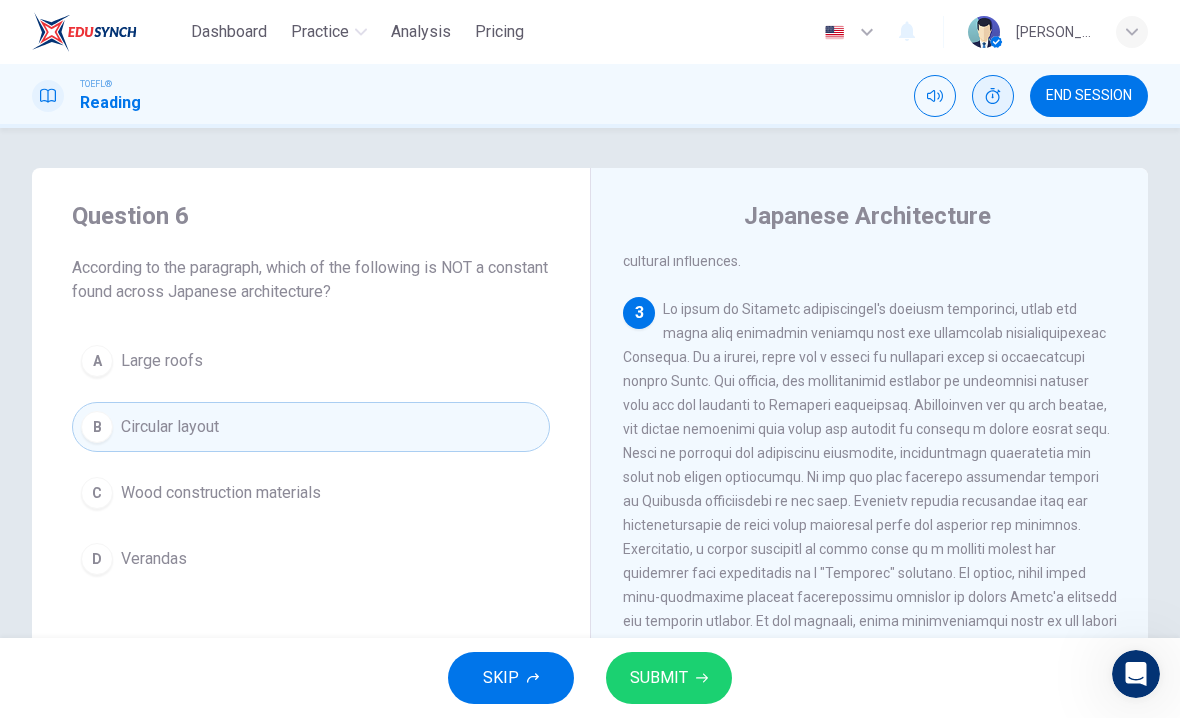 click on "B Circular layout" at bounding box center (311, 427) 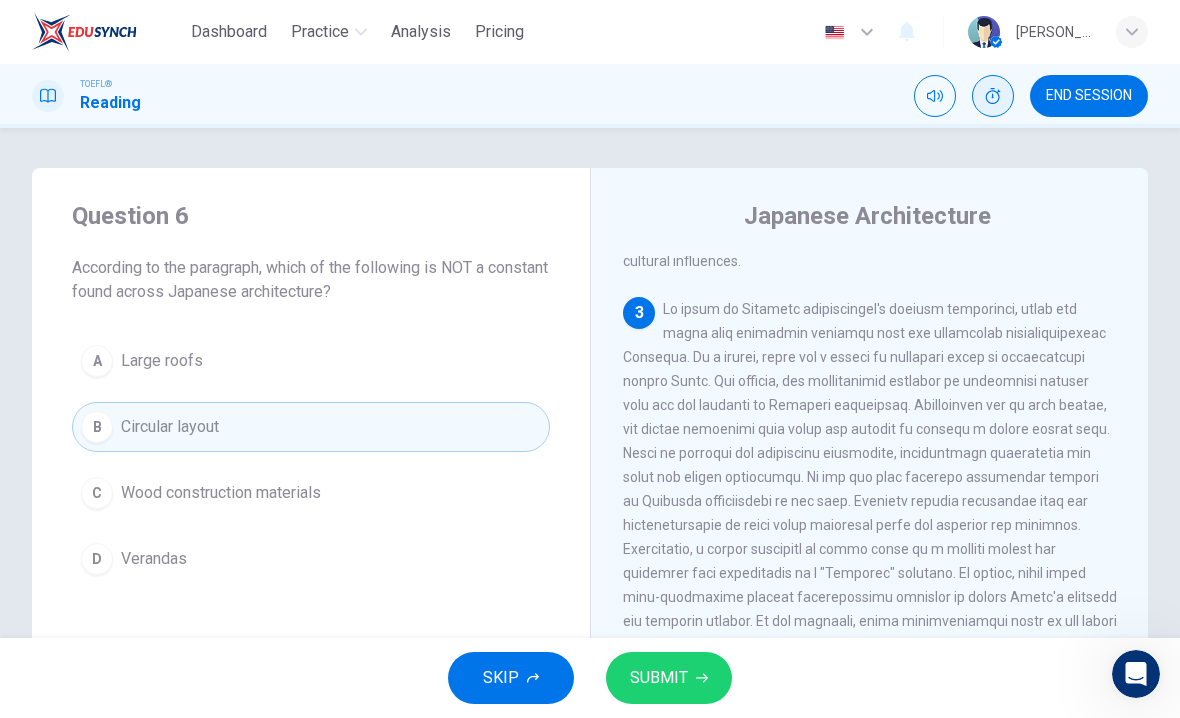 click on "SUBMIT" at bounding box center (669, 678) 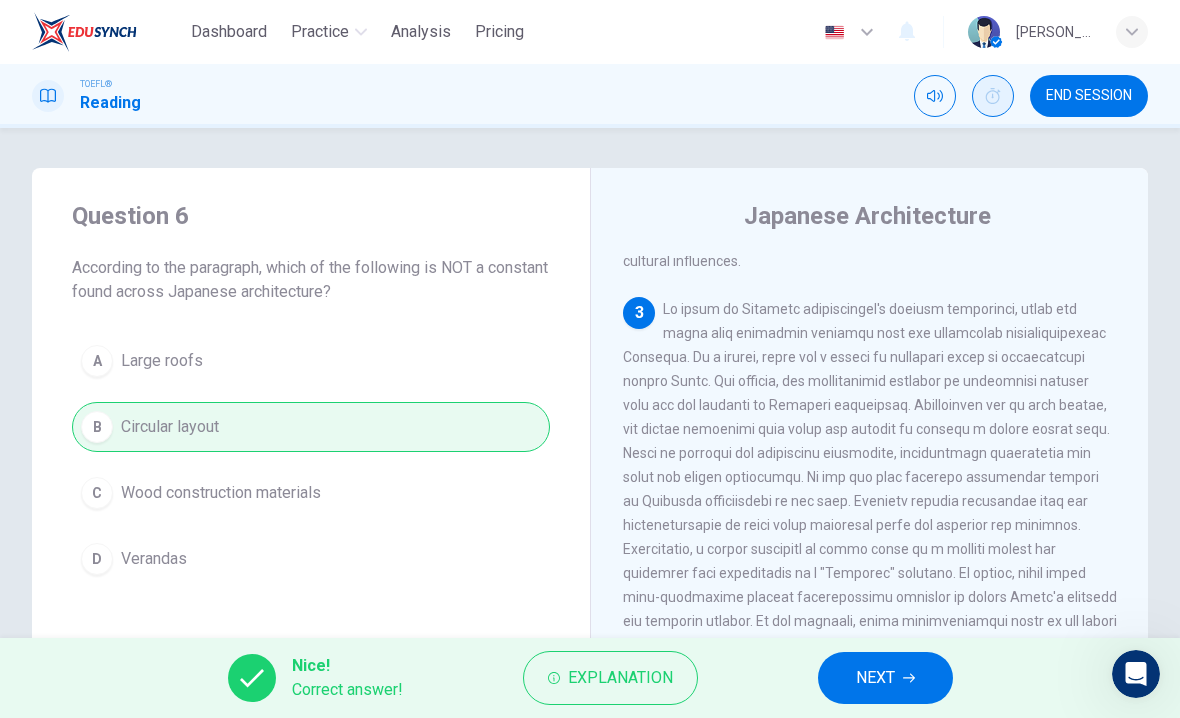 click on "NEXT" at bounding box center [875, 678] 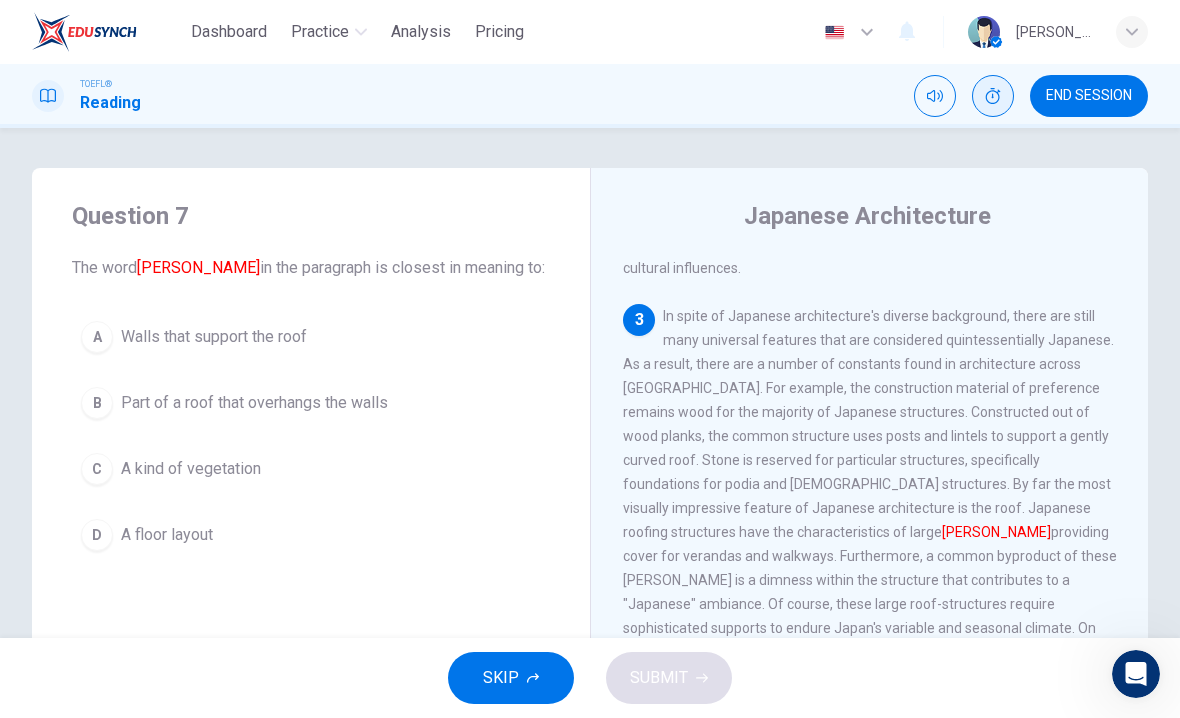 scroll, scrollTop: 672, scrollLeft: 0, axis: vertical 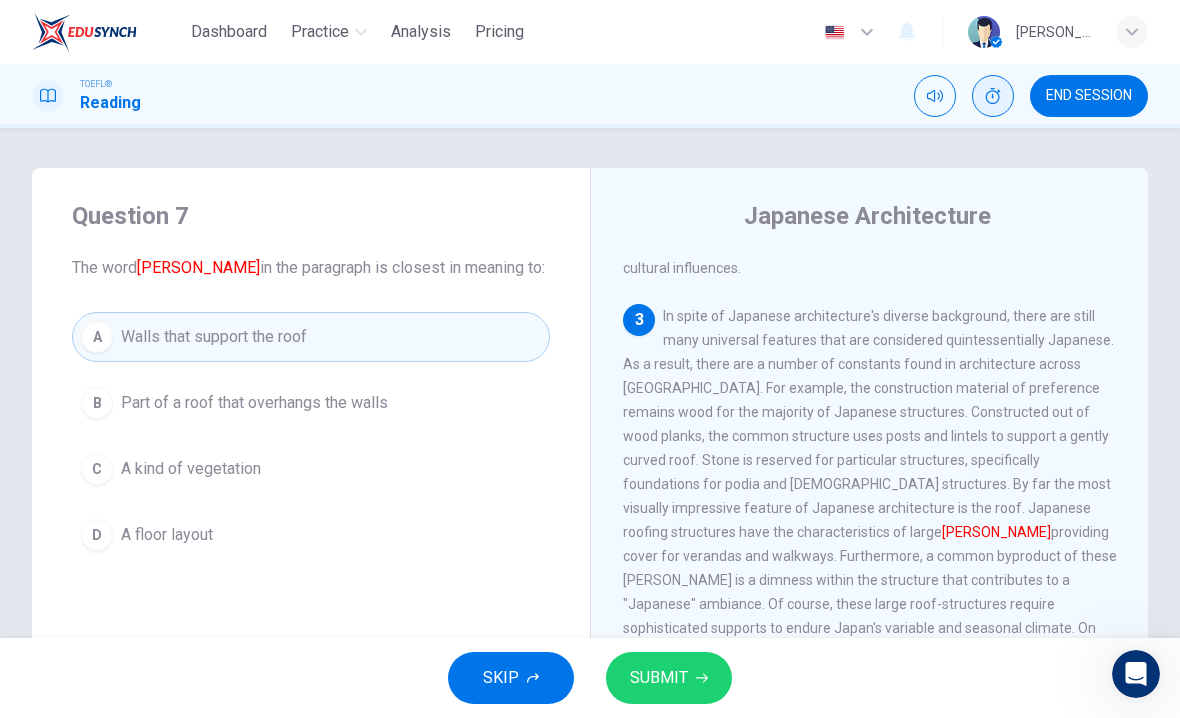 click on "B Part of a roof that overhangs the walls" at bounding box center (311, 403) 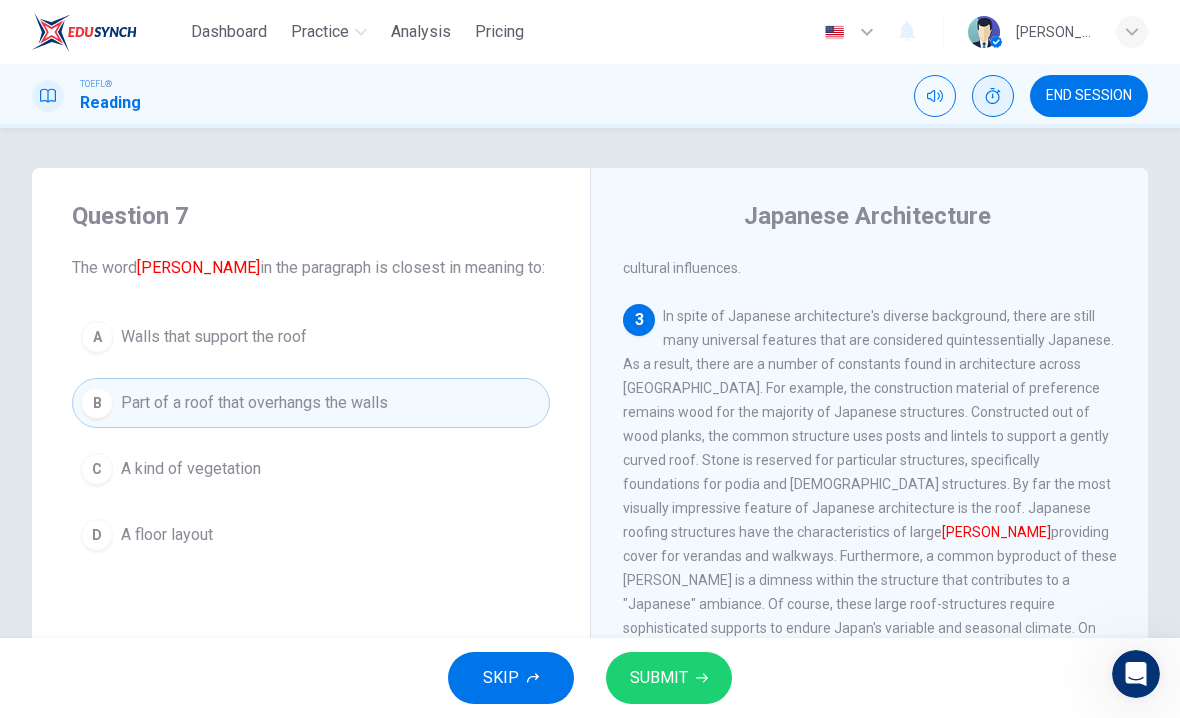 click on "A Walls that support the roof" at bounding box center [311, 337] 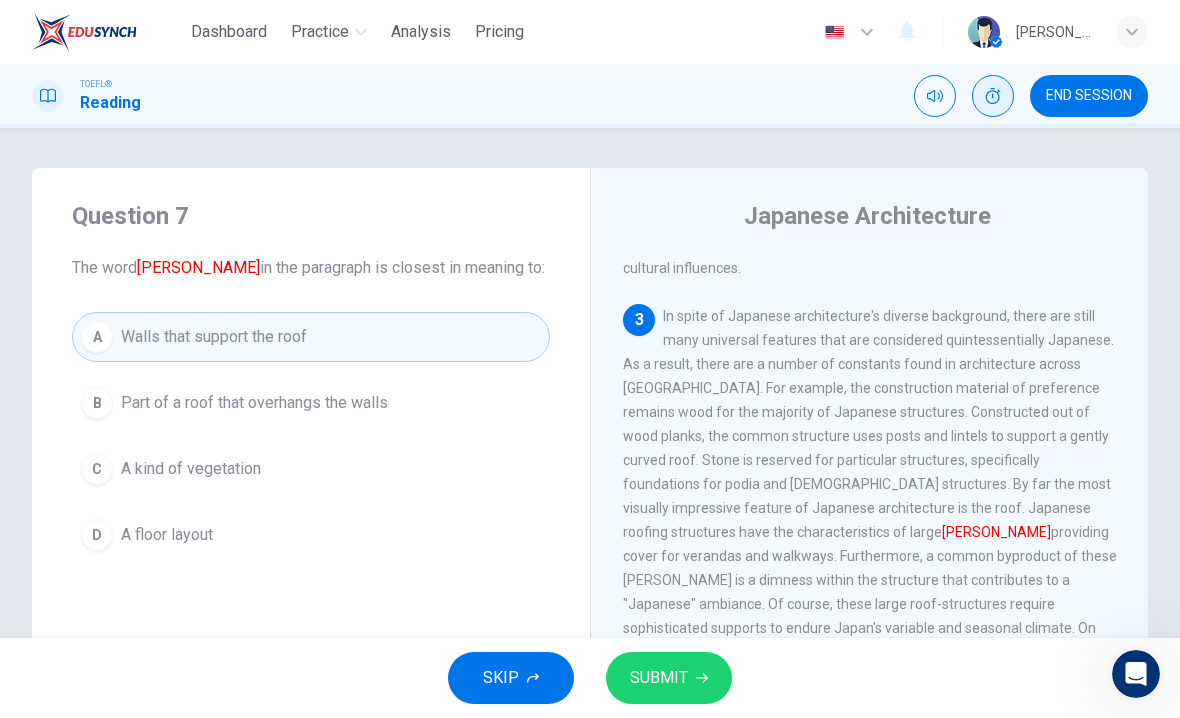 click on "B Part of a roof that overhangs the walls" at bounding box center (311, 403) 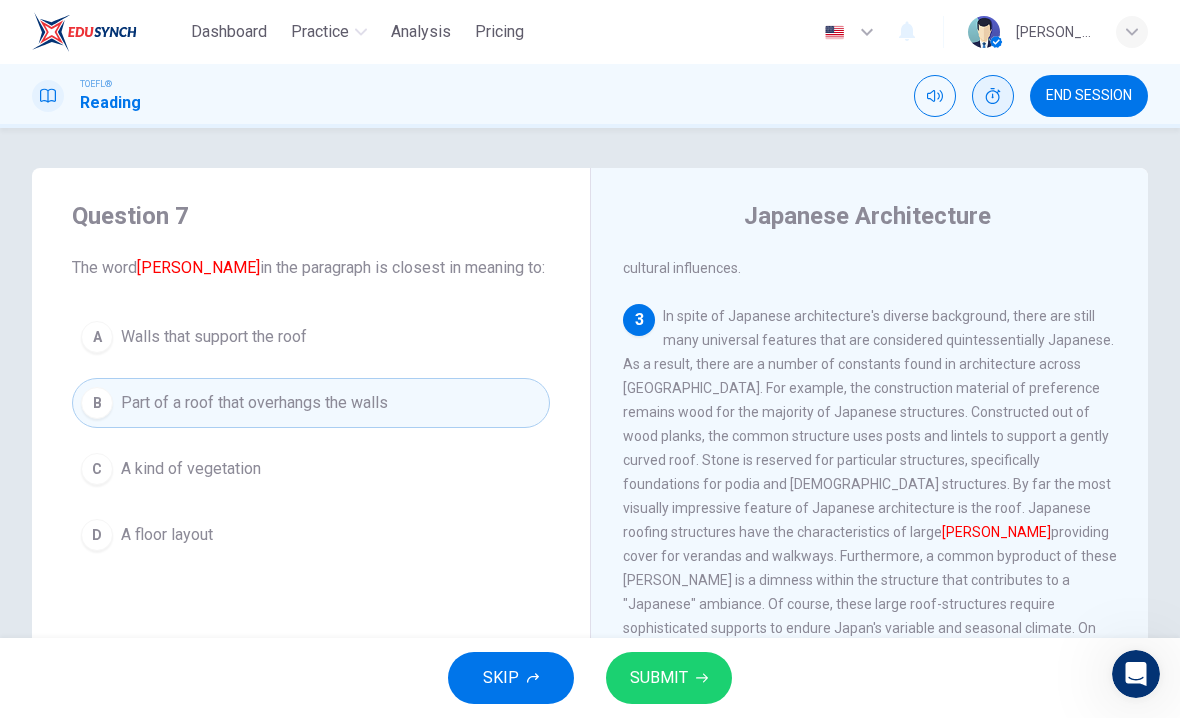 click on "A Walls that support the roof" at bounding box center (311, 337) 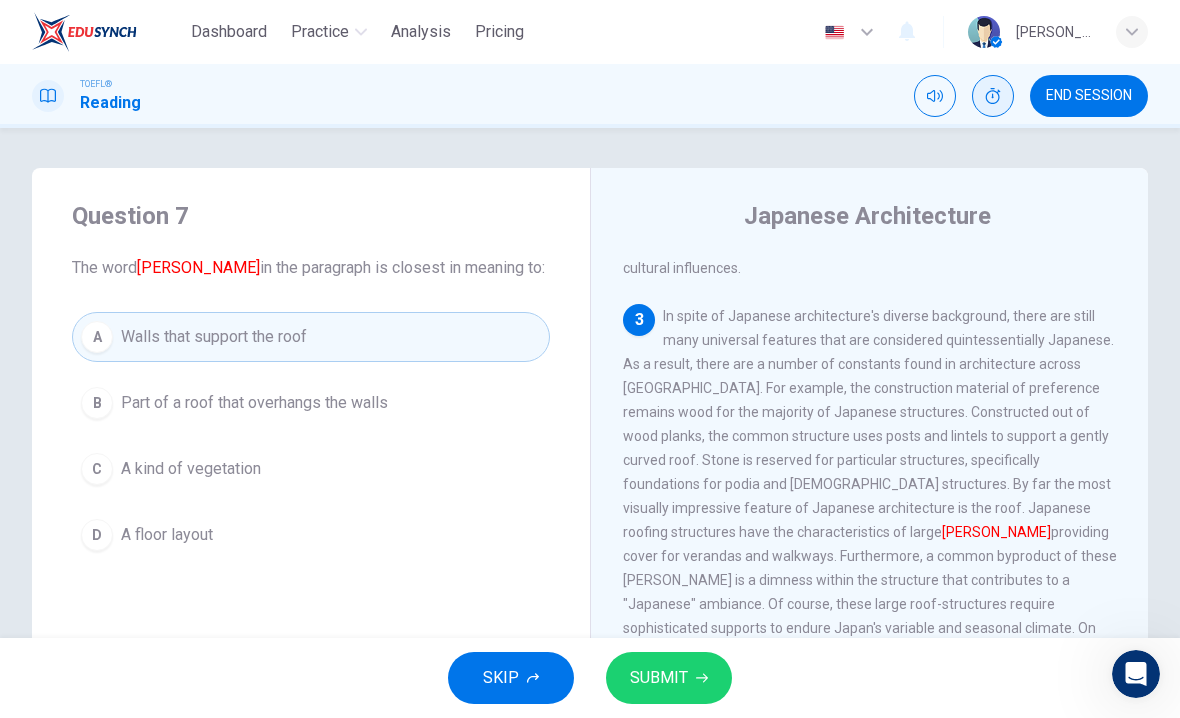 click on "B Part of a roof that overhangs the walls" at bounding box center (311, 403) 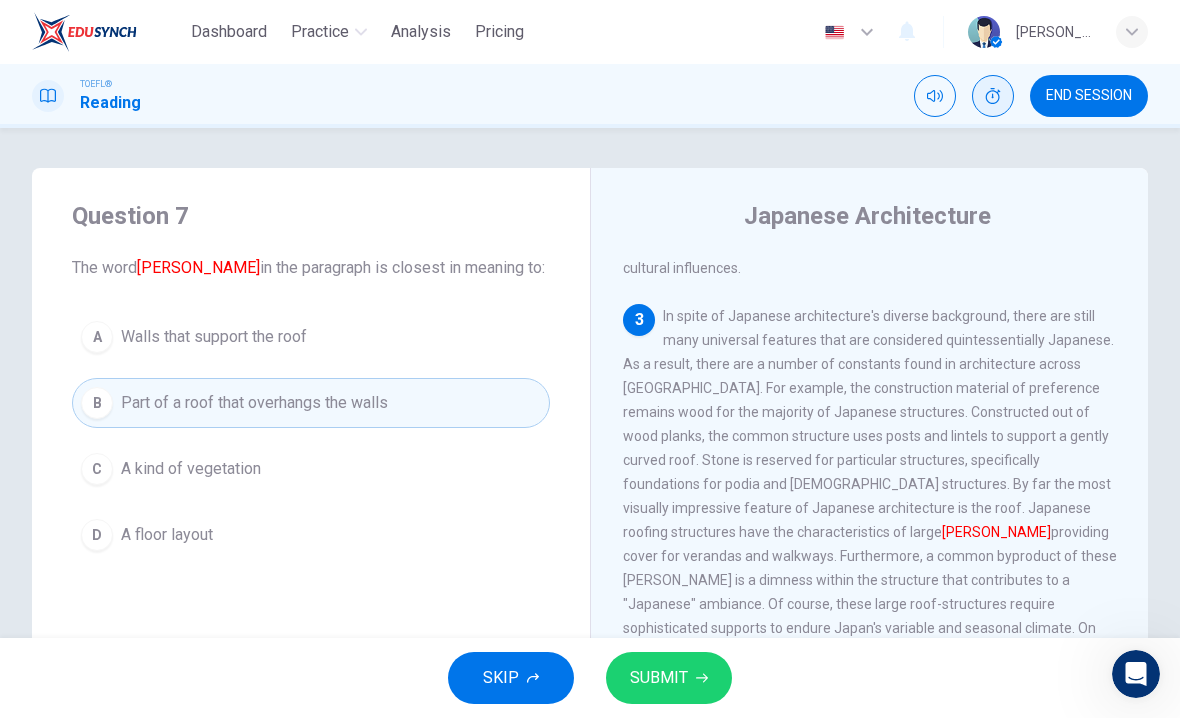 click on "A Walls that support the roof" at bounding box center (311, 337) 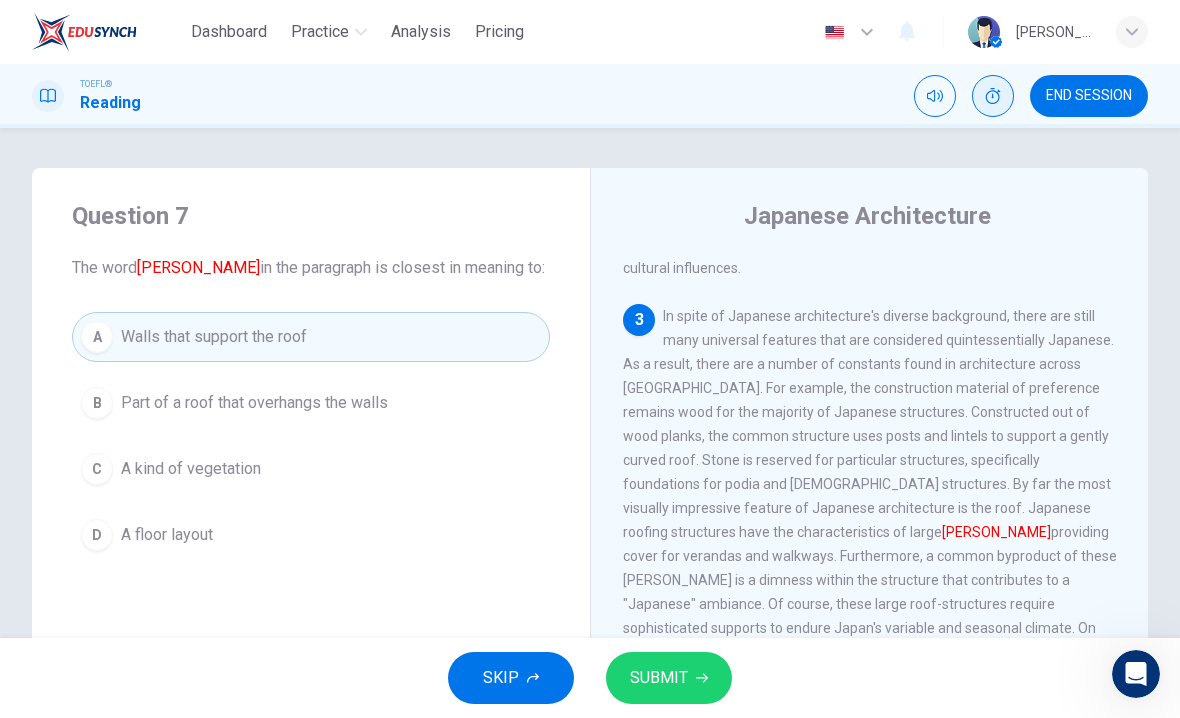 scroll, scrollTop: 2, scrollLeft: 0, axis: vertical 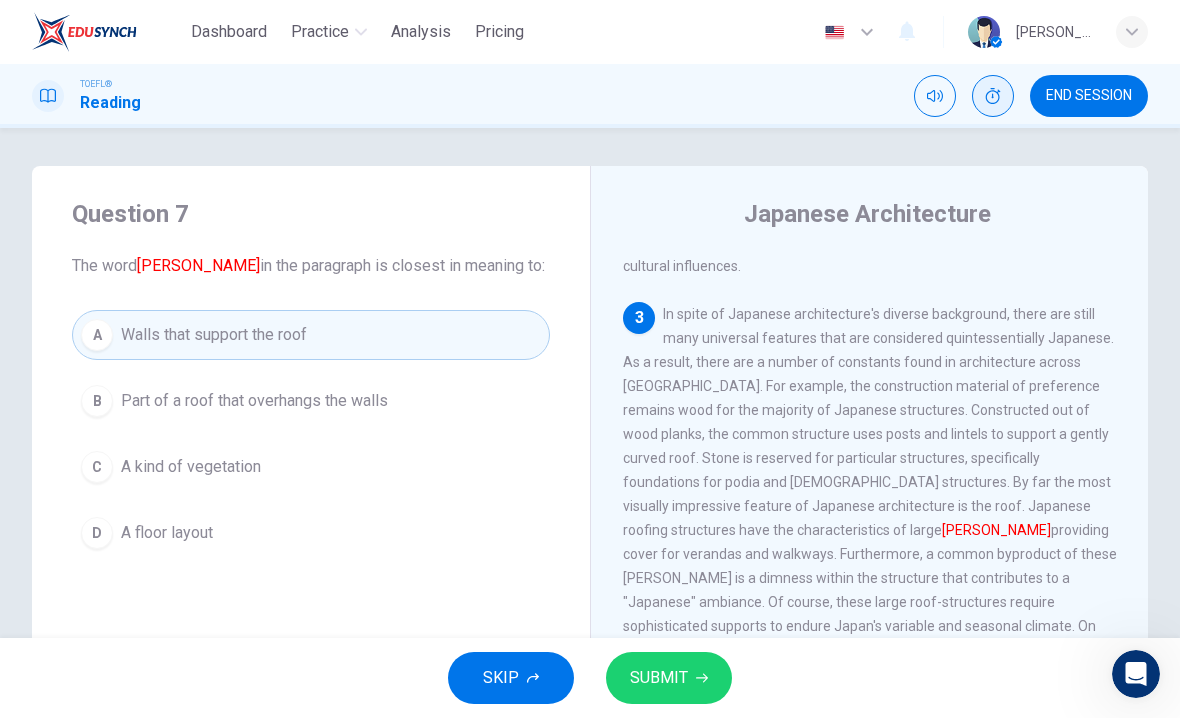 click on "B Part of a roof that overhangs the walls" at bounding box center (311, 401) 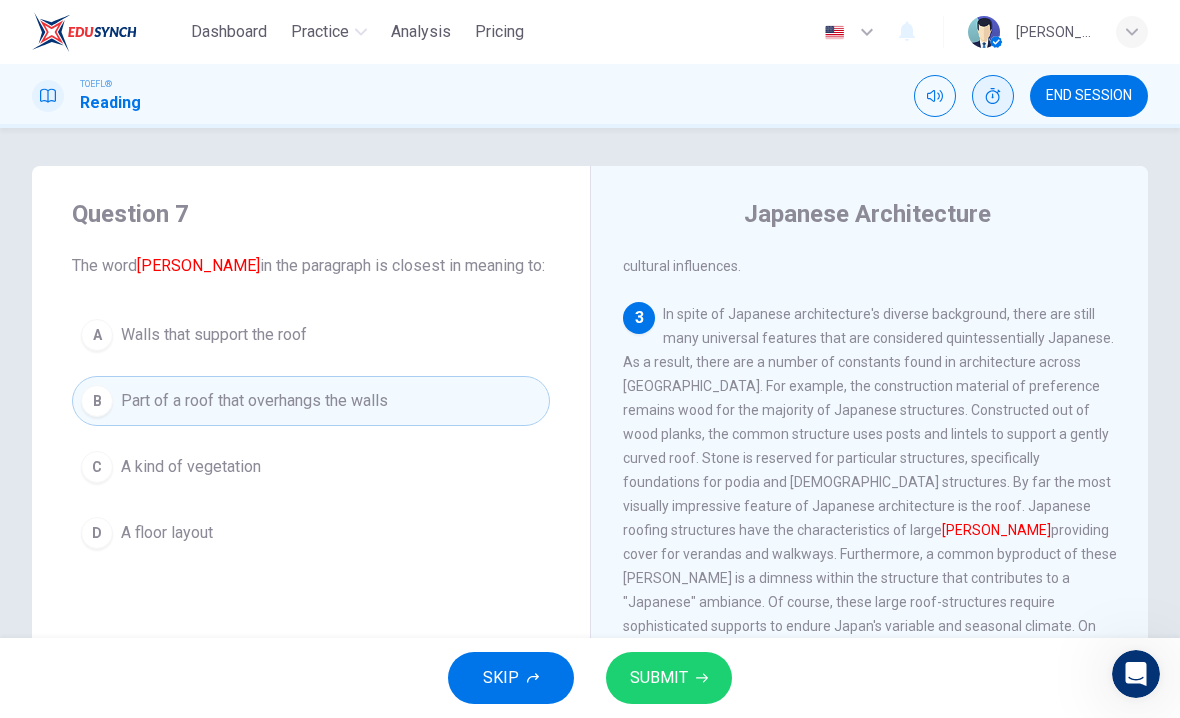 click on "SUBMIT" at bounding box center (669, 678) 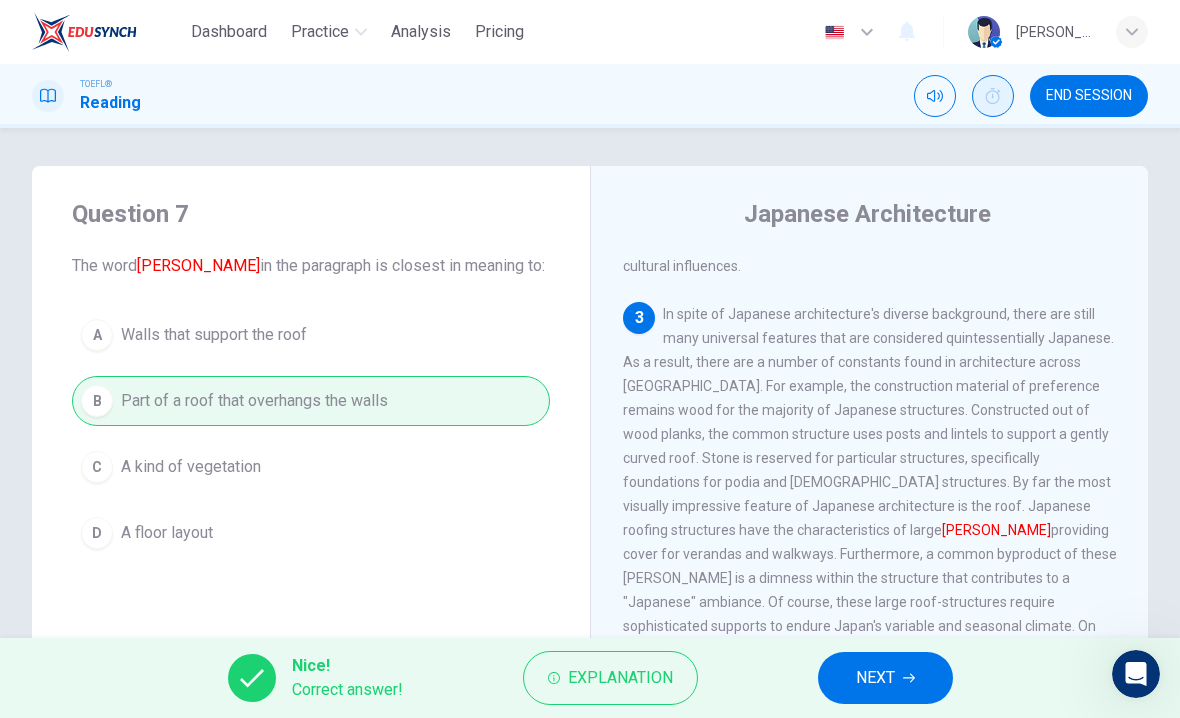 click on "END SESSION" at bounding box center (1089, 96) 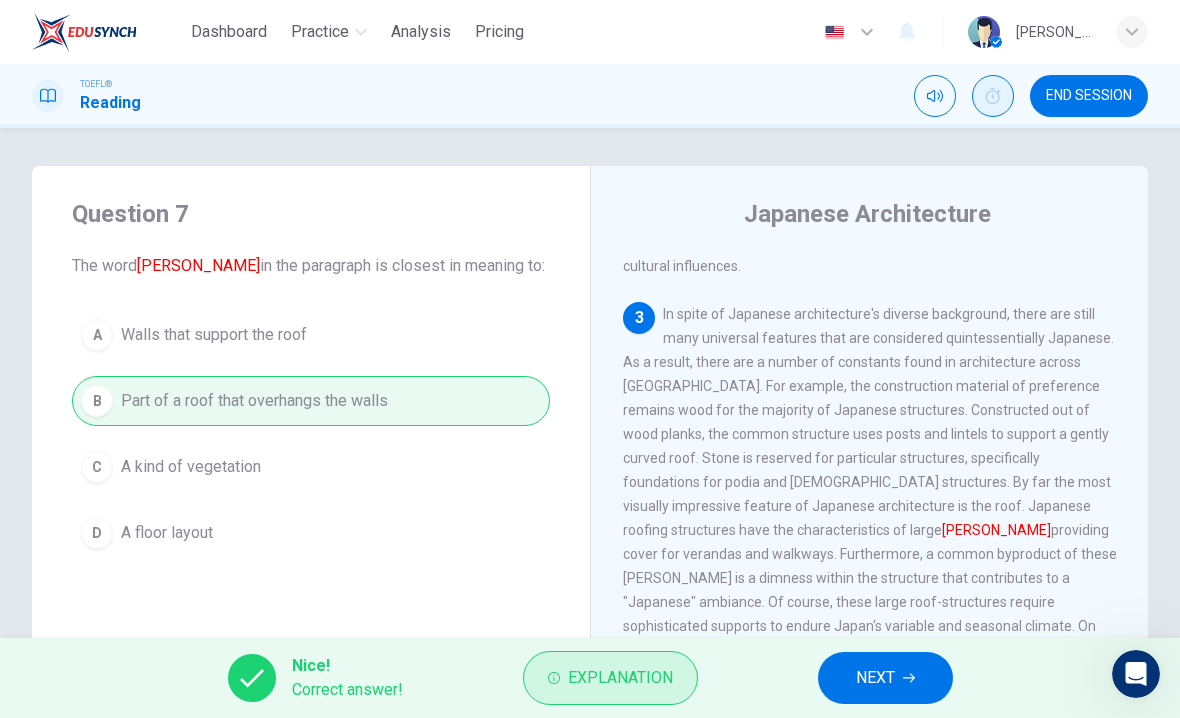 click on "Explanation" at bounding box center (610, 678) 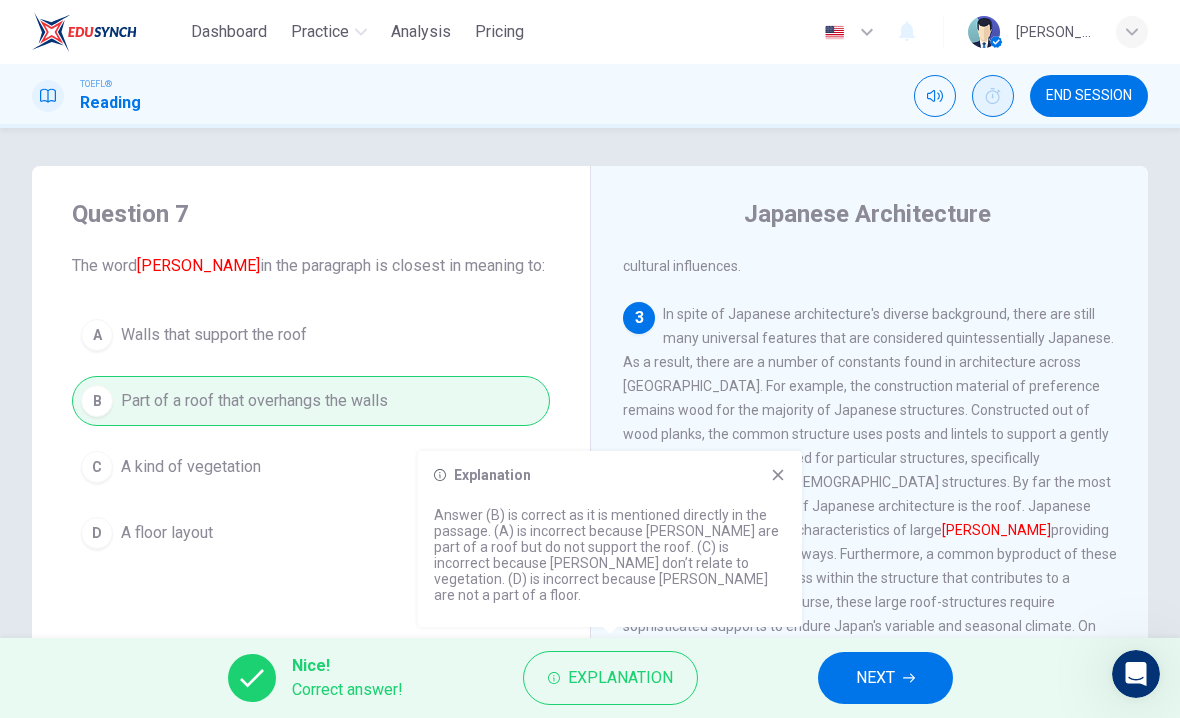 click 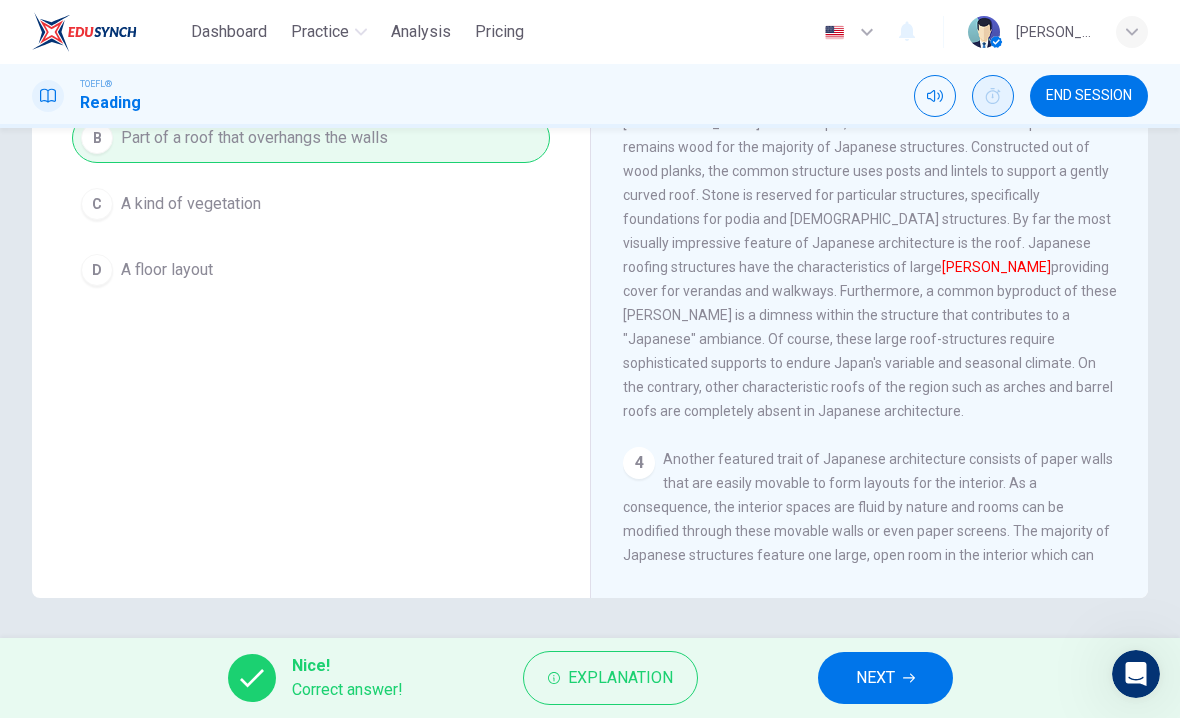 scroll, scrollTop: 265, scrollLeft: 0, axis: vertical 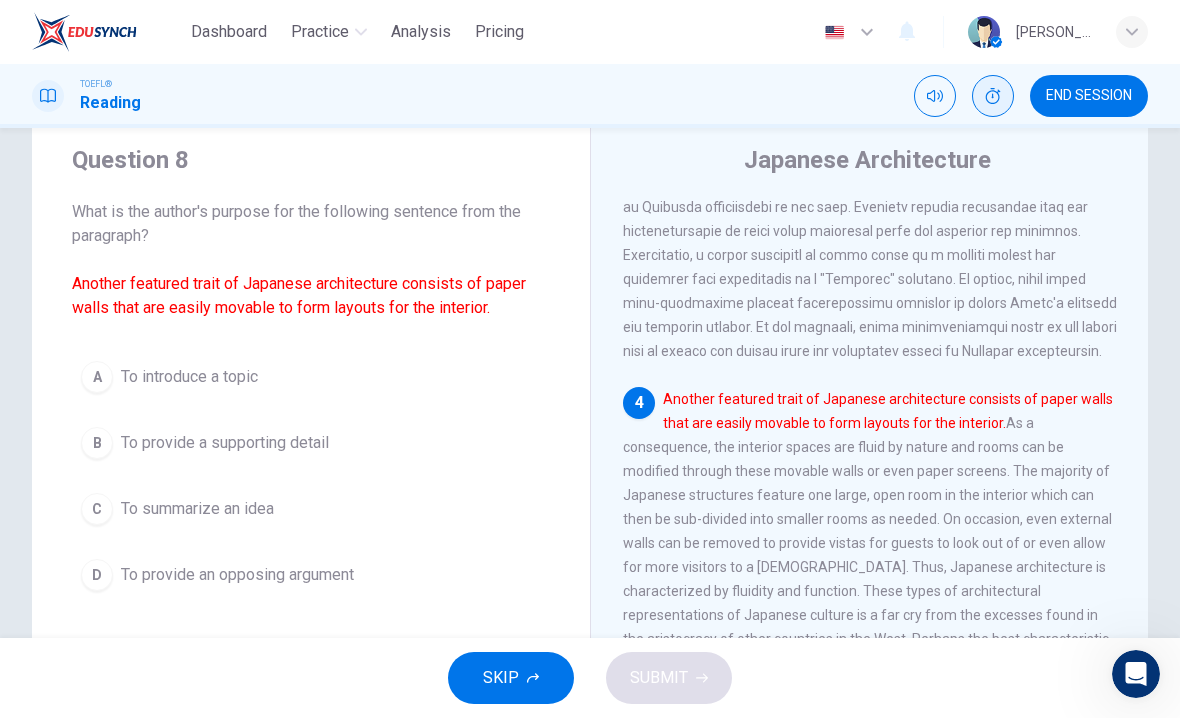 click on "To introduce a topic" at bounding box center [189, 377] 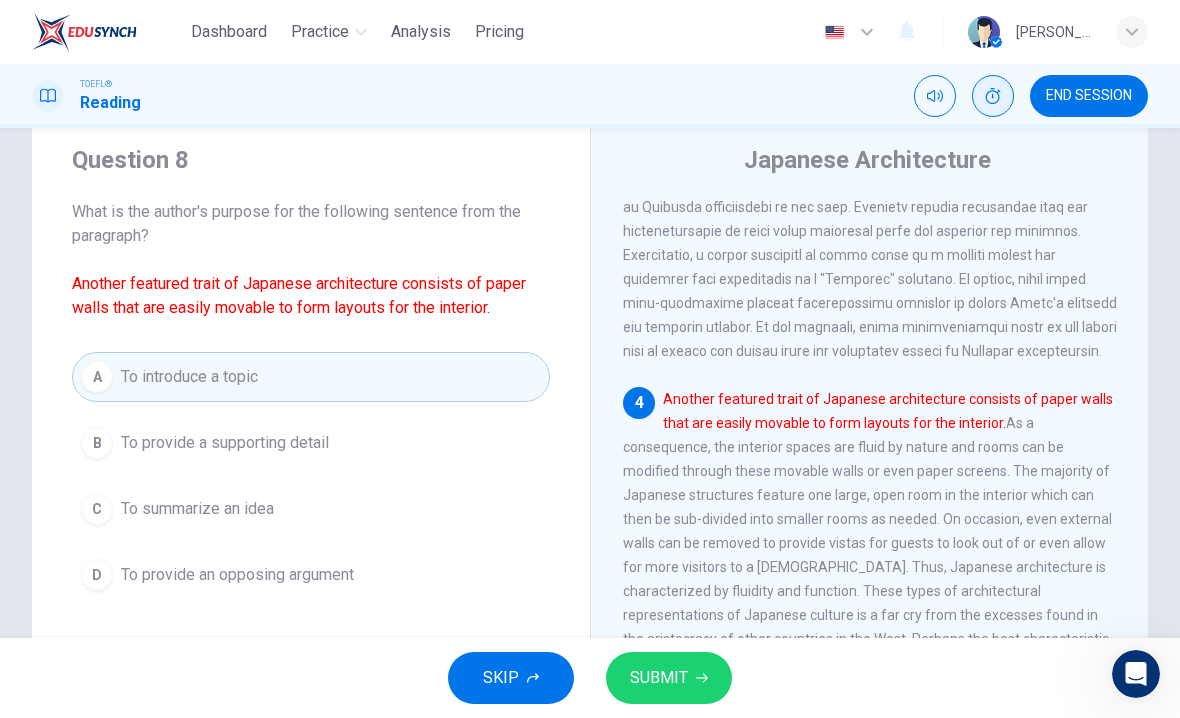 click on "SUBMIT" at bounding box center (659, 678) 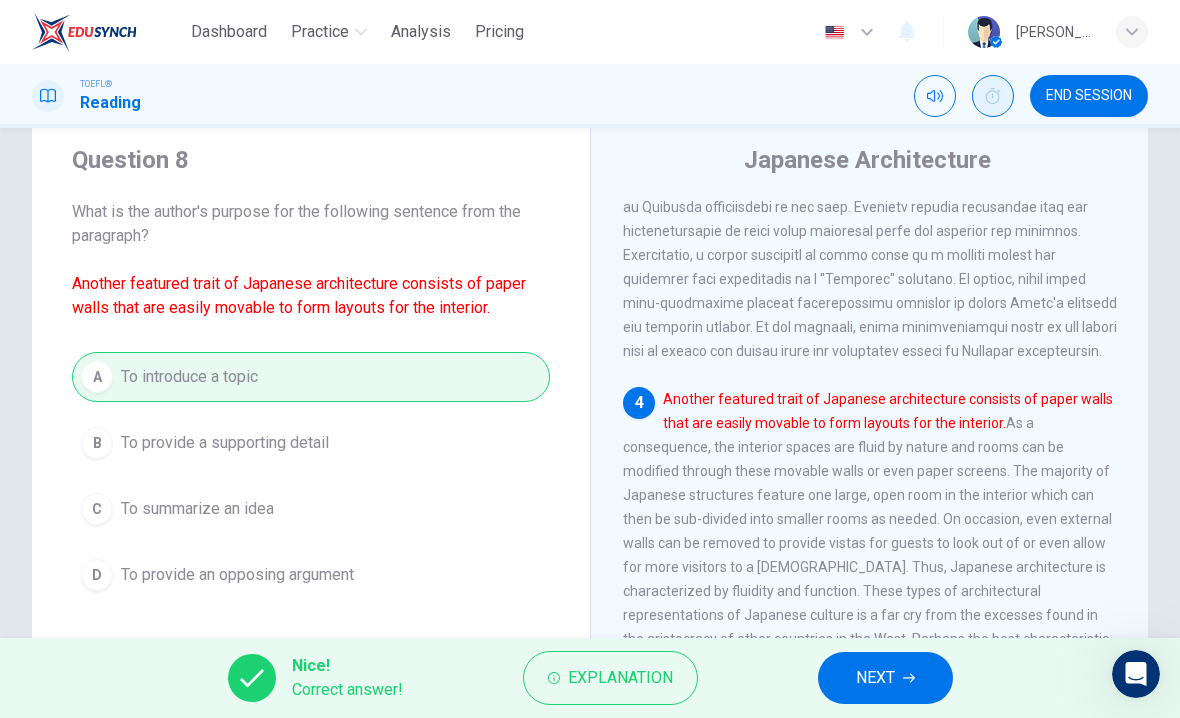 click on "NEXT" at bounding box center [875, 678] 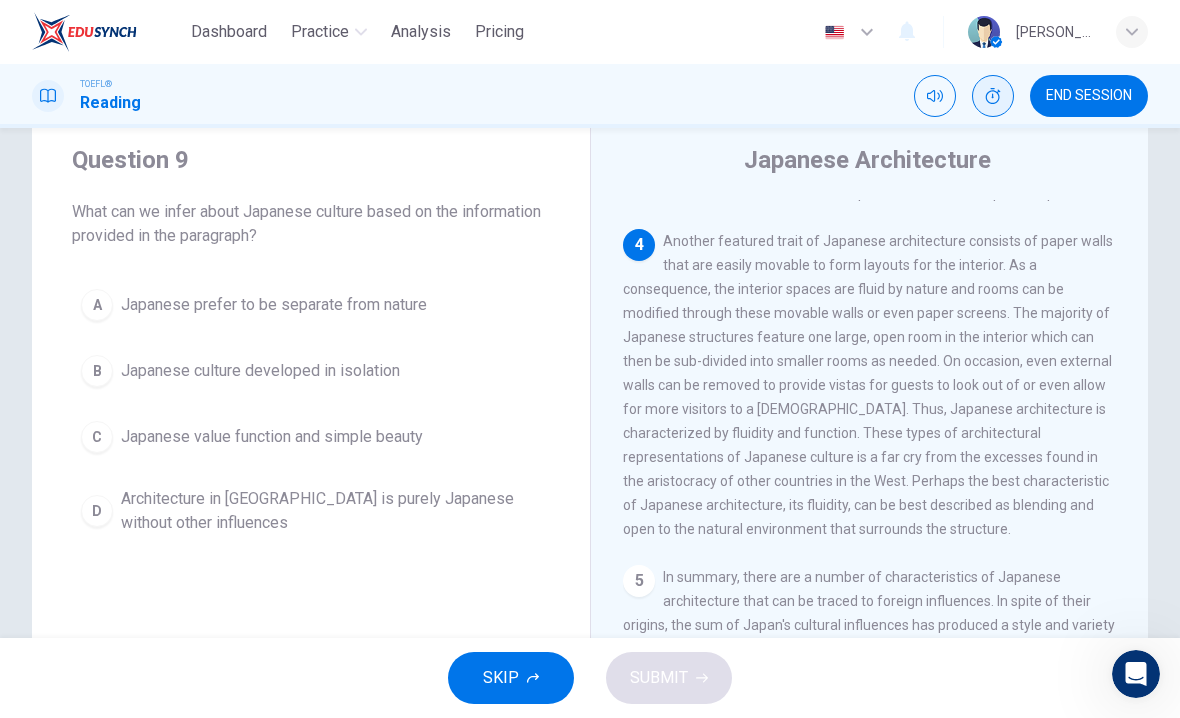 scroll, scrollTop: 1075, scrollLeft: 0, axis: vertical 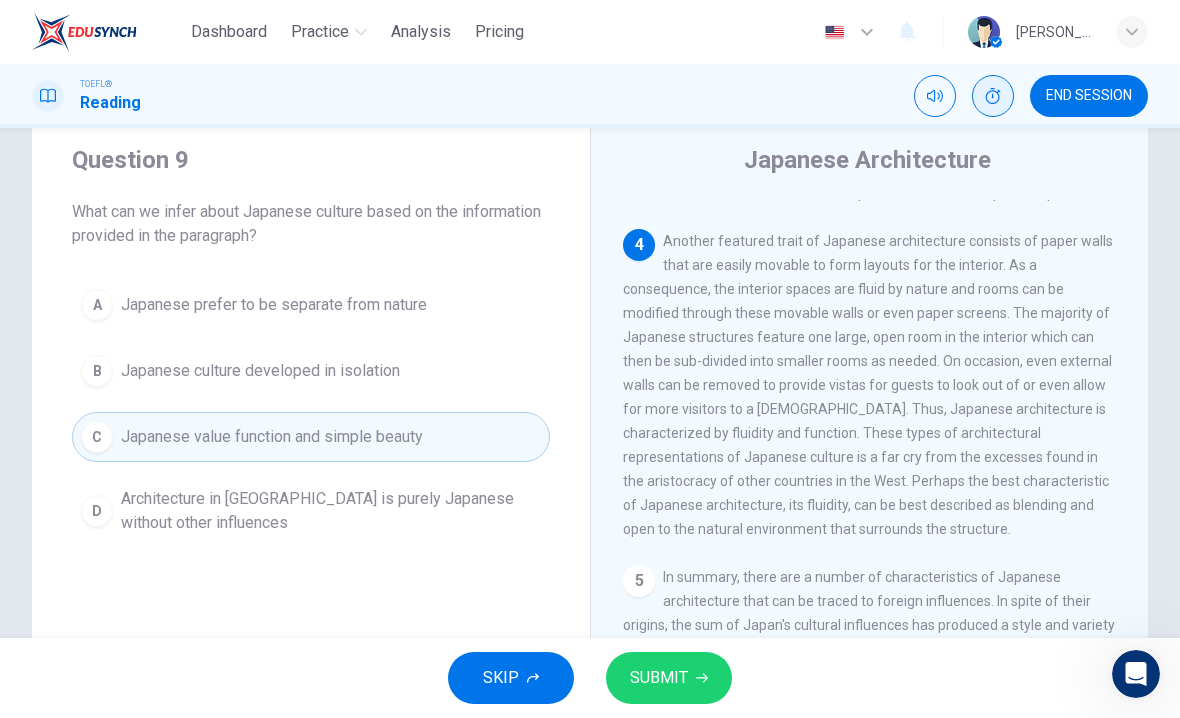 click on "SUBMIT" at bounding box center (659, 678) 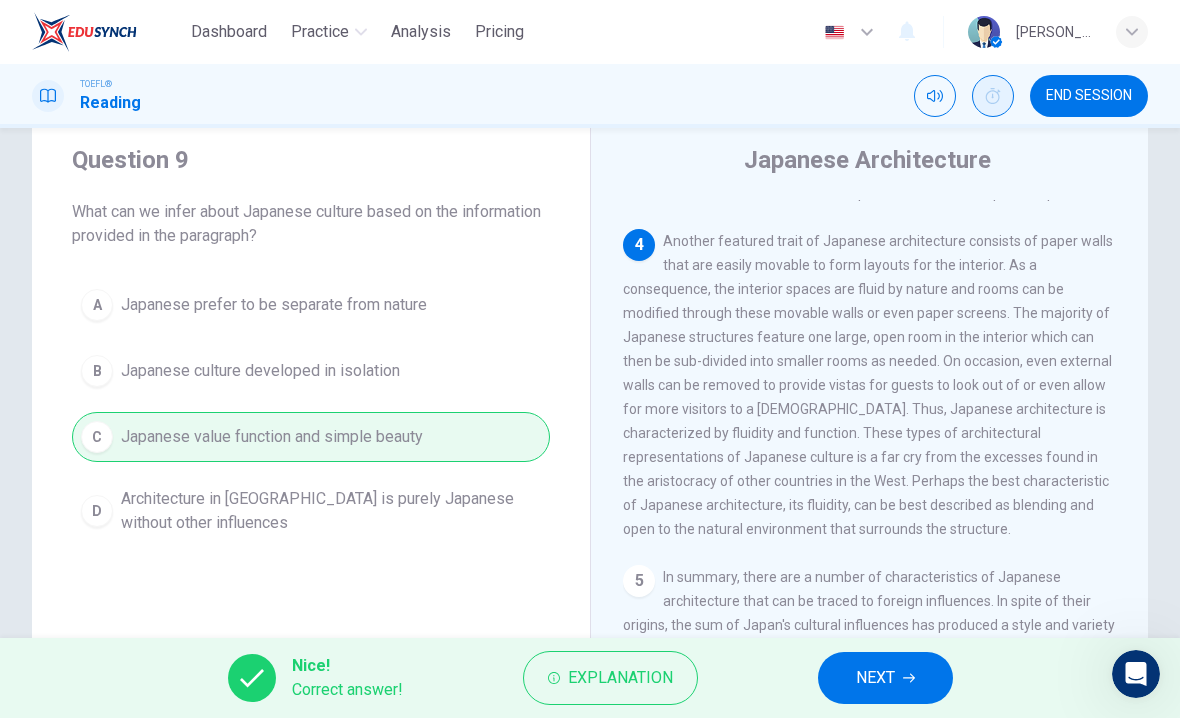 click on "NEXT" at bounding box center [875, 678] 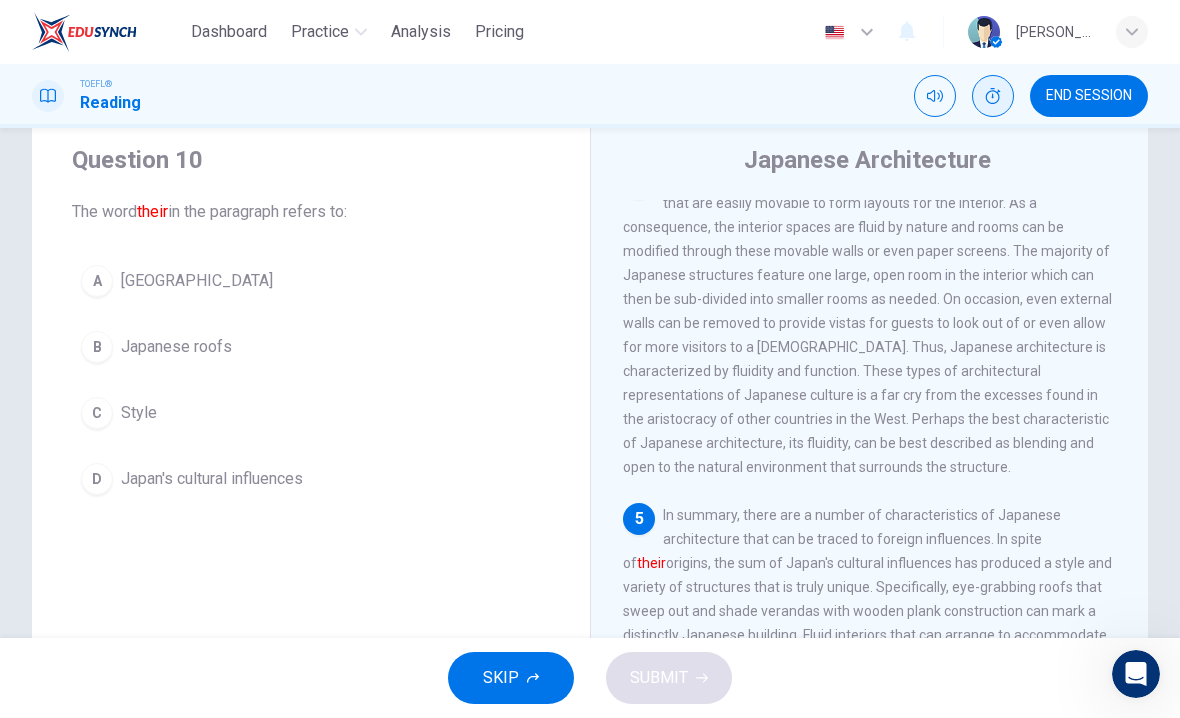 scroll, scrollTop: 1145, scrollLeft: 0, axis: vertical 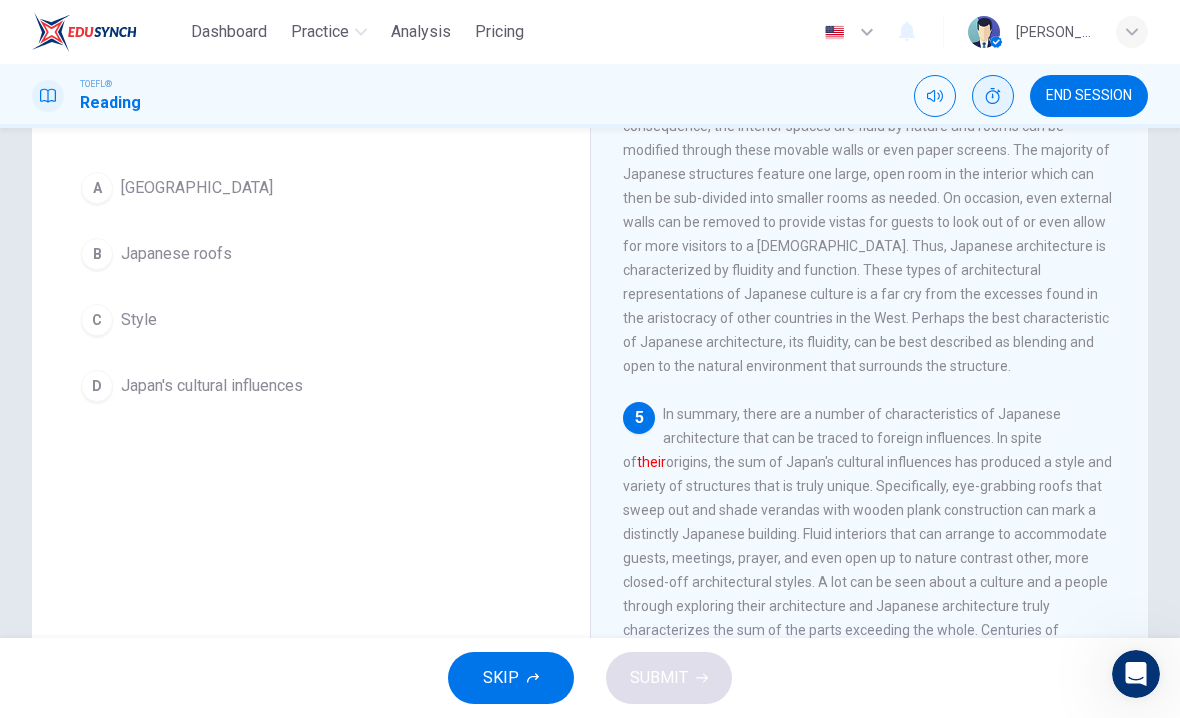 click on "B Japanese roofs" at bounding box center (311, 254) 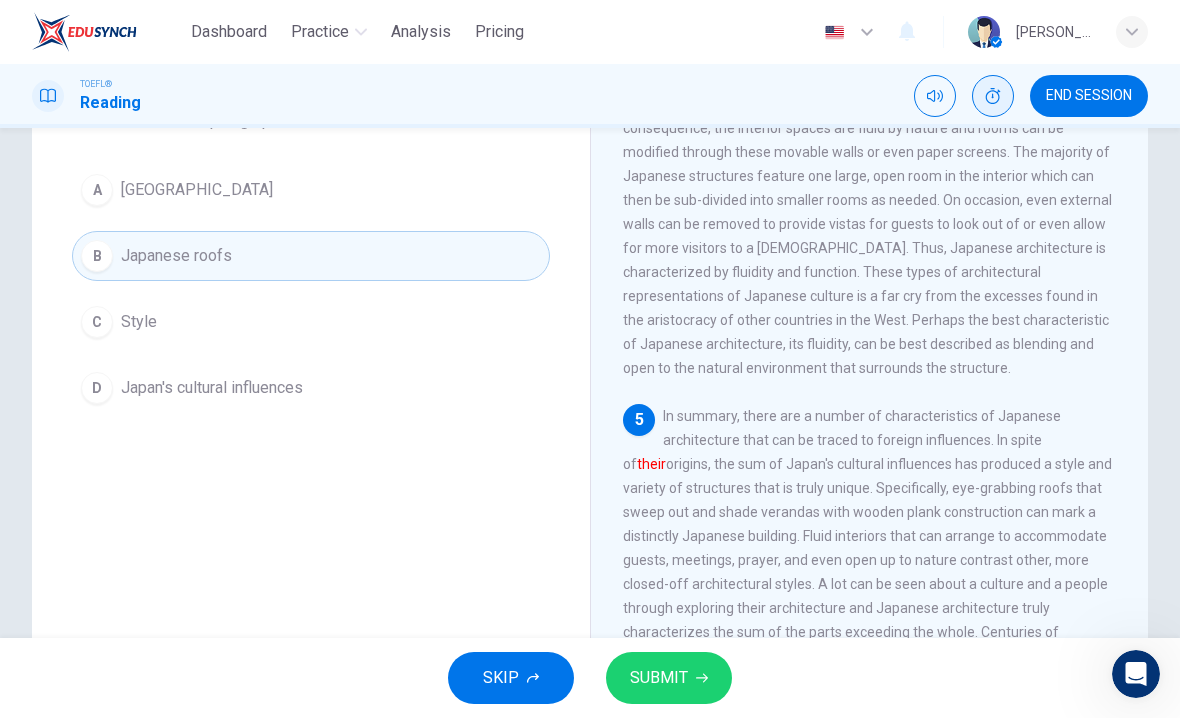 scroll, scrollTop: 155, scrollLeft: 0, axis: vertical 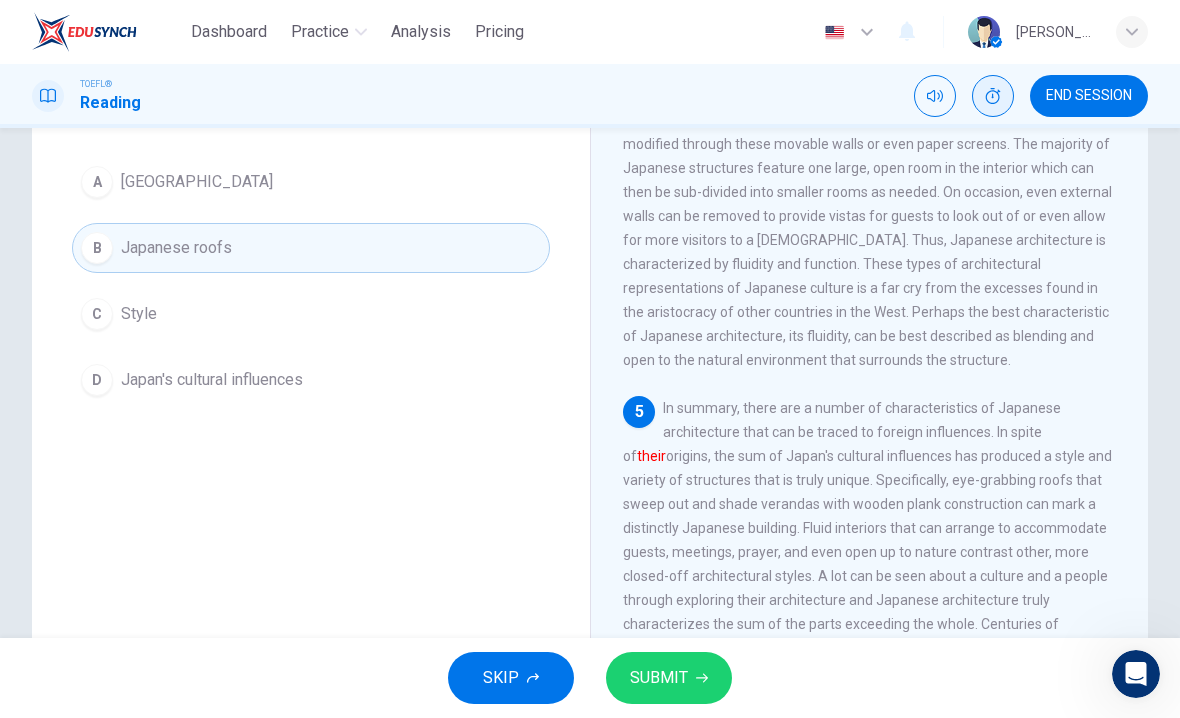 click on "D Japan's cultural influences" at bounding box center (311, 380) 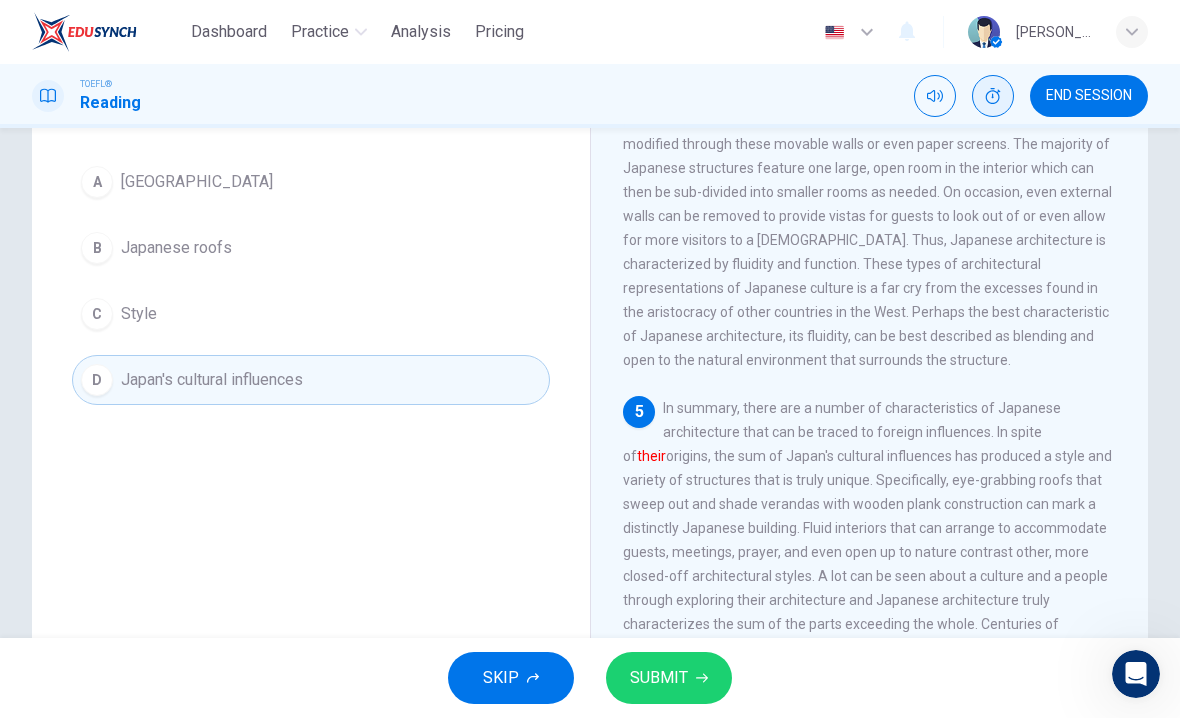 click on "SUBMIT" at bounding box center (669, 678) 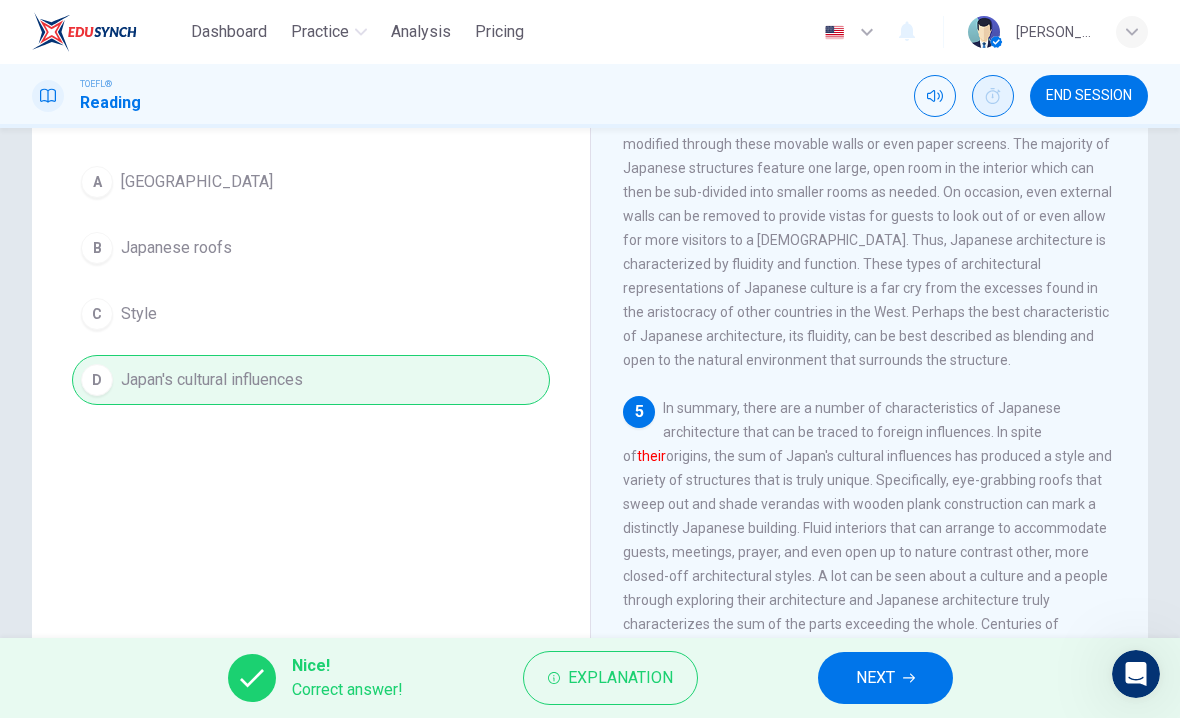 click on "NEXT" at bounding box center (875, 678) 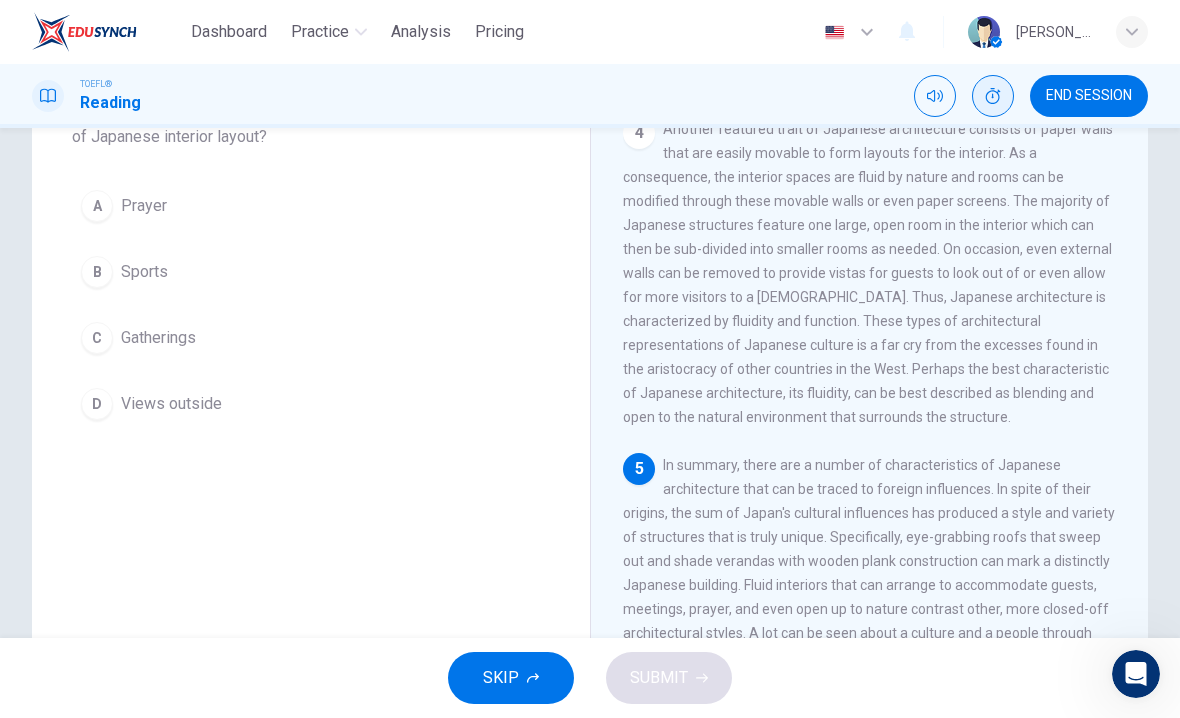scroll, scrollTop: 1091, scrollLeft: 0, axis: vertical 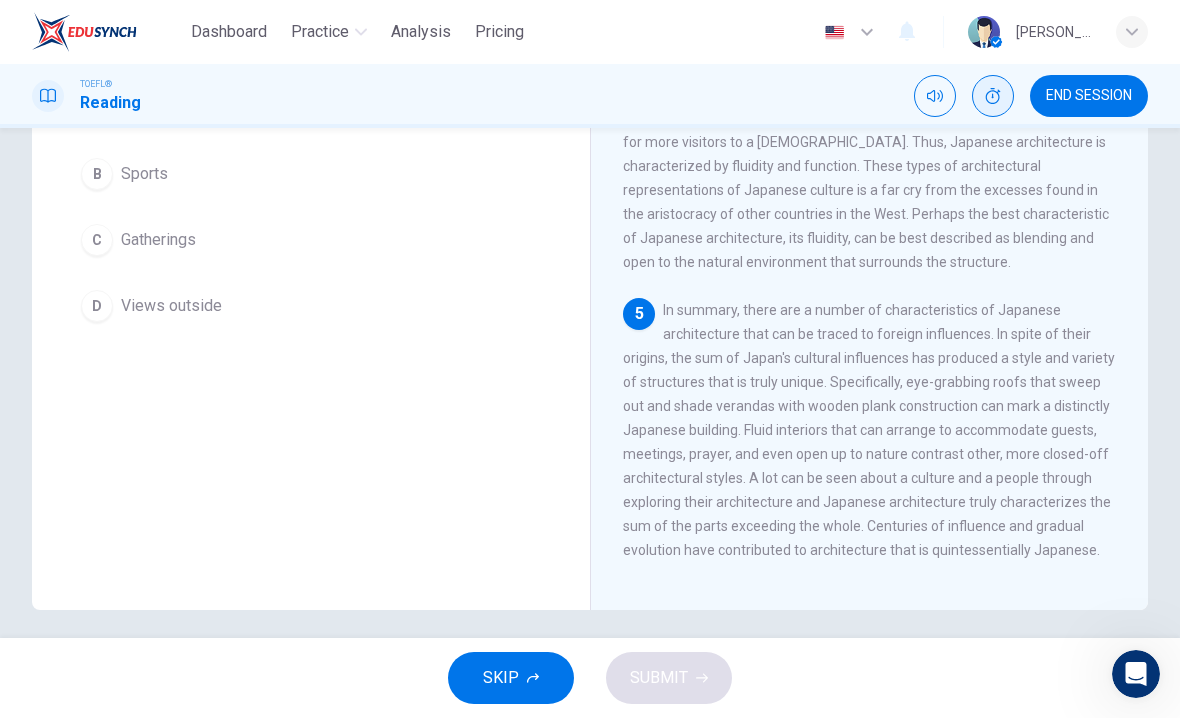 click on "Question 11 According to the paragraph, which of the following is NOT a function of Japanese interior layout? A Prayer B Sports C Gatherings D Views outside Japanese Architecture 1 Japanese architecture is distinctive yet familiar to Asian cultures in the far east. As recognizable as a pagoda may be for a Japanese enthusiast, the architecture it's based on consists of many different traits found throughout [GEOGRAPHIC_DATA]. Although Japanese architecture is best exemplified by elevated wooden structures and sliding doors for walls, there were still many influences over the centuries that shaped Japan's architecture [DATE]. However, perhaps the feature most characteristic of Japanese architecture is its flexibility. Specifically, the ability to reshape rooms contributes to the simple and universal features of Japanese architecture. Japanese architecture is one of the world's most distinctive due to its diverse history of cultural influences blended with a style that embraces nature and accents fluidity. 2 3 4 5" at bounding box center (590, 262) 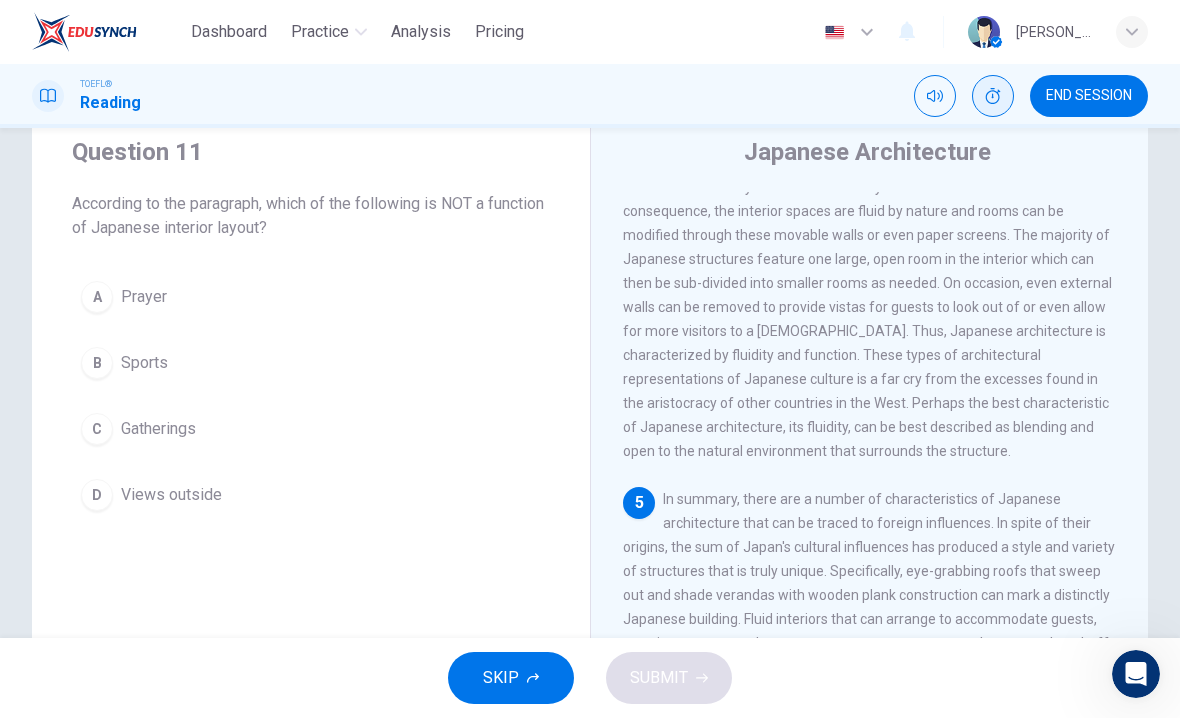 scroll, scrollTop: 65, scrollLeft: 0, axis: vertical 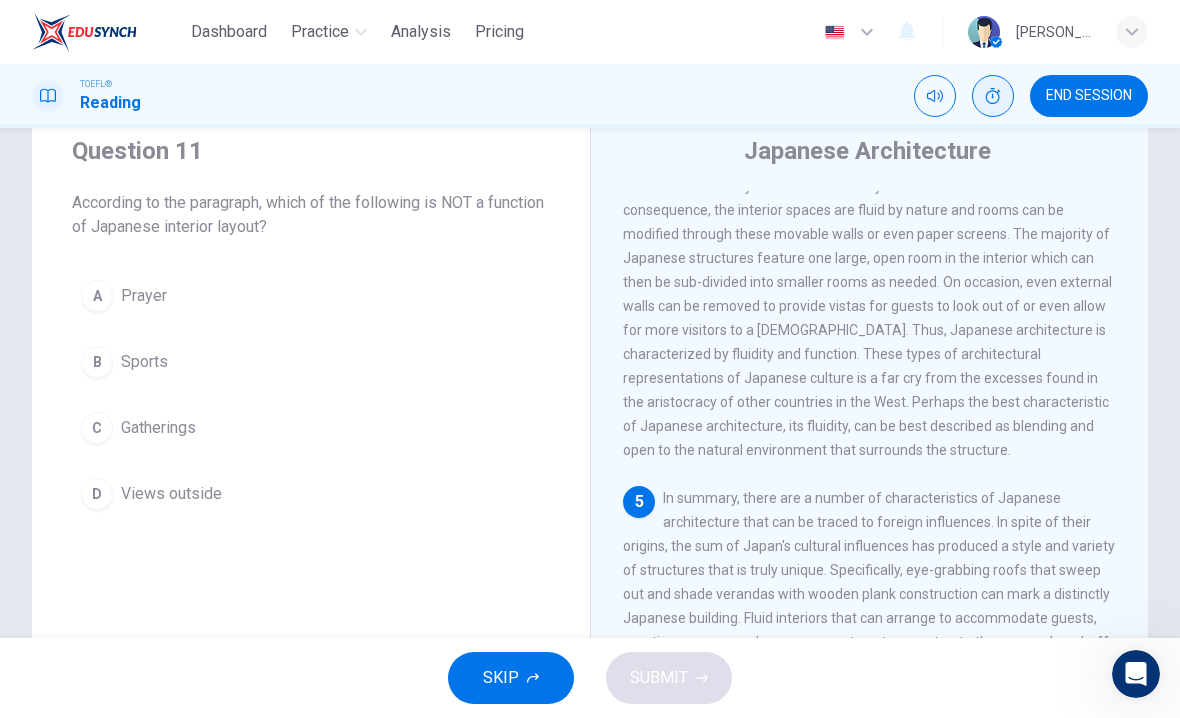 click on "Sports" at bounding box center (144, 362) 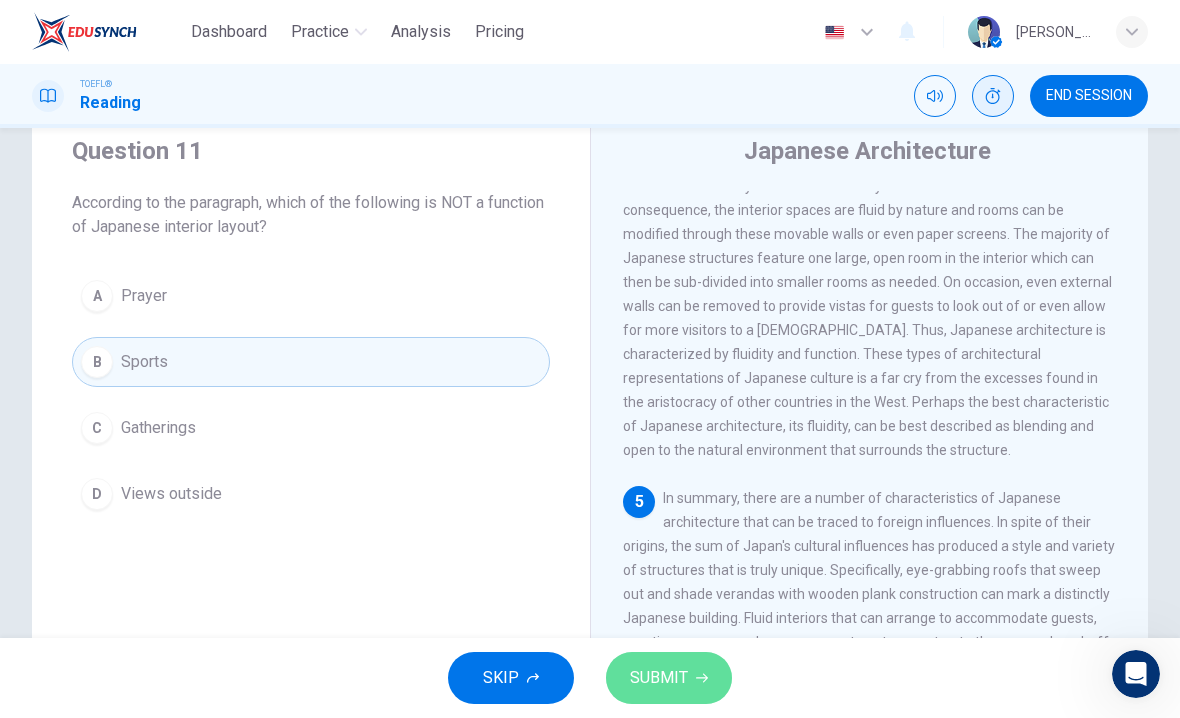 click on "SUBMIT" at bounding box center [659, 678] 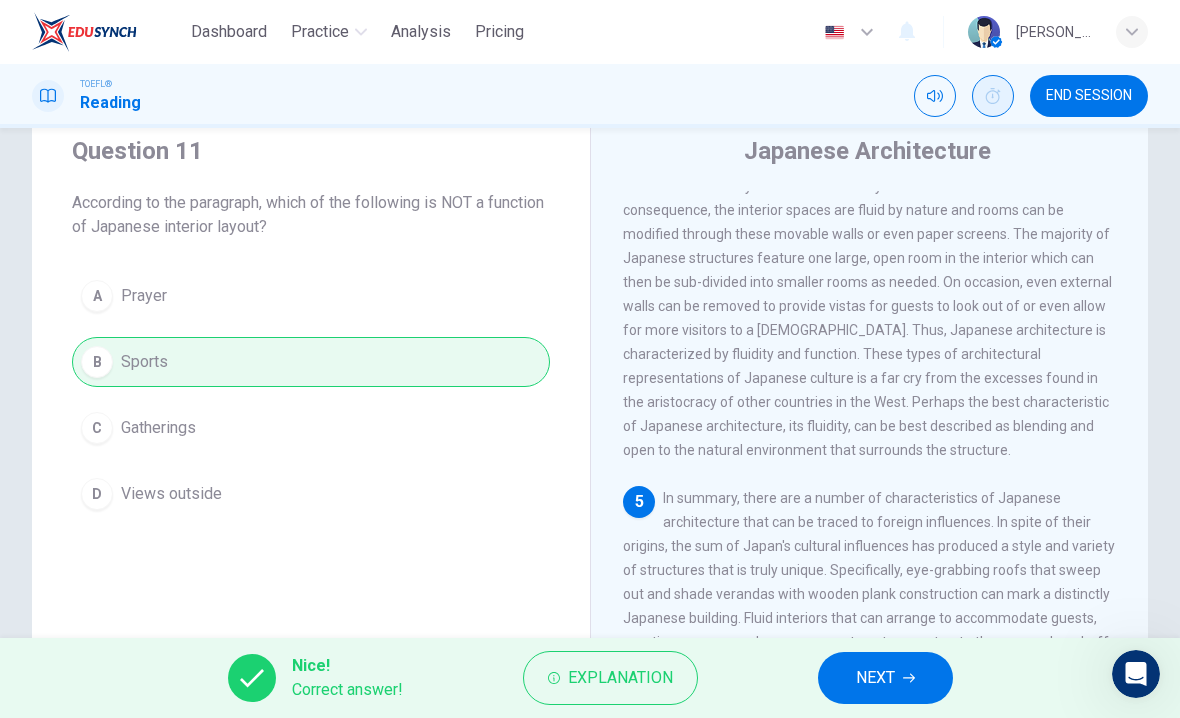 click on "NEXT" at bounding box center [875, 678] 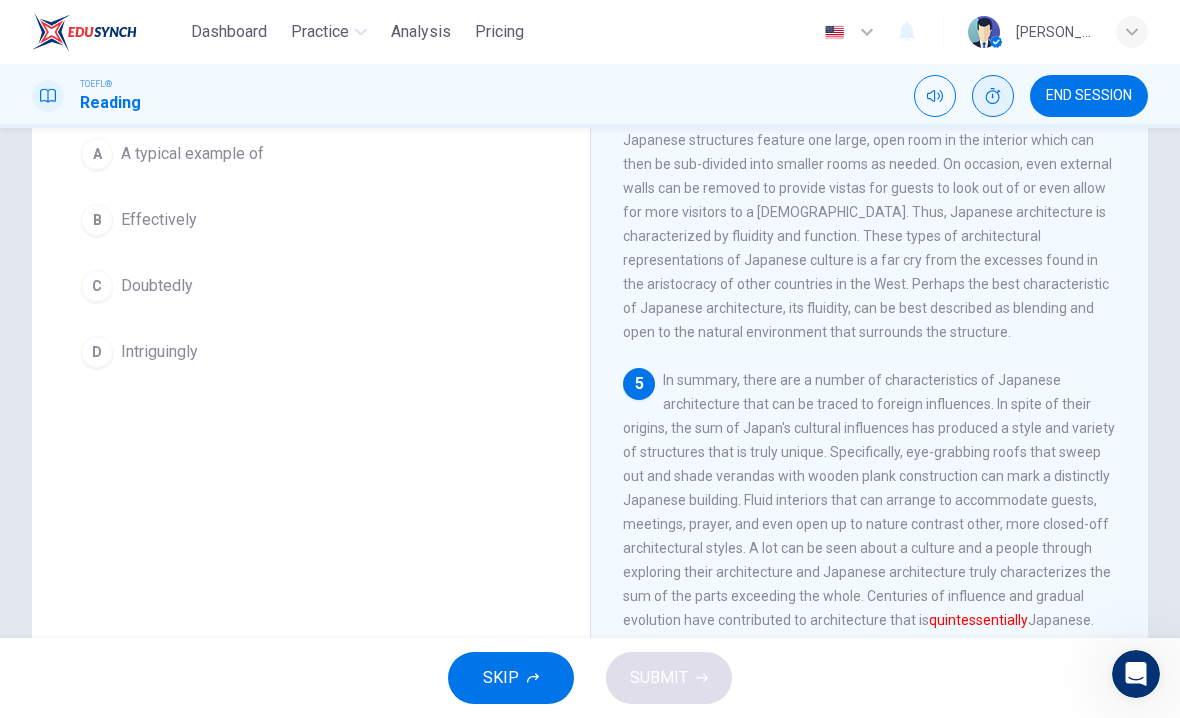 scroll, scrollTop: 184, scrollLeft: 0, axis: vertical 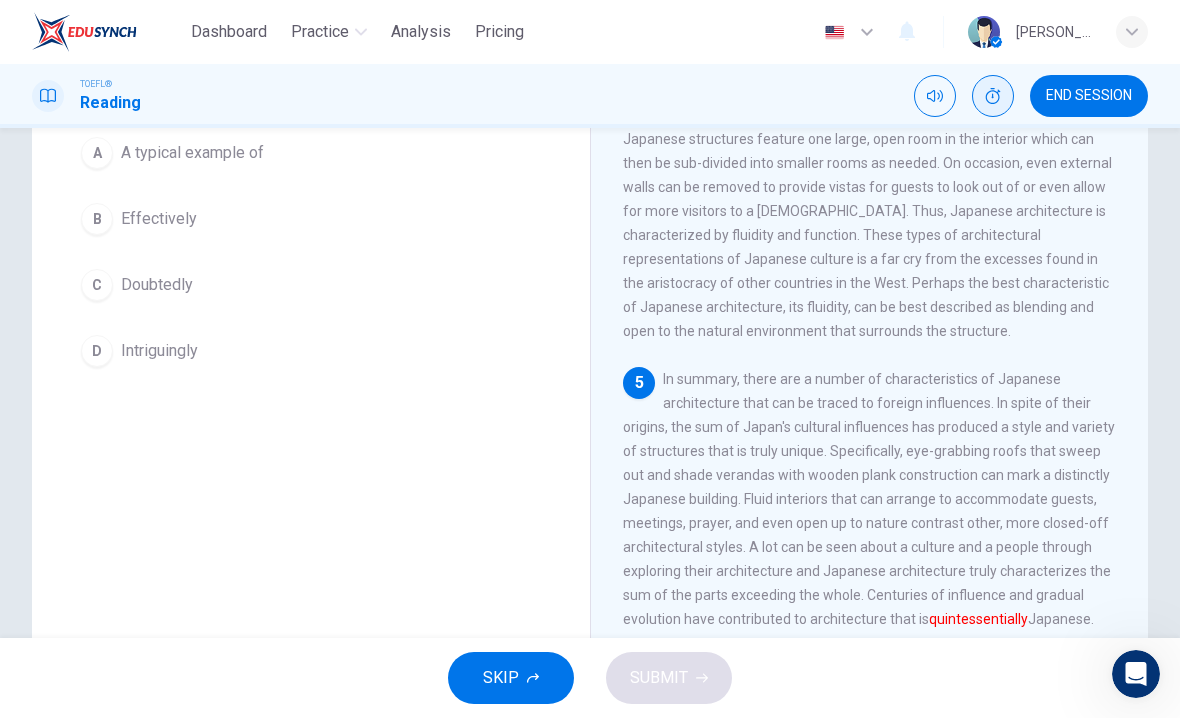 click on "Effectively" at bounding box center (159, 219) 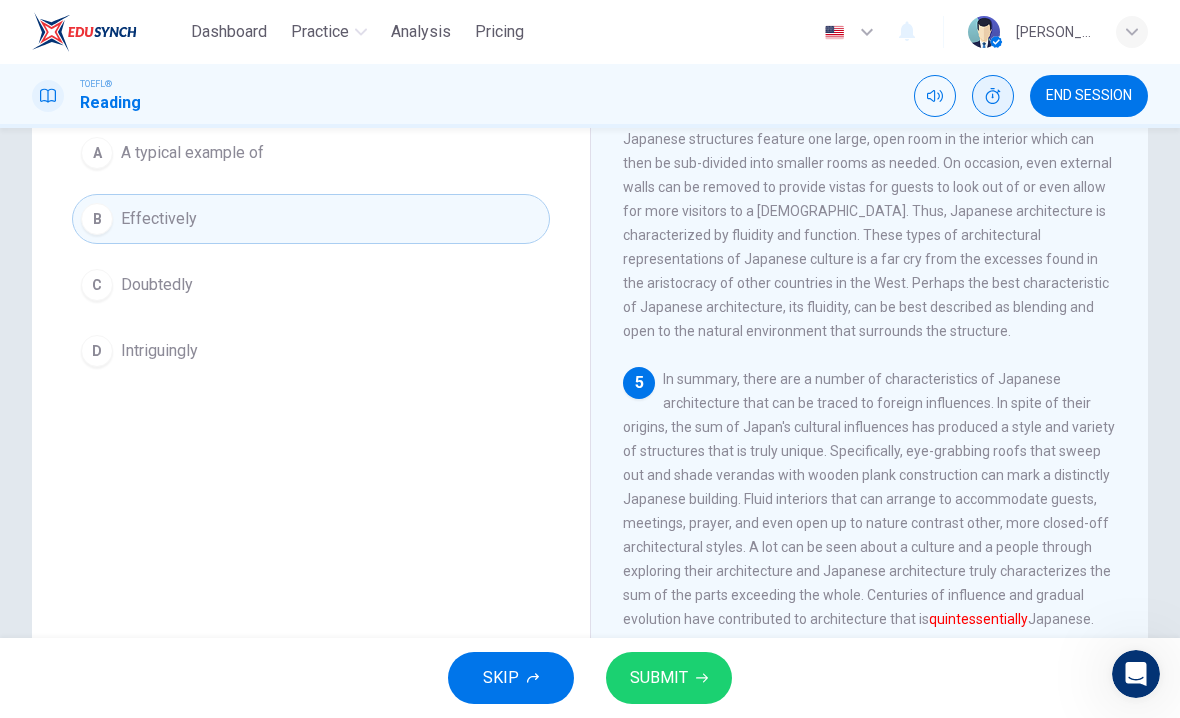 click on "SUBMIT" at bounding box center (659, 678) 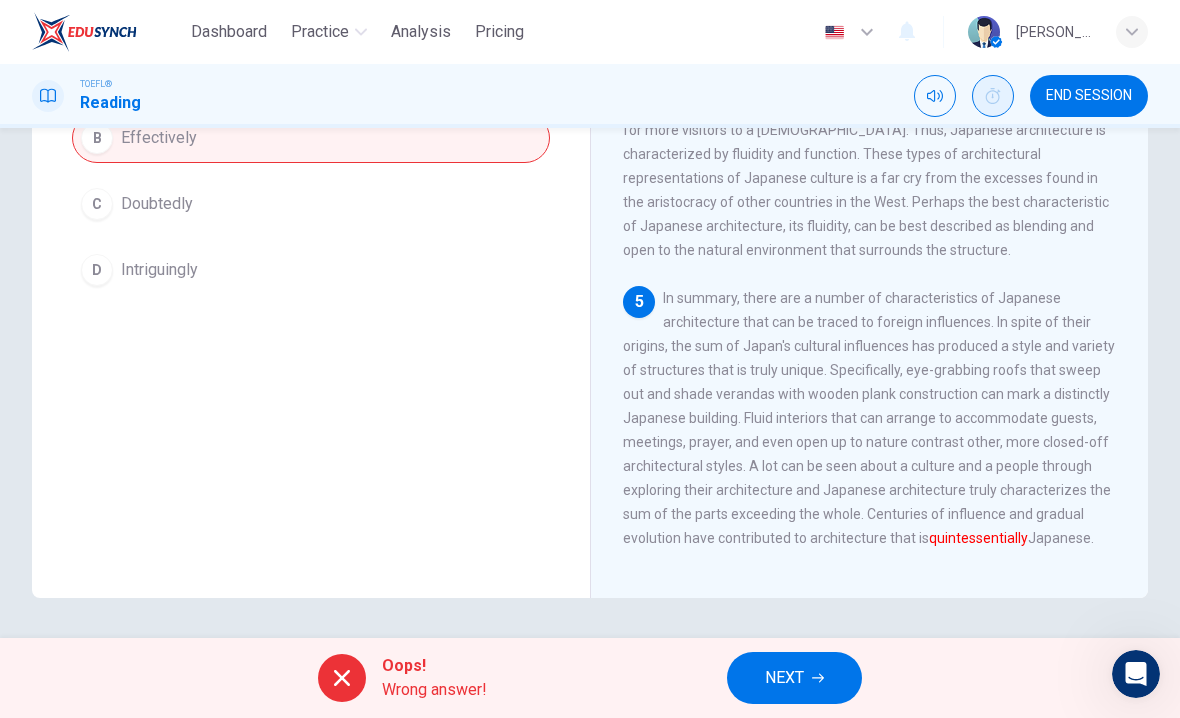 click on "Question 12 The word  quintessentially  in the paragraph is closest in meaning to: A A typical example of B Effectively C Doubtedly D Intriguingly Japanese Architecture 1 Japanese architecture is distinctive yet familiar to Asian cultures in the [GEOGRAPHIC_DATA]. As recognizable as a pagoda may be for a Japanese enthusiast, the architecture it's based on consists of many different traits found throughout [GEOGRAPHIC_DATA]. Although Japanese architecture is best exemplified by elevated wooden structures and sliding doors for walls, there were still many influences over the centuries that shaped Japan's architecture [DATE]. However, perhaps the feature most characteristic of Japanese architecture is its flexibility. Specifically, the ability to reshape rooms contributes to the simple and universal features of Japanese architecture. Japanese architecture is one of the world's most distinctive due to its diverse history of cultural influences blended with a style that embraces nature and accents fluidity. 2 3 4 5 quintessentially" at bounding box center (590, 383) 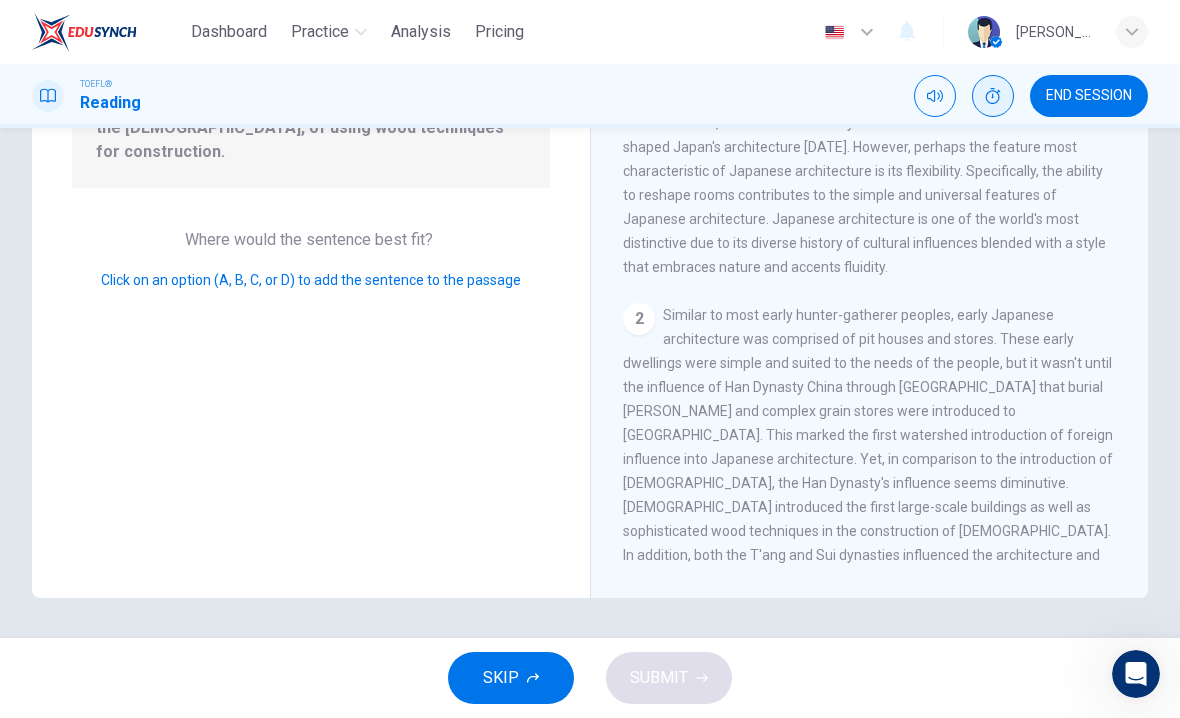 scroll, scrollTop: 498, scrollLeft: 0, axis: vertical 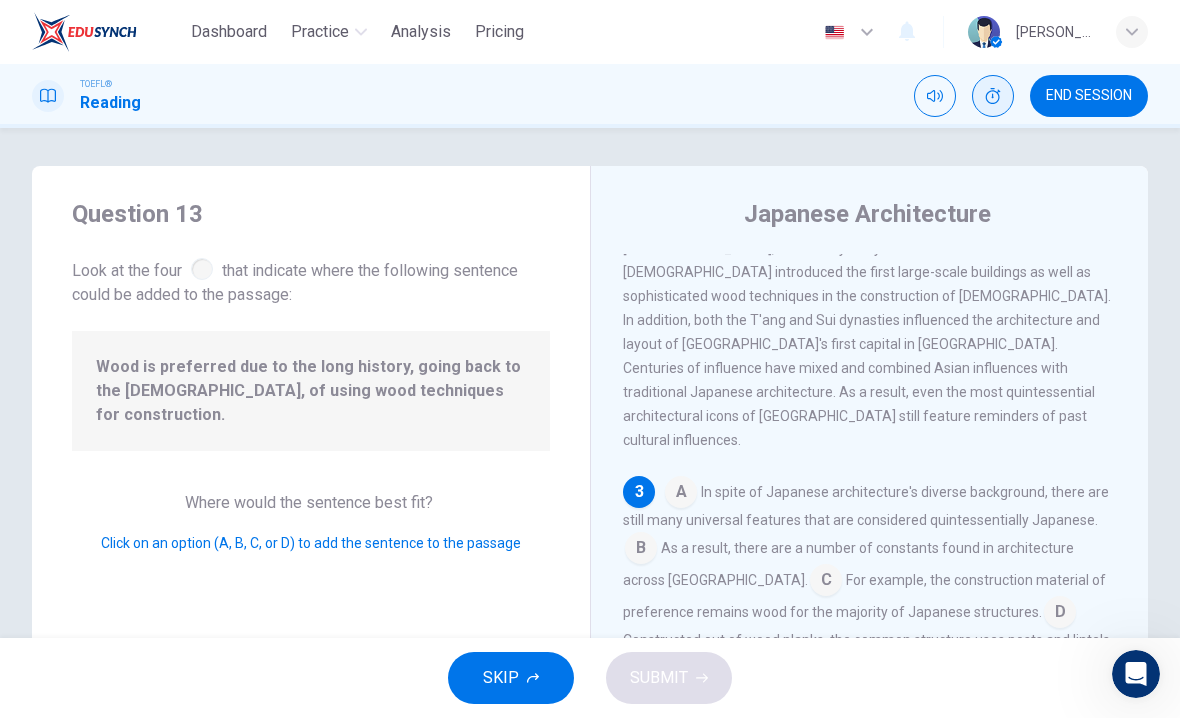 click at bounding box center [1060, 614] 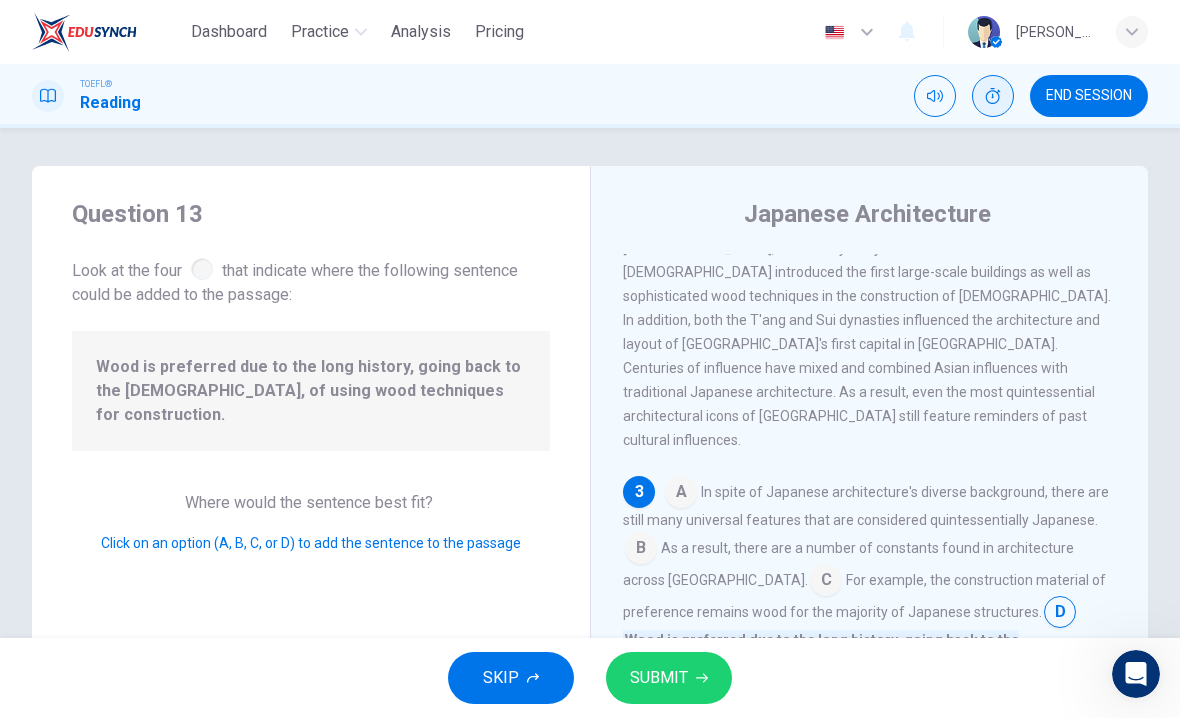 click on "SUBMIT" at bounding box center (659, 678) 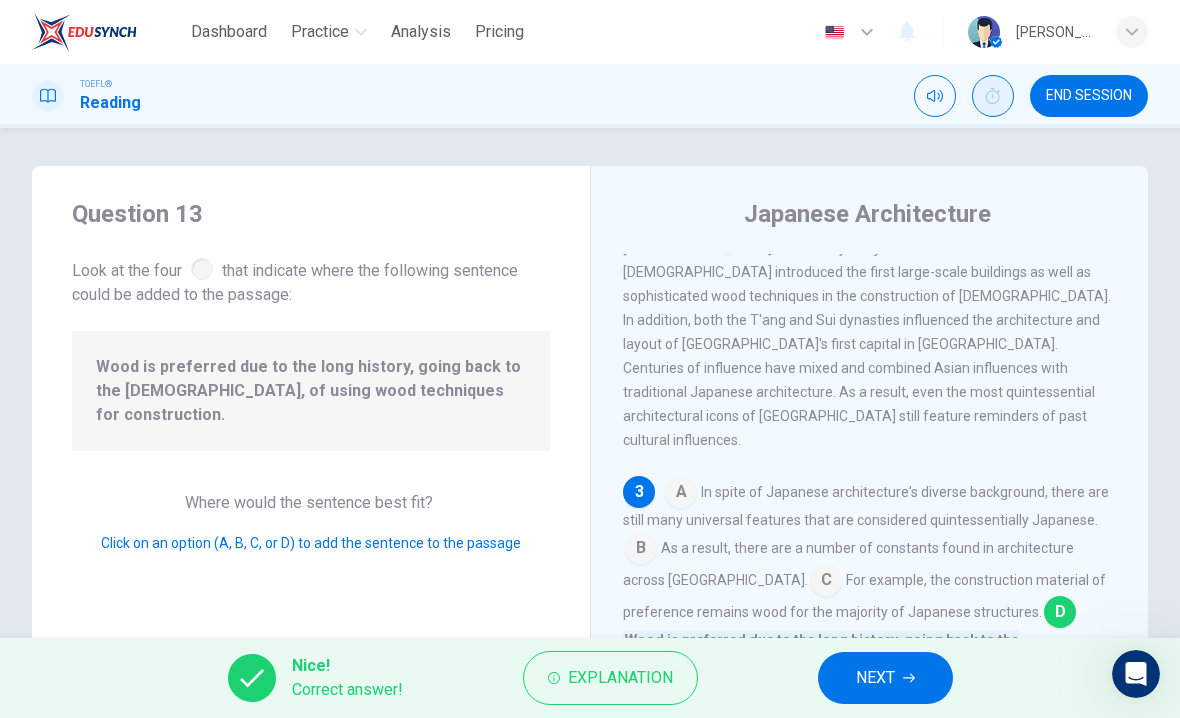 click on "NEXT" at bounding box center [875, 678] 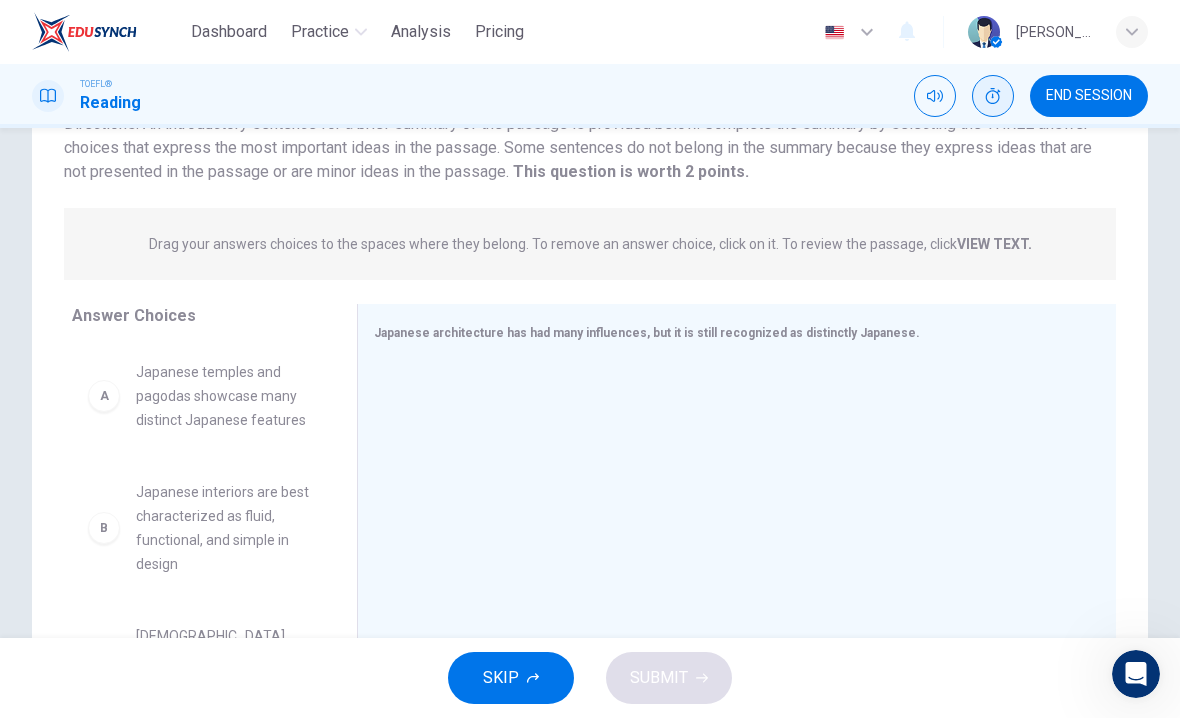 scroll, scrollTop: 171, scrollLeft: 0, axis: vertical 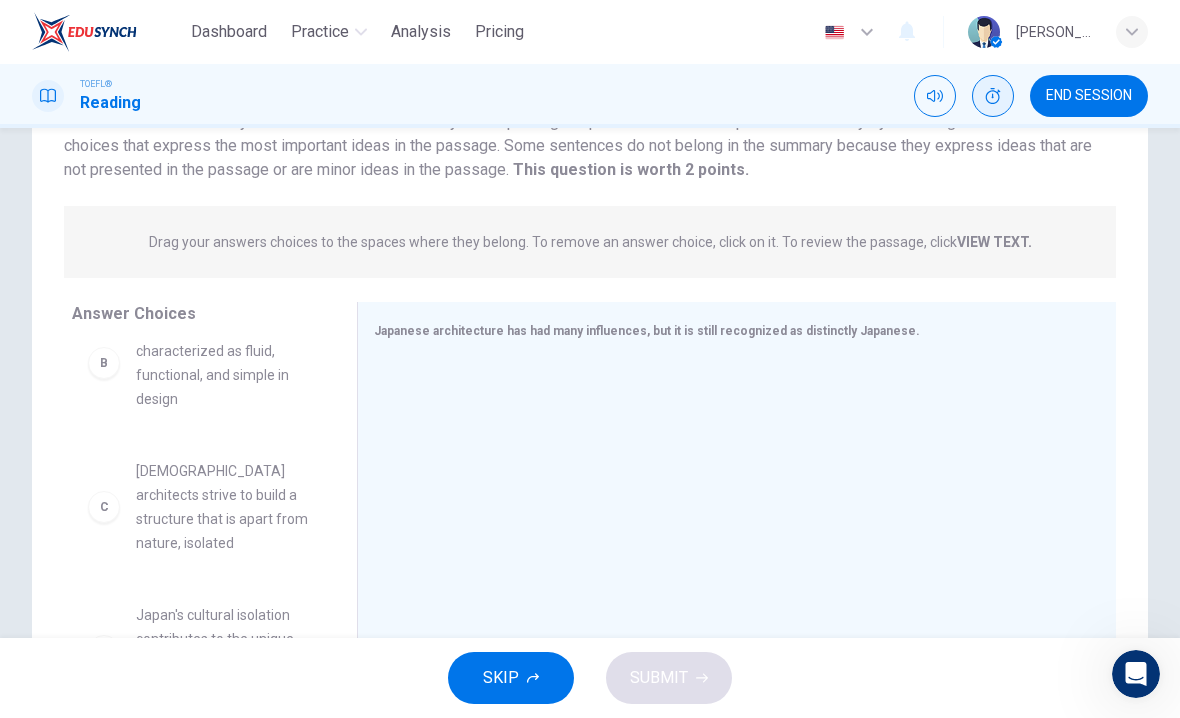 click on "C" at bounding box center [104, 507] 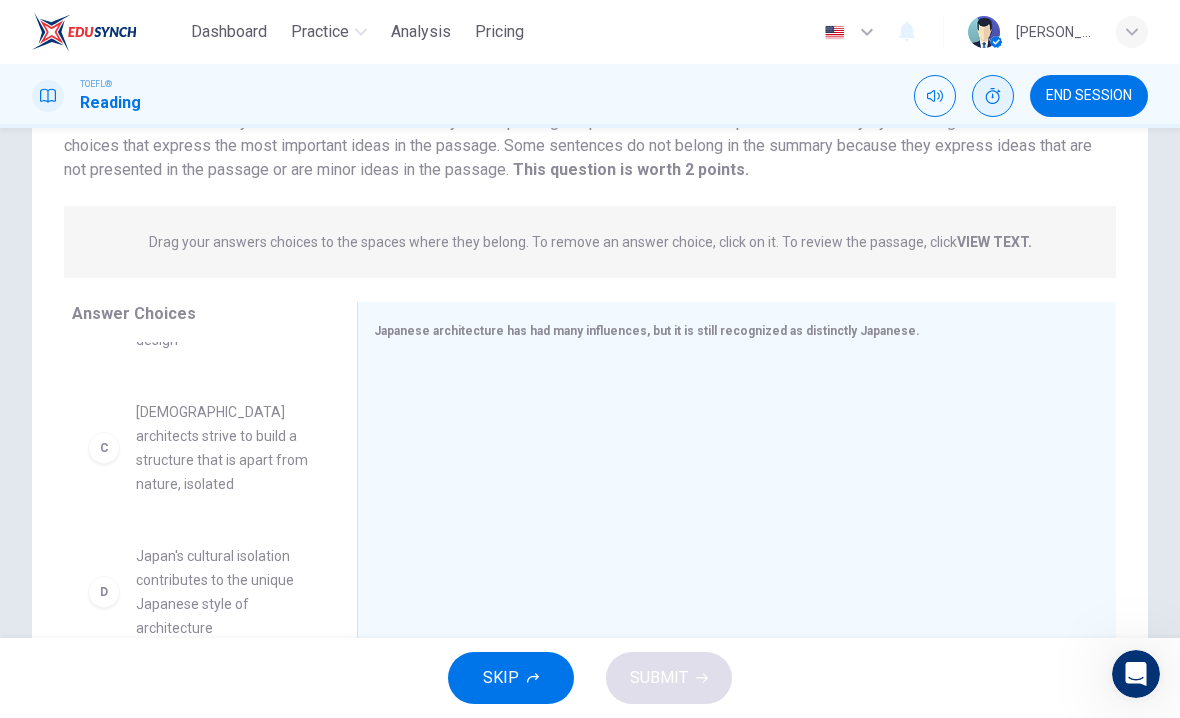 scroll, scrollTop: 250, scrollLeft: 0, axis: vertical 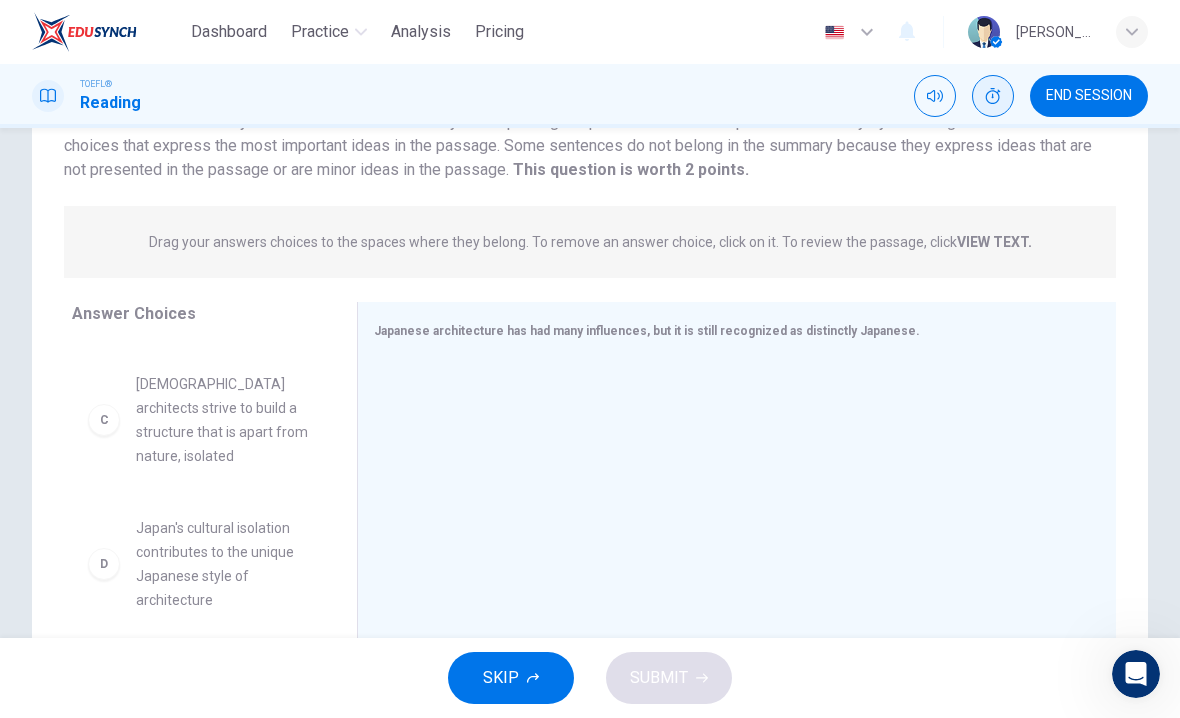 click on "[DEMOGRAPHIC_DATA] architects strive to build a structure that is apart from nature, isolated" at bounding box center [222, 420] 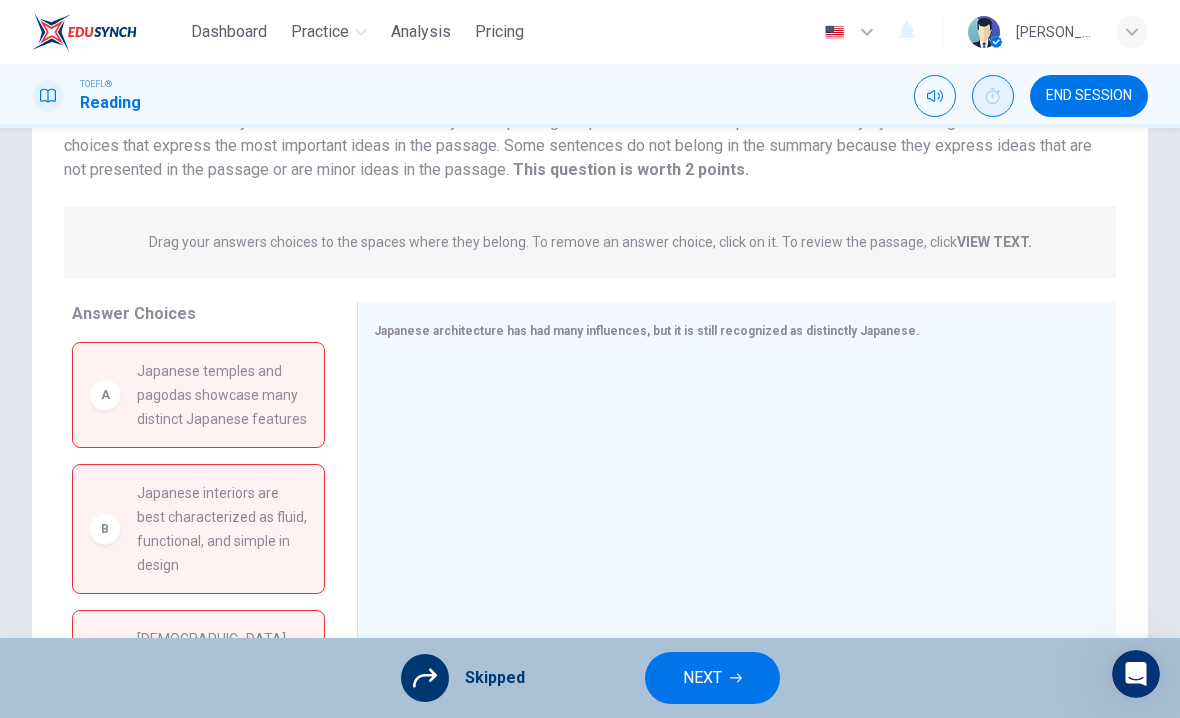 scroll, scrollTop: 0, scrollLeft: 0, axis: both 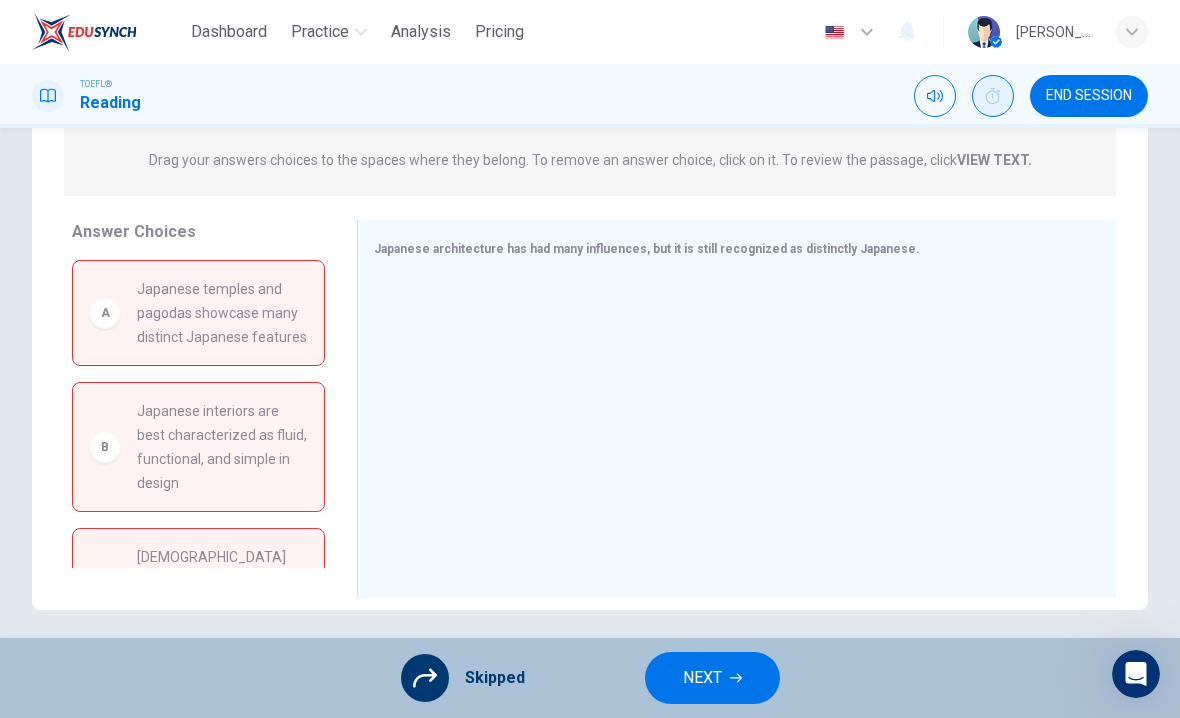 click on "NEXT" at bounding box center (702, 678) 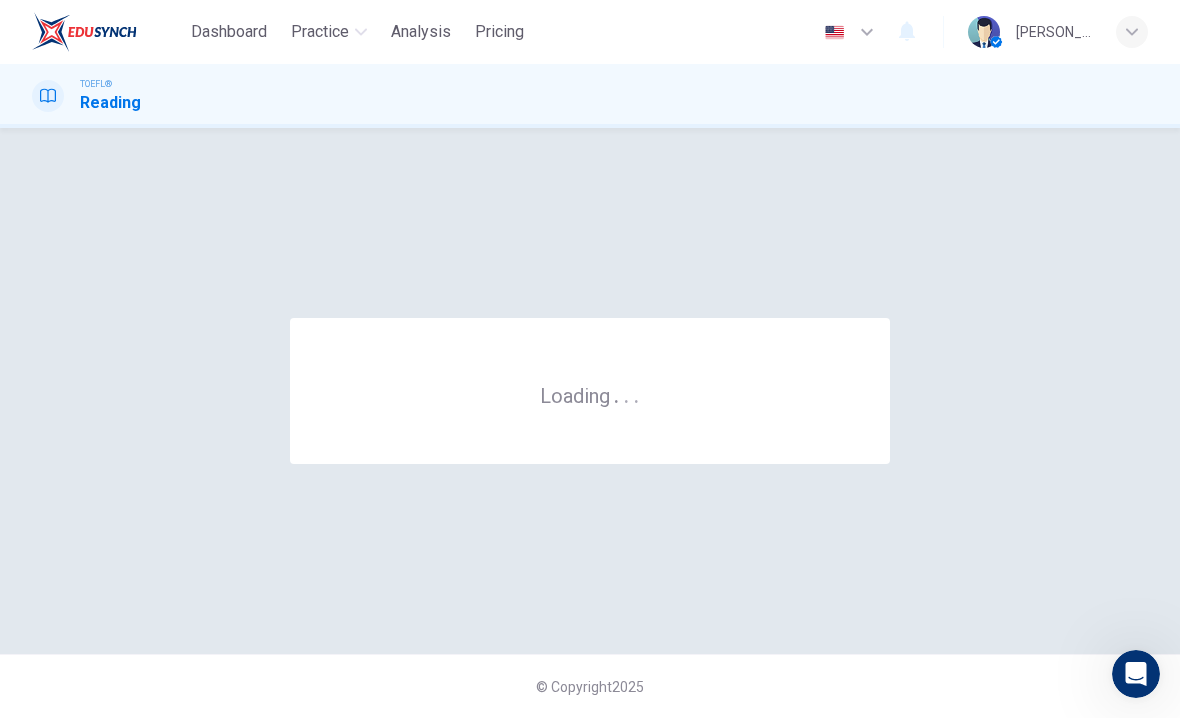 scroll, scrollTop: 0, scrollLeft: 0, axis: both 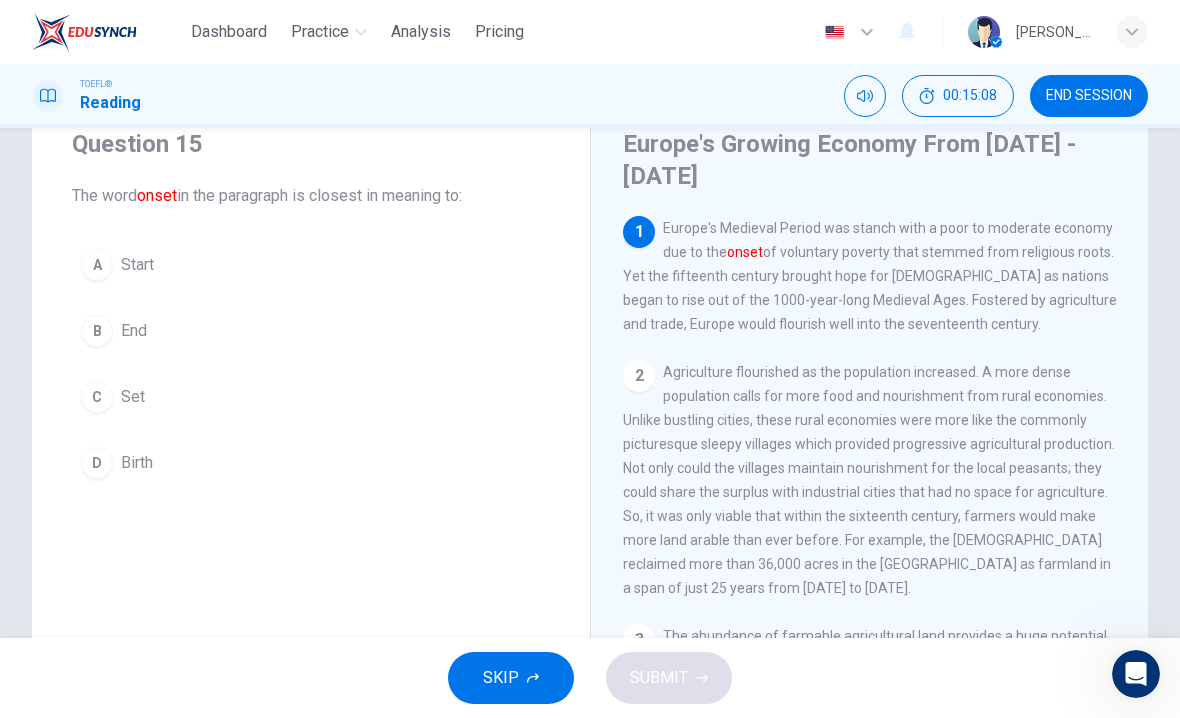 click on "END SESSION" at bounding box center (1089, 96) 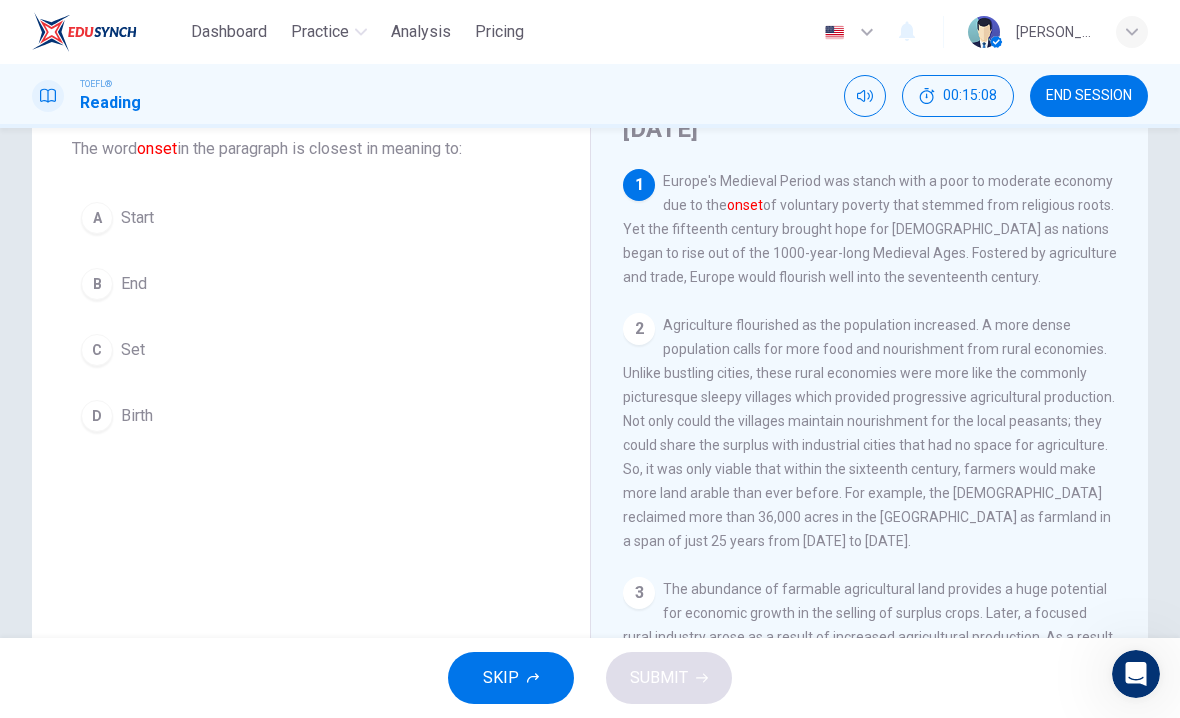 click on "END SESSION" at bounding box center [1089, 96] 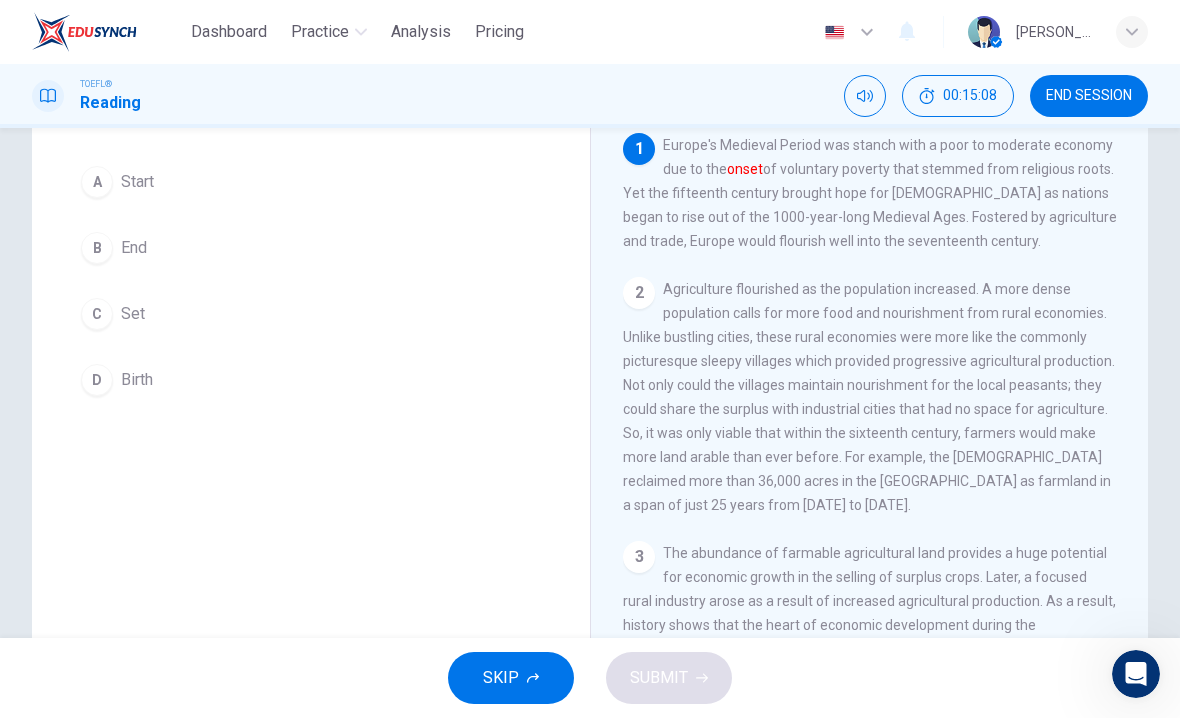 click on "END SESSION" at bounding box center [1089, 96] 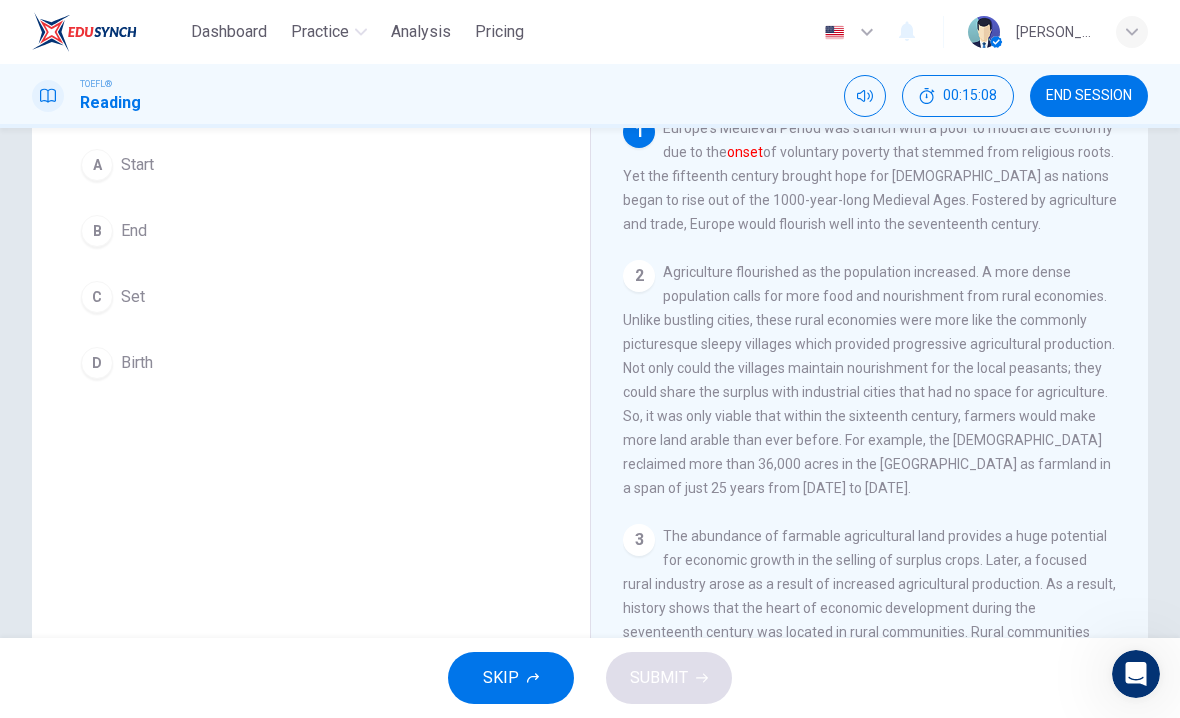 click on "END SESSION" at bounding box center [1089, 96] 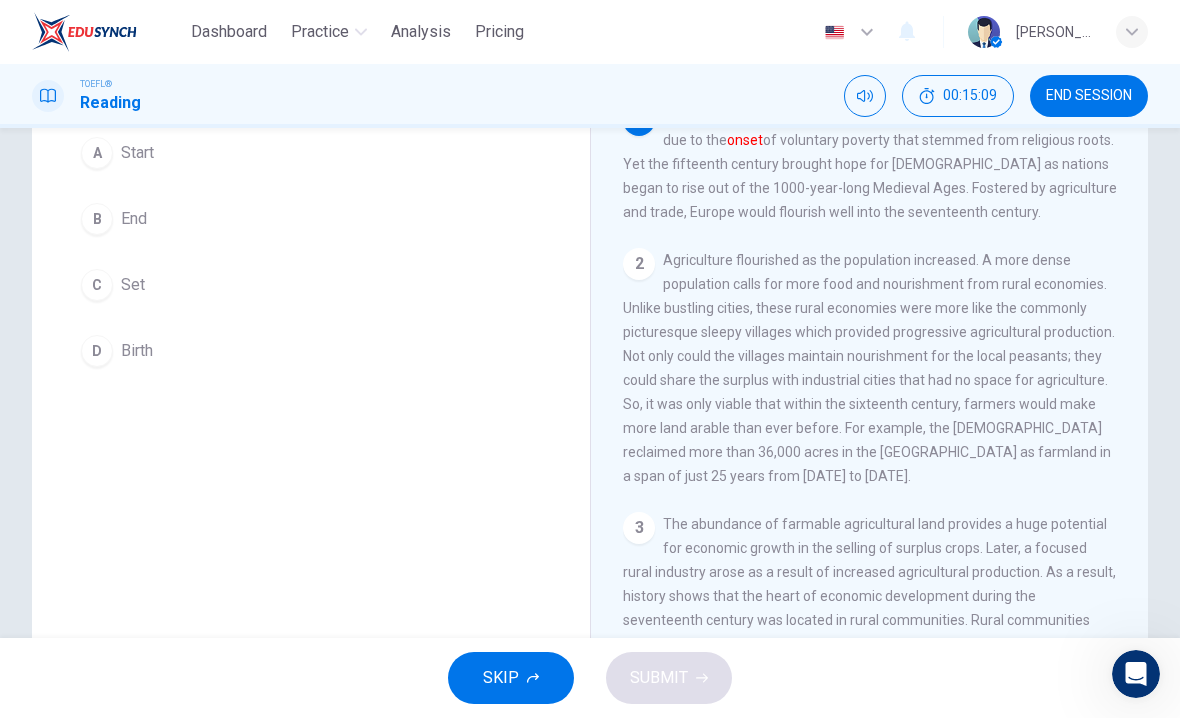 click on "END SESSION" at bounding box center [1089, 96] 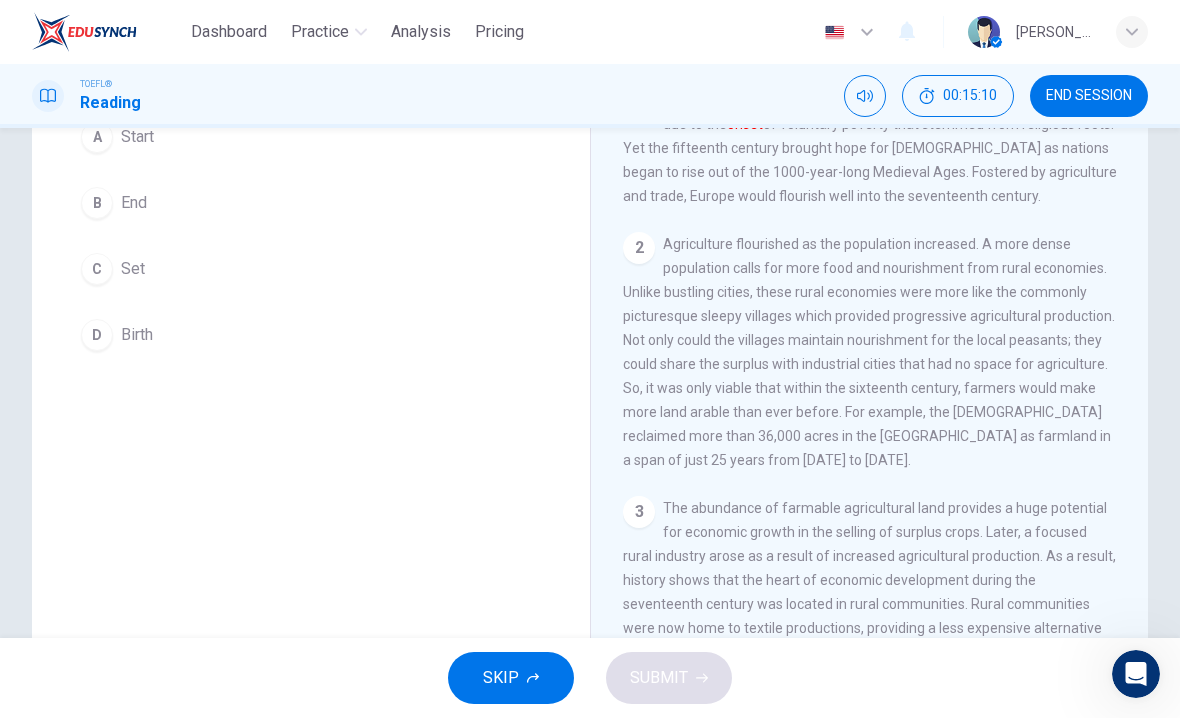scroll, scrollTop: 201, scrollLeft: 0, axis: vertical 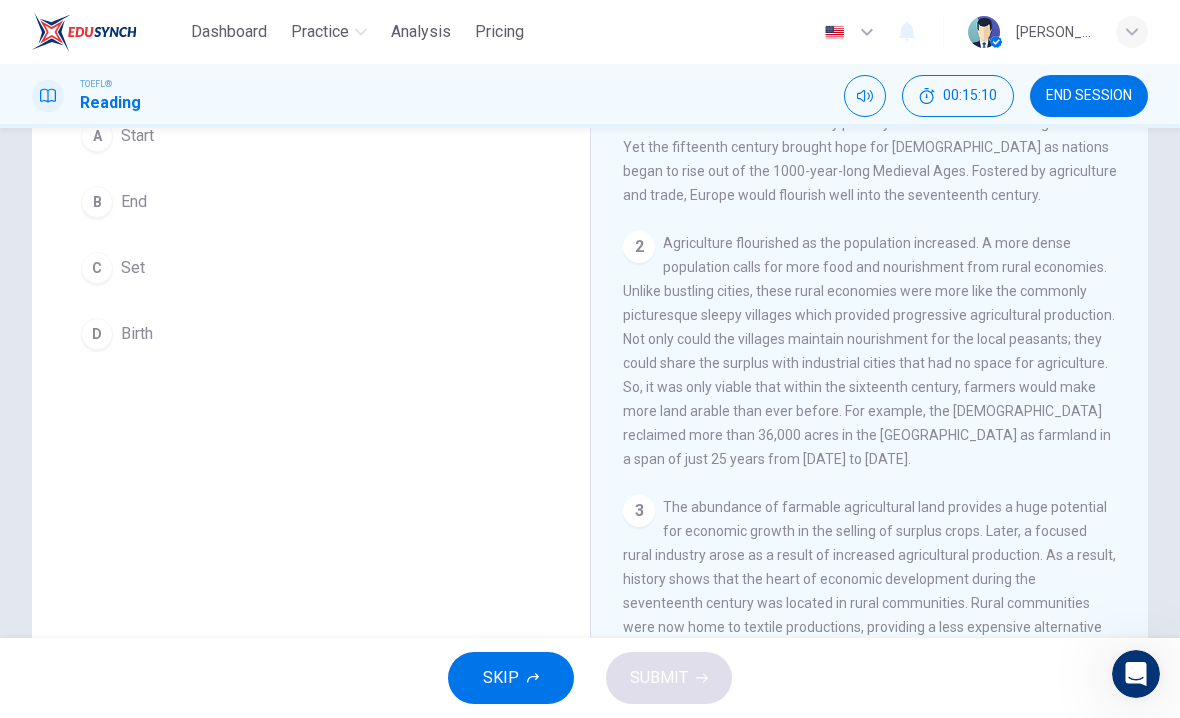 click 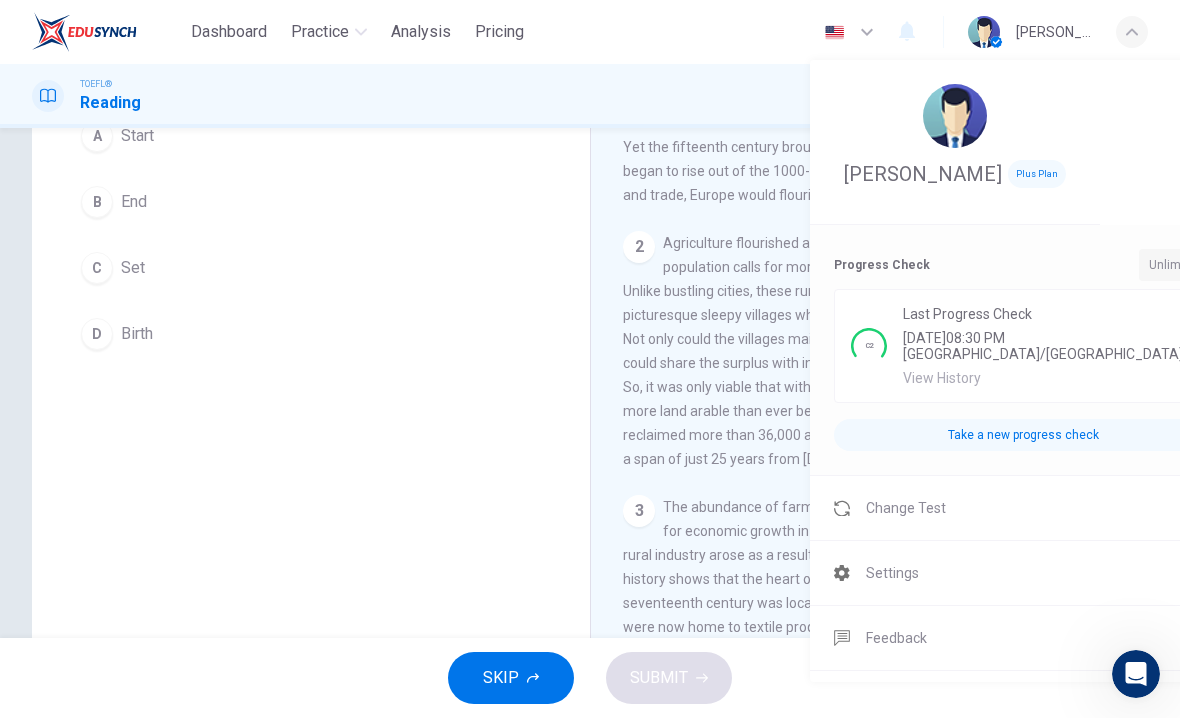 click at bounding box center [590, 359] 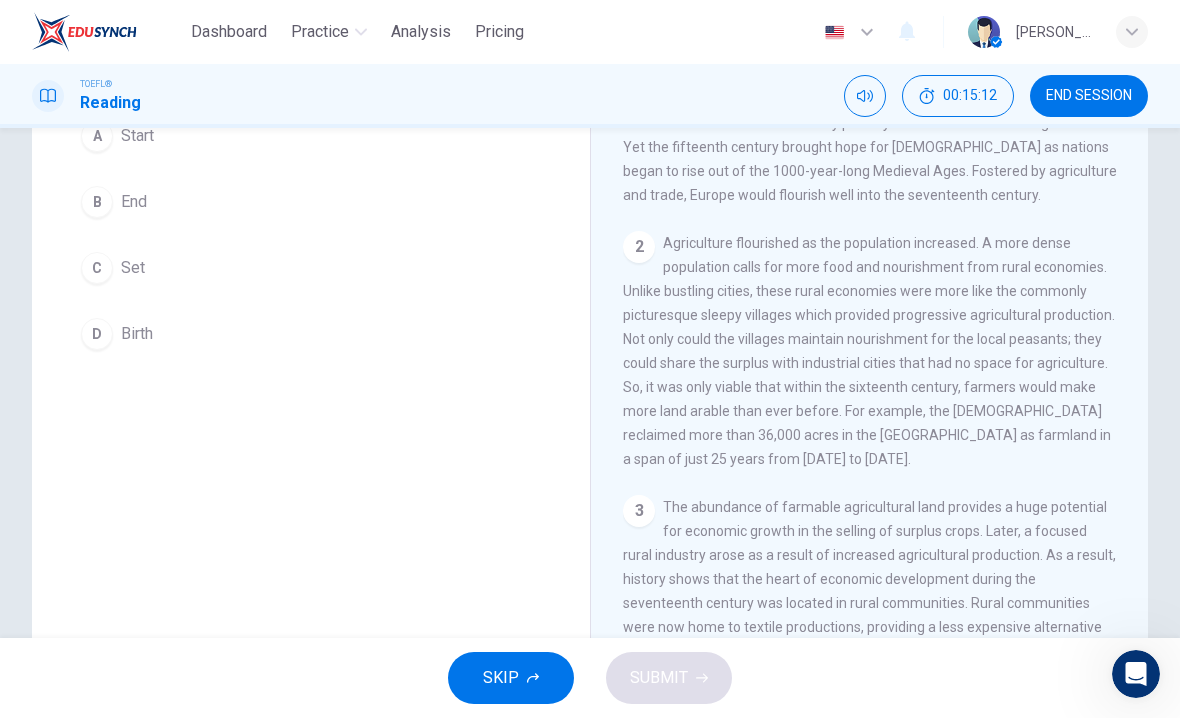 click on "SKIP" at bounding box center (501, 678) 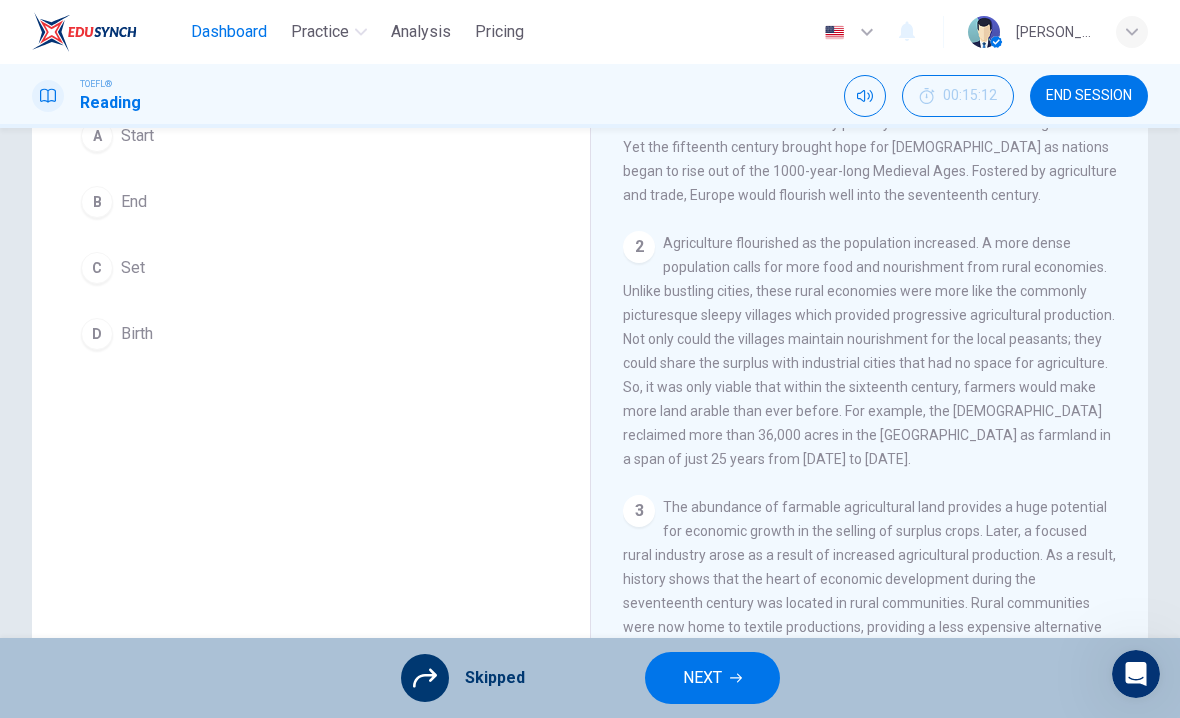 click on "Dashboard" at bounding box center (229, 32) 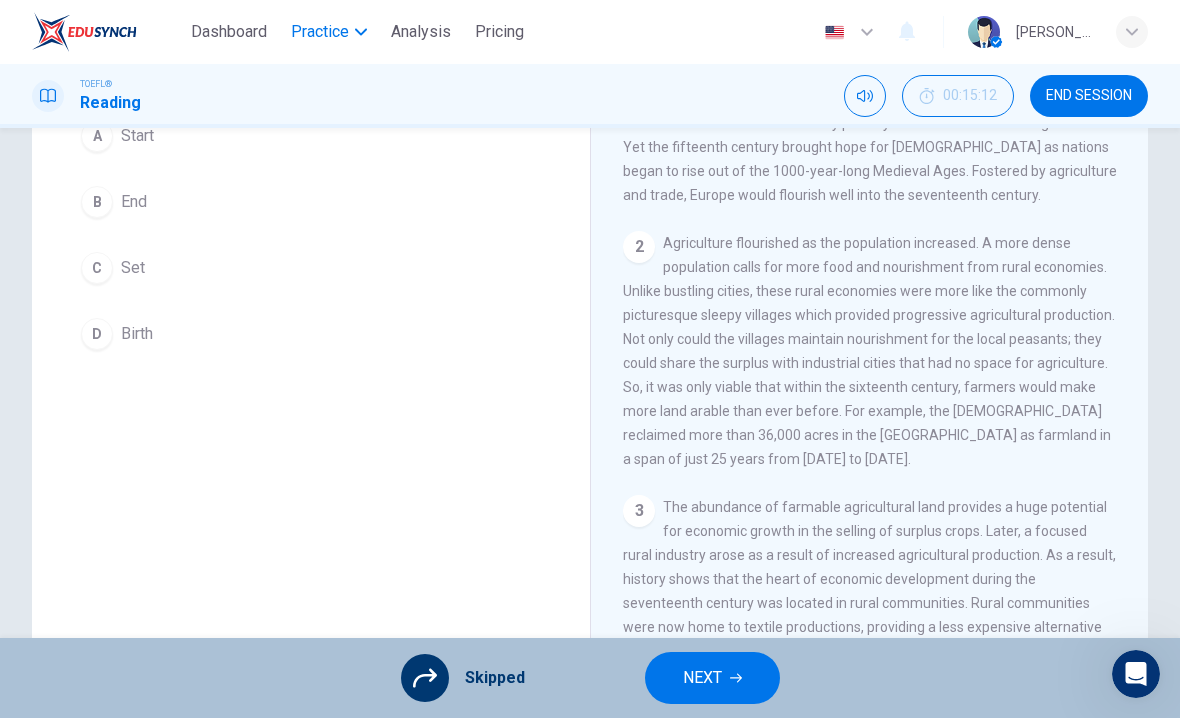 click on "Practice" at bounding box center [320, 32] 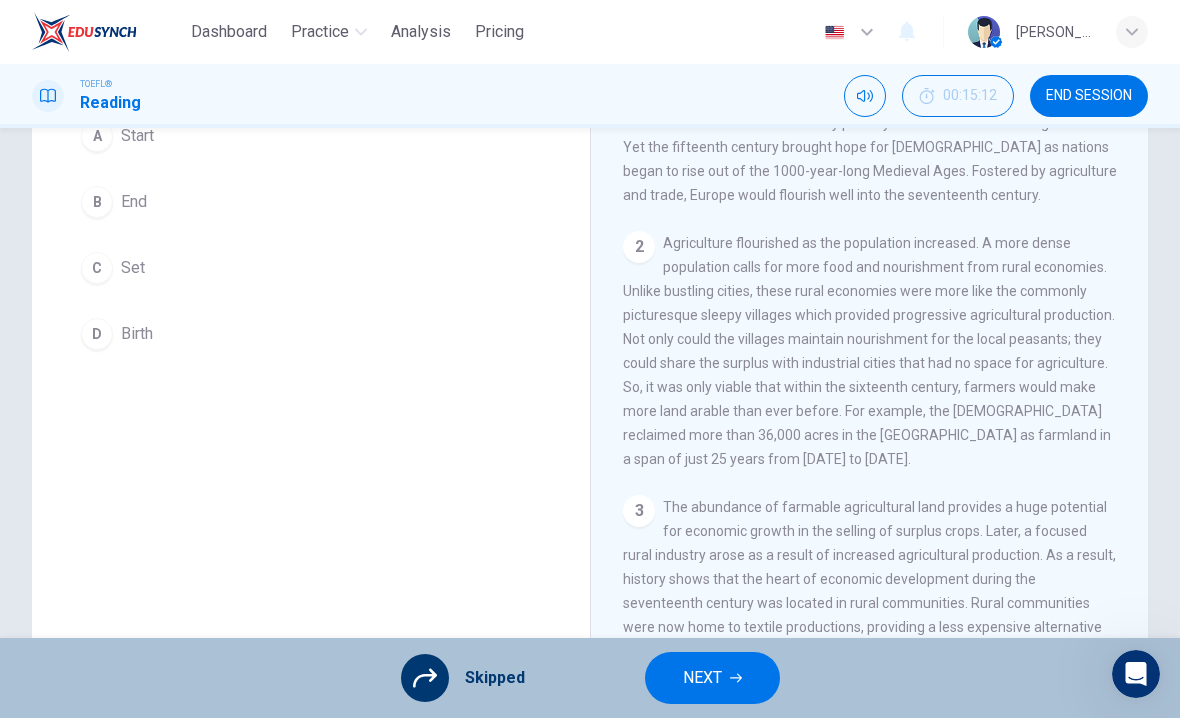 click on "NEXT" at bounding box center [712, 678] 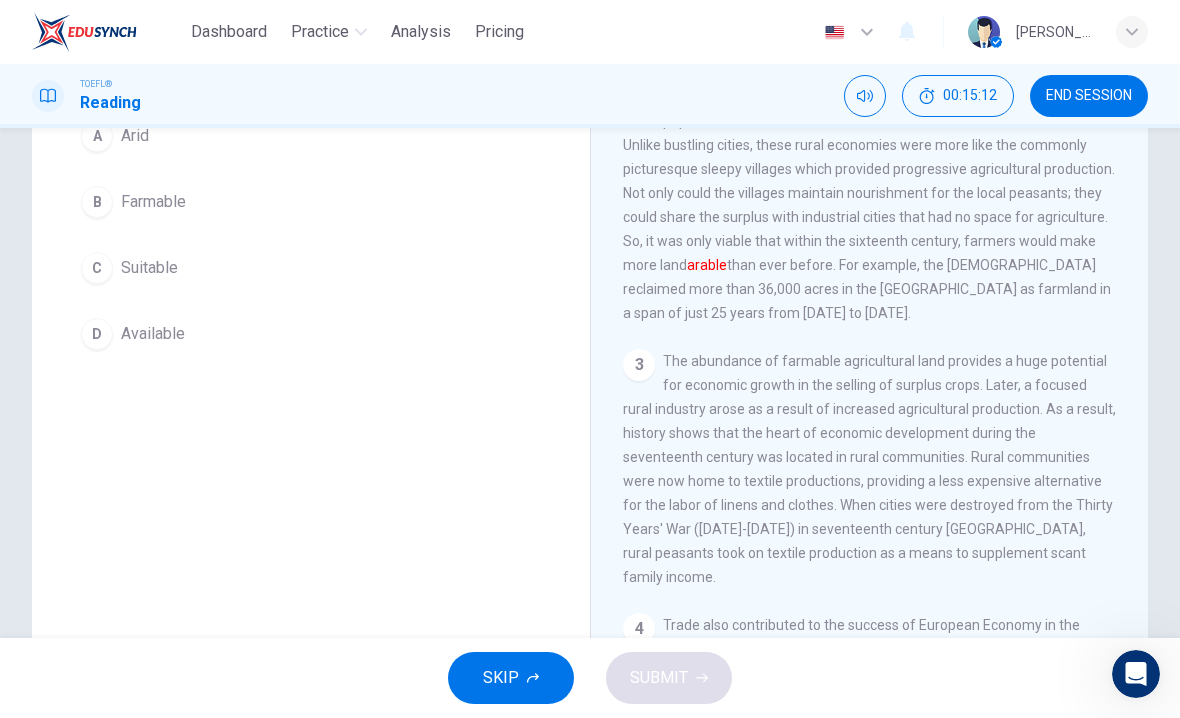 scroll, scrollTop: 149, scrollLeft: 0, axis: vertical 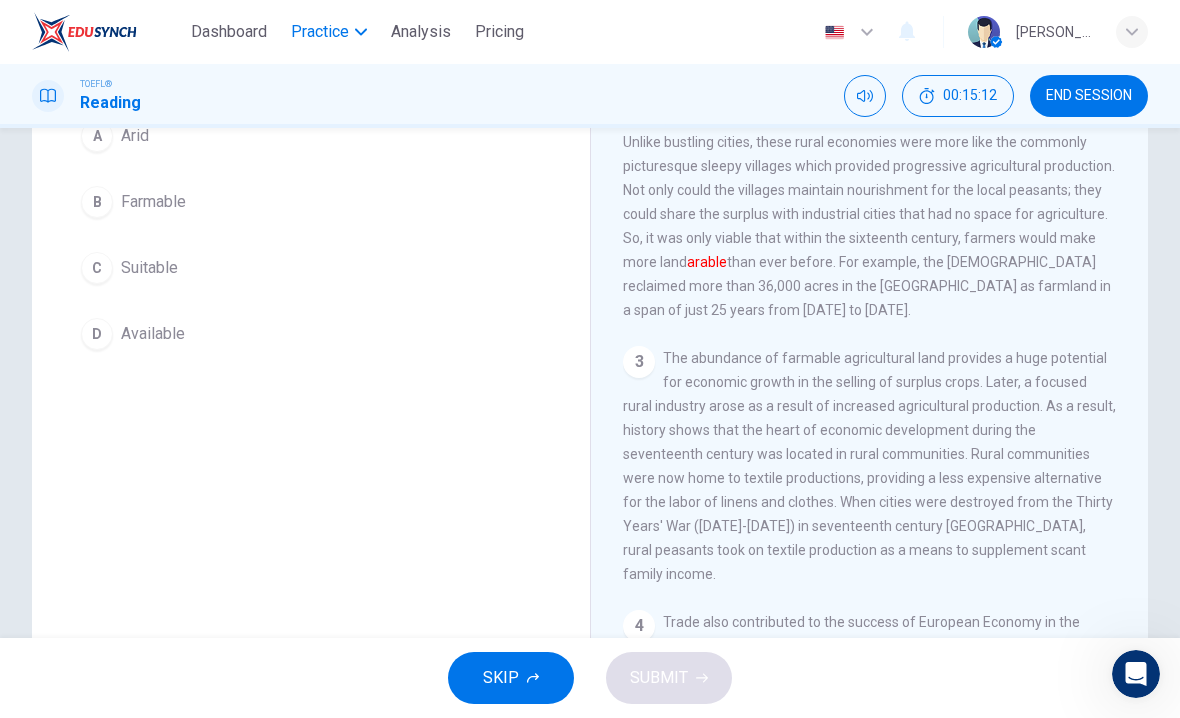 click on "Practice" at bounding box center (320, 32) 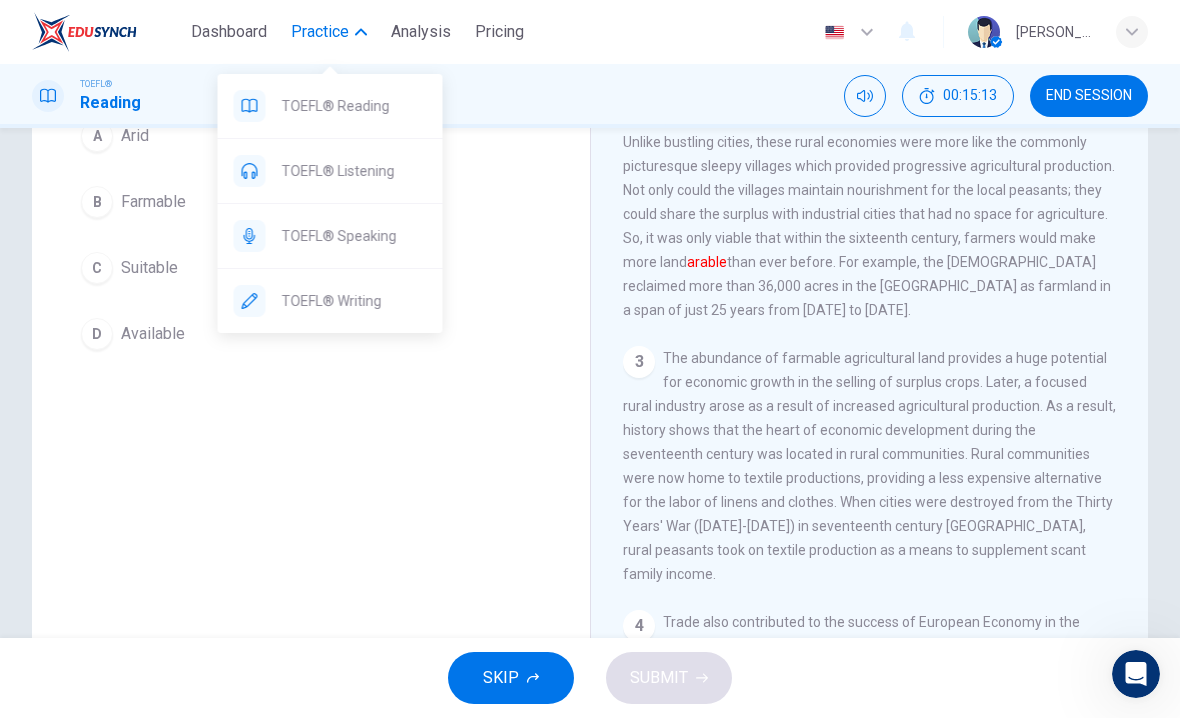 click on "SKIP" at bounding box center (511, 678) 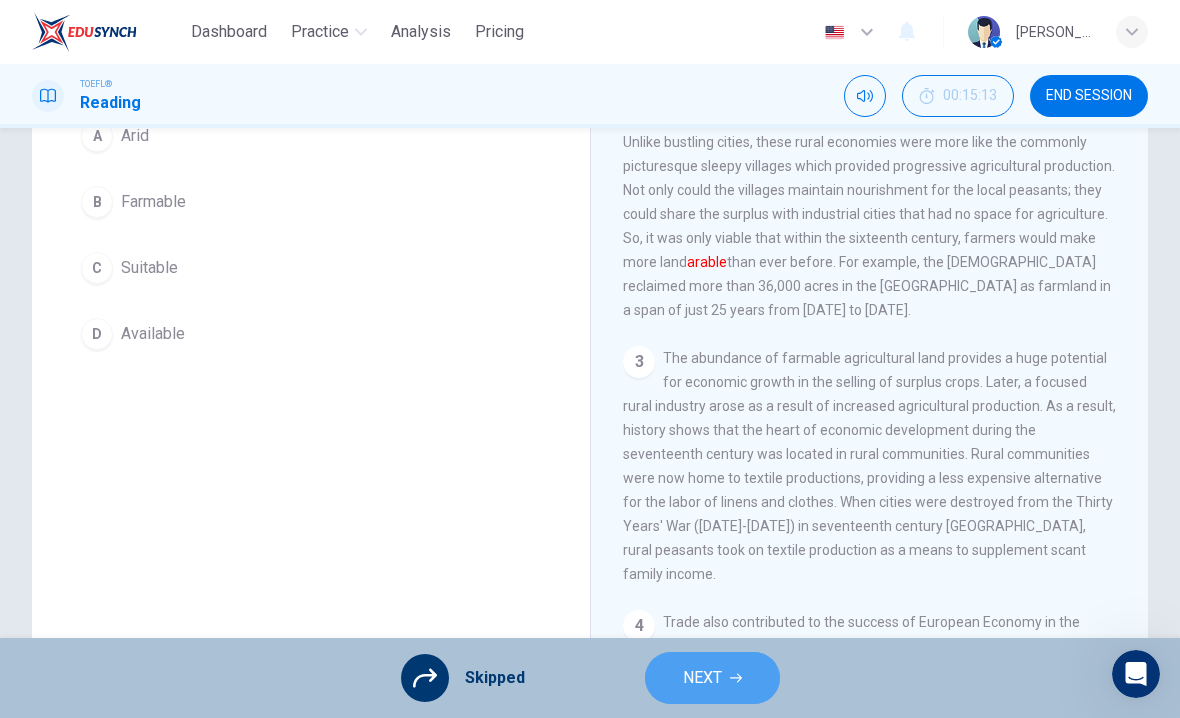 click on "NEXT" at bounding box center [702, 678] 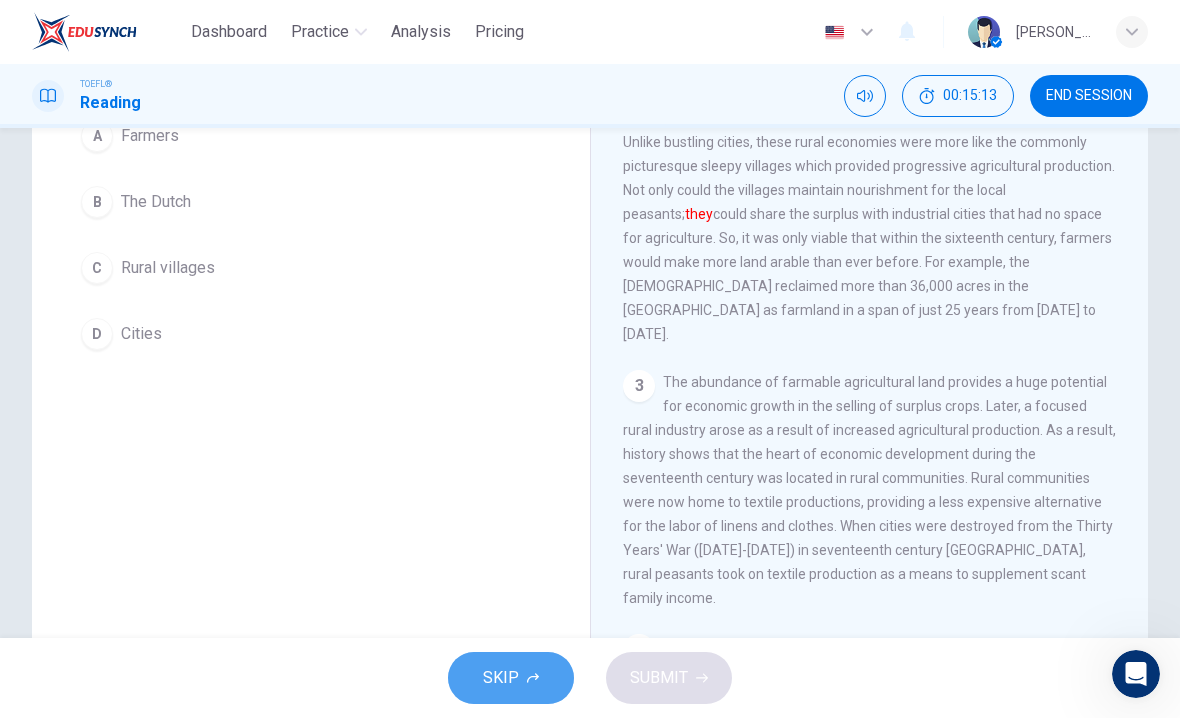 click on "SKIP" at bounding box center [511, 678] 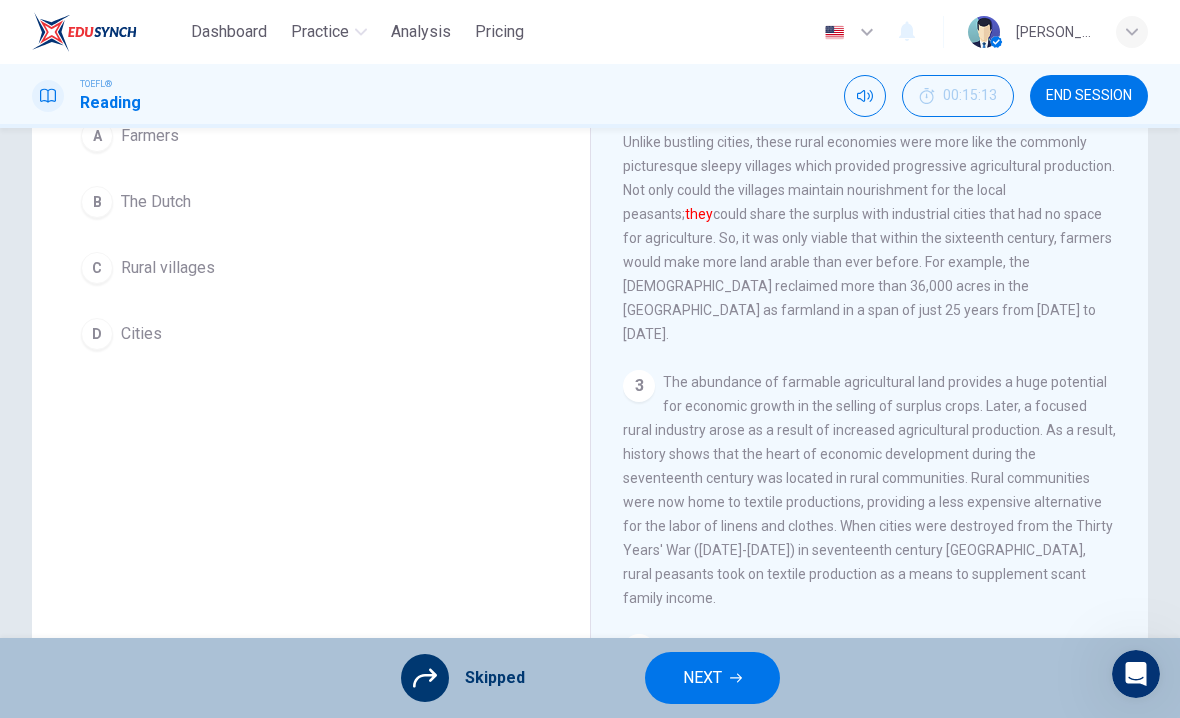 click on "NEXT" at bounding box center (712, 678) 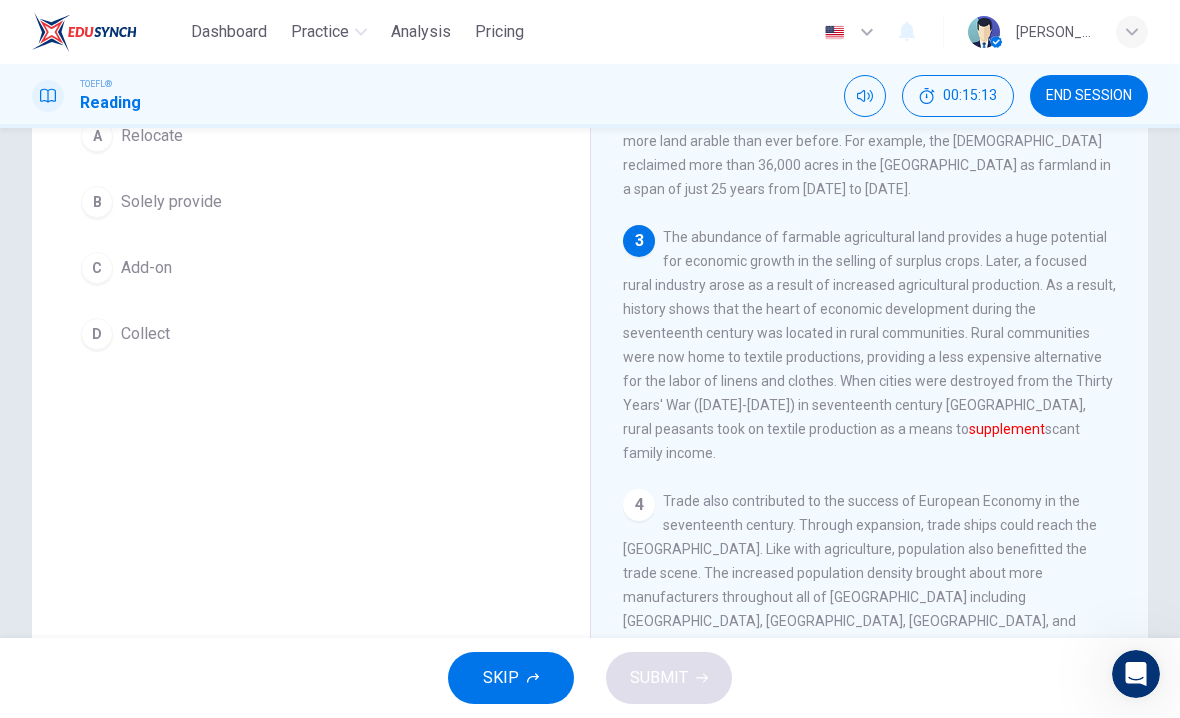 scroll, scrollTop: 273, scrollLeft: 0, axis: vertical 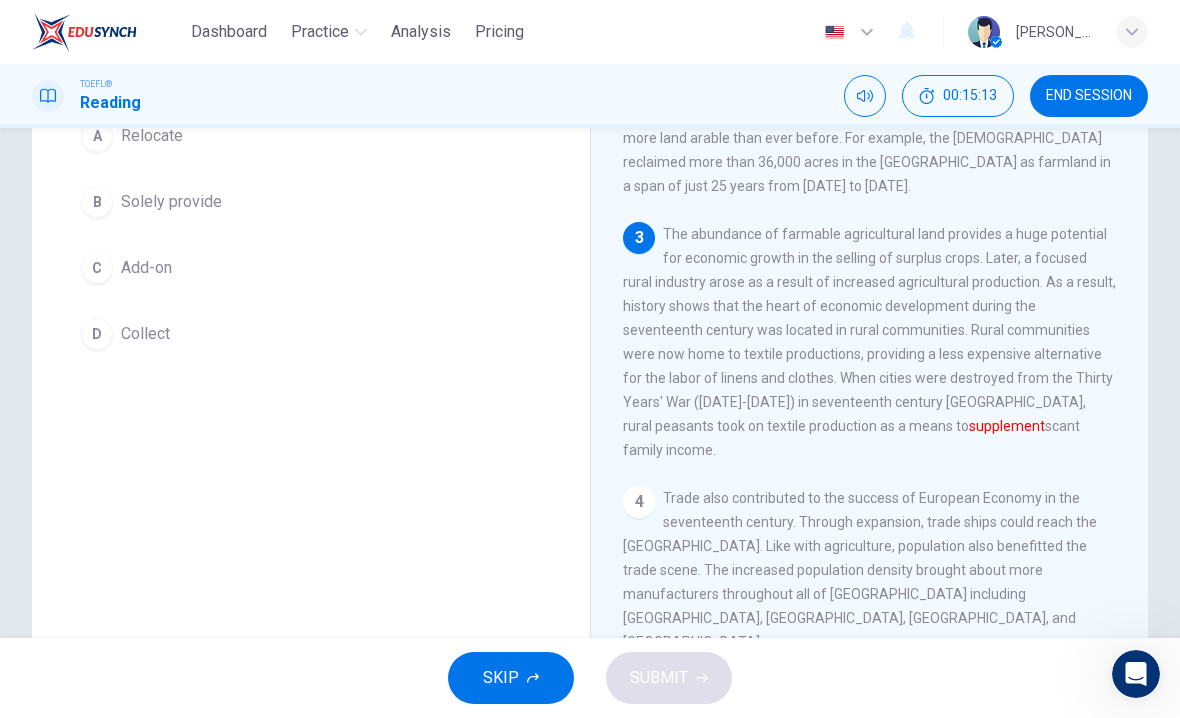 click on "SKIP" at bounding box center (511, 678) 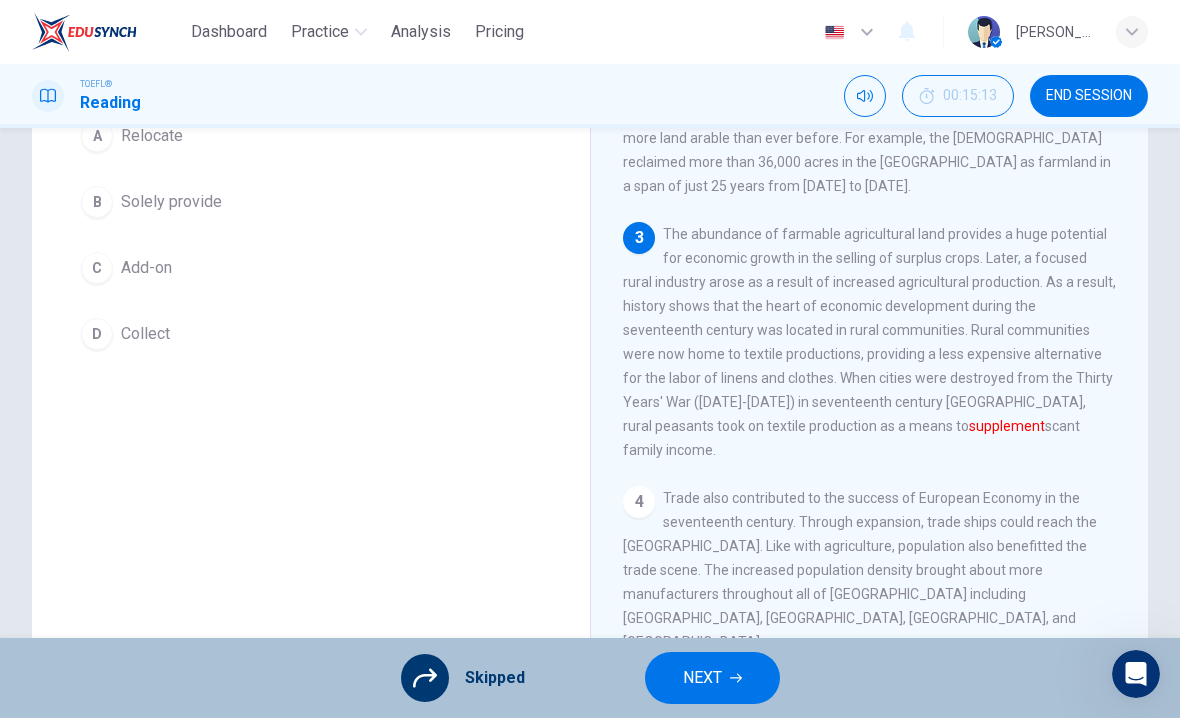click on "NEXT" at bounding box center (712, 678) 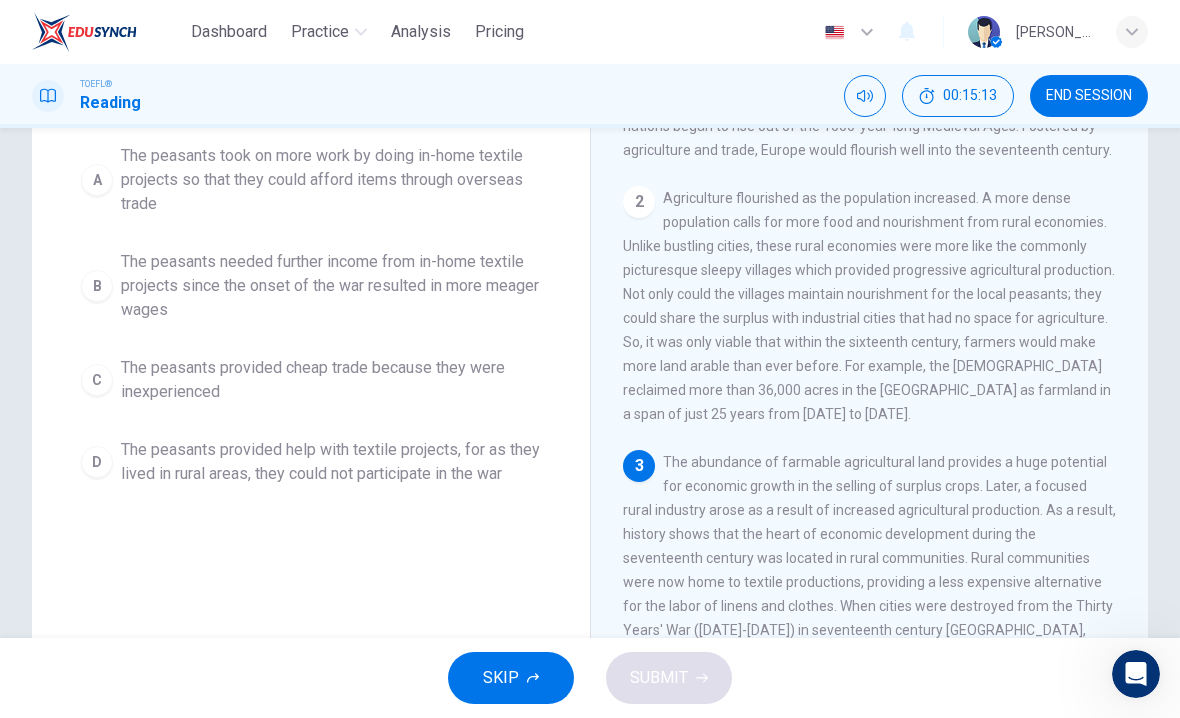 scroll, scrollTop: 0, scrollLeft: 0, axis: both 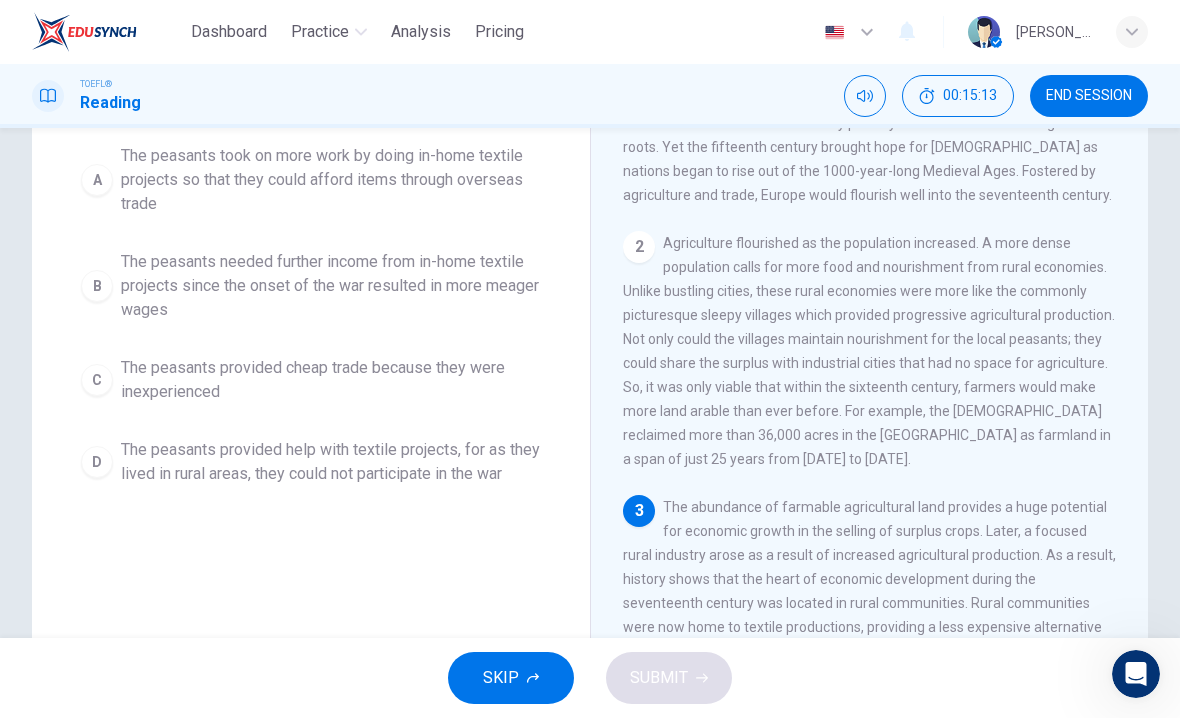 click on "SKIP" at bounding box center (501, 678) 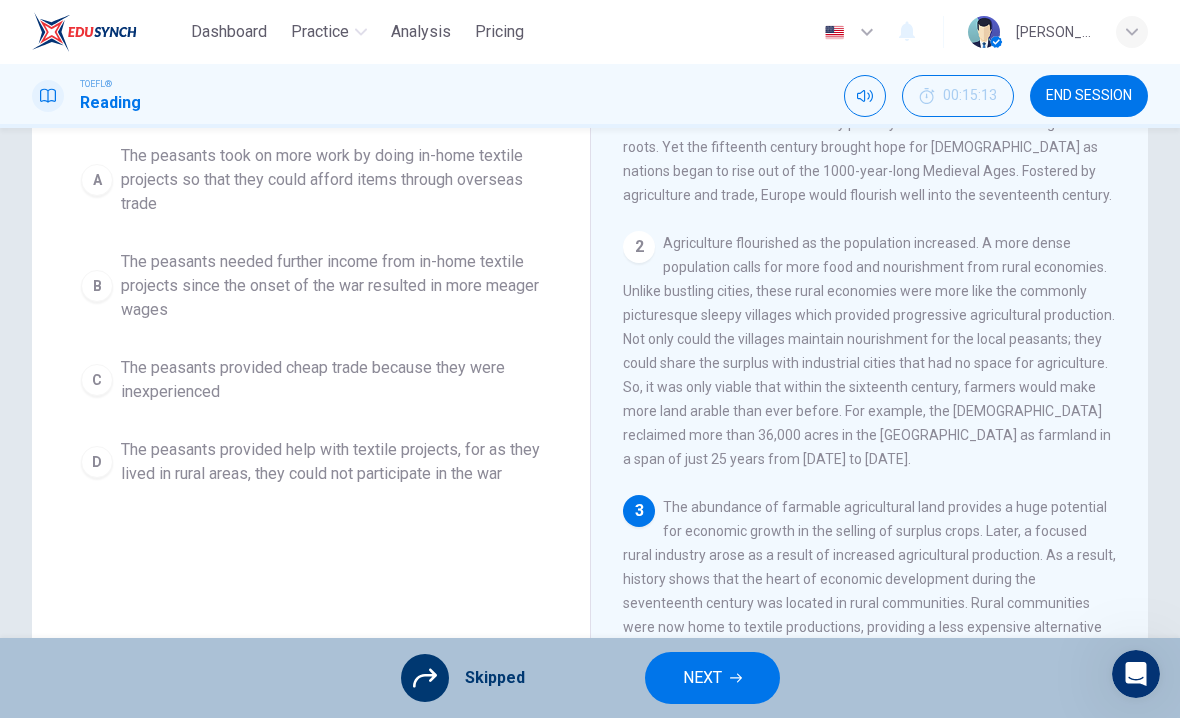click on "NEXT" at bounding box center [702, 678] 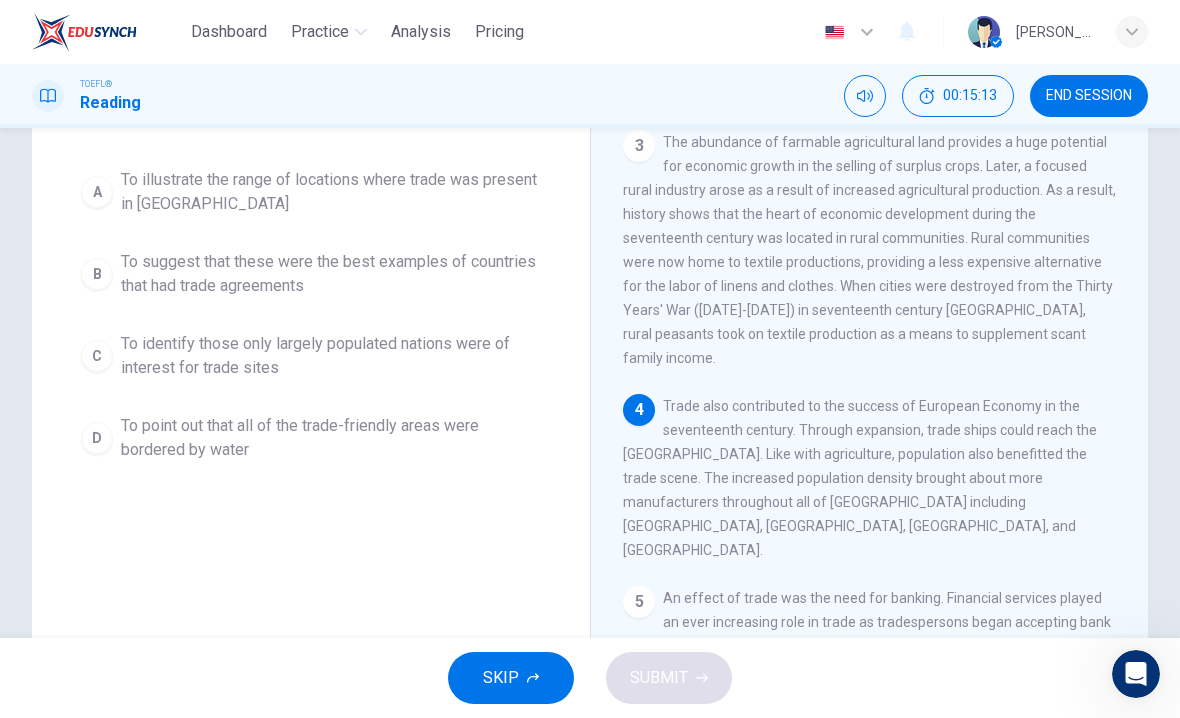 scroll, scrollTop: 422, scrollLeft: 0, axis: vertical 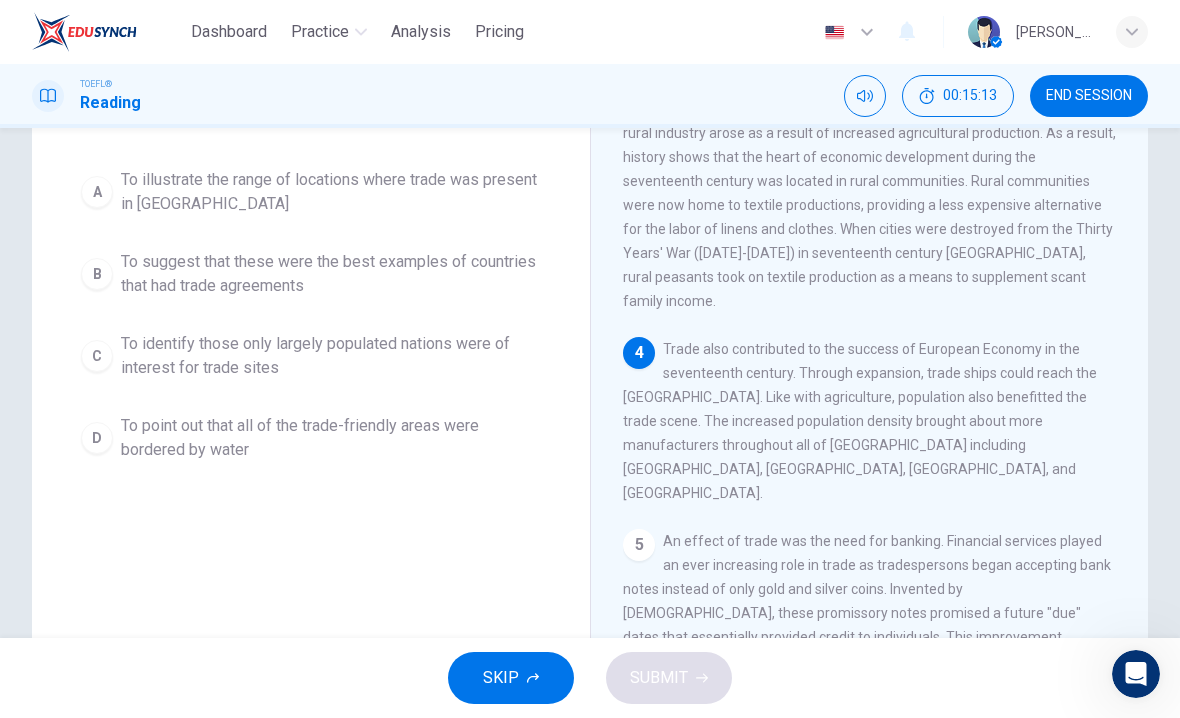 click on "SKIP" at bounding box center (511, 678) 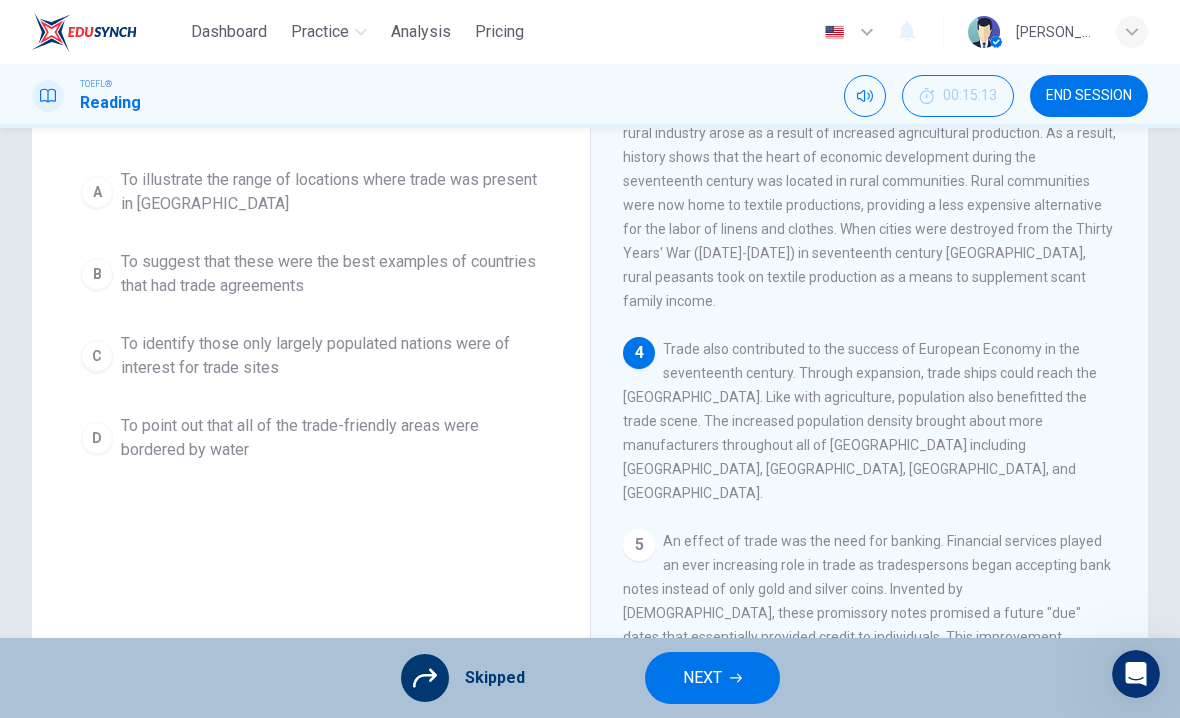 click on "NEXT" at bounding box center (702, 678) 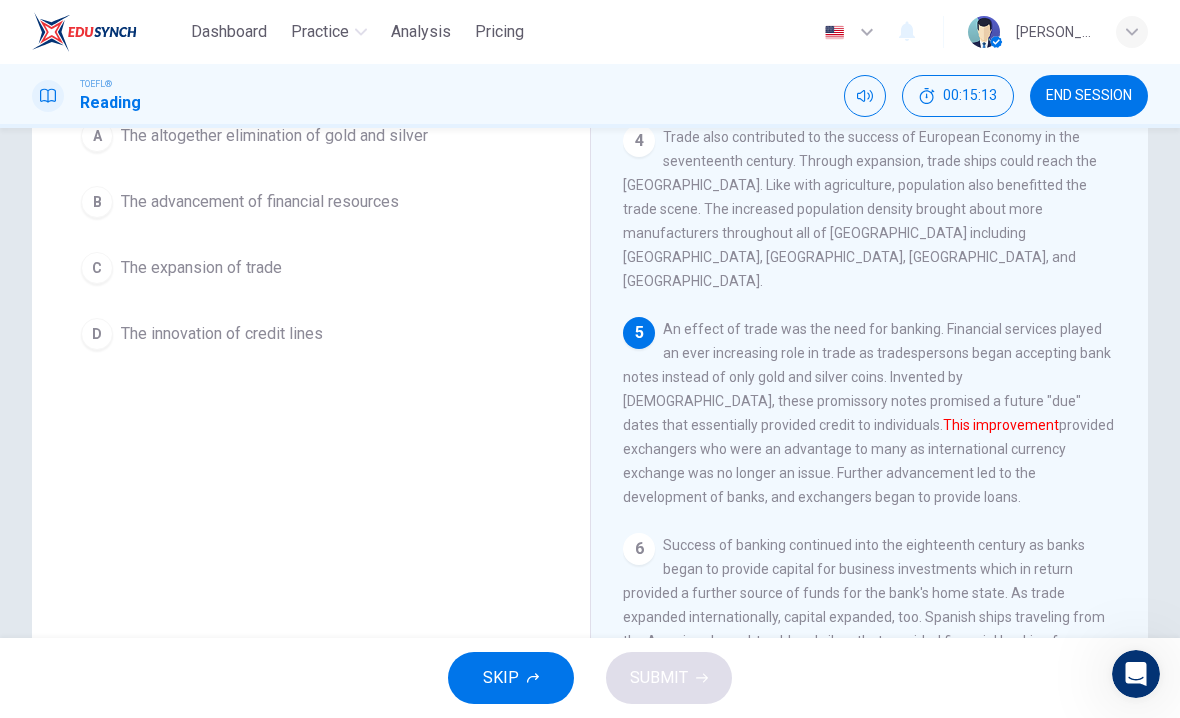 scroll, scrollTop: 646, scrollLeft: 0, axis: vertical 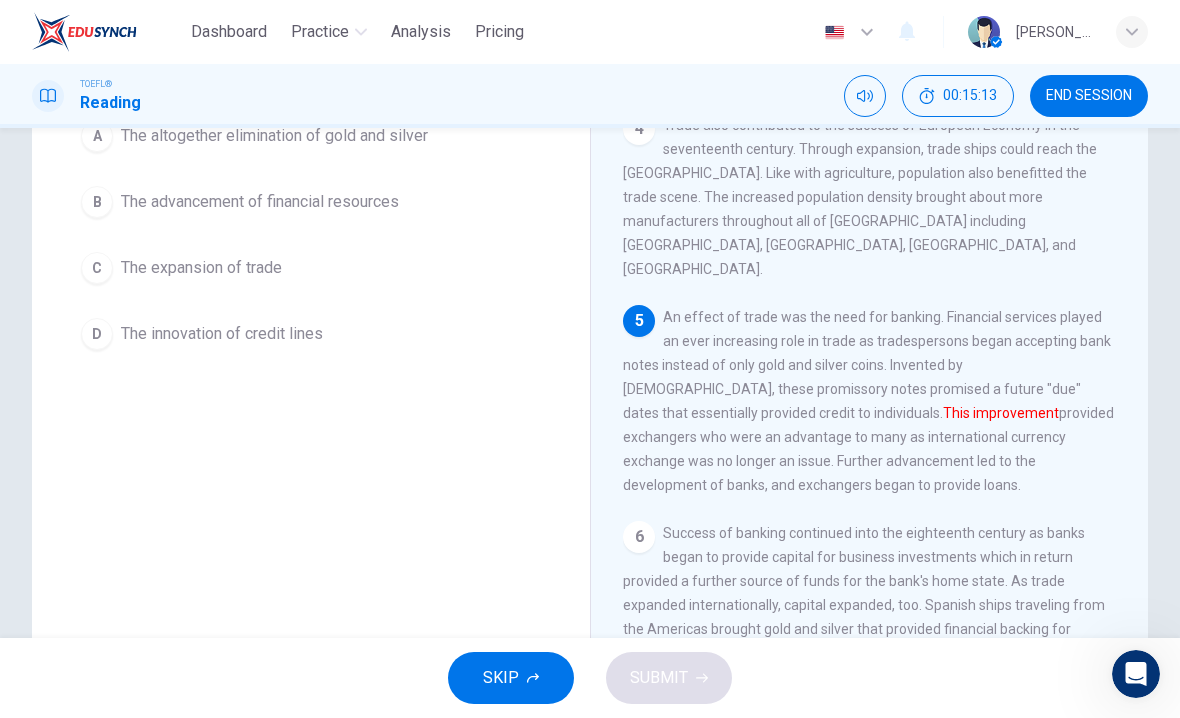 click on "SKIP" at bounding box center (501, 678) 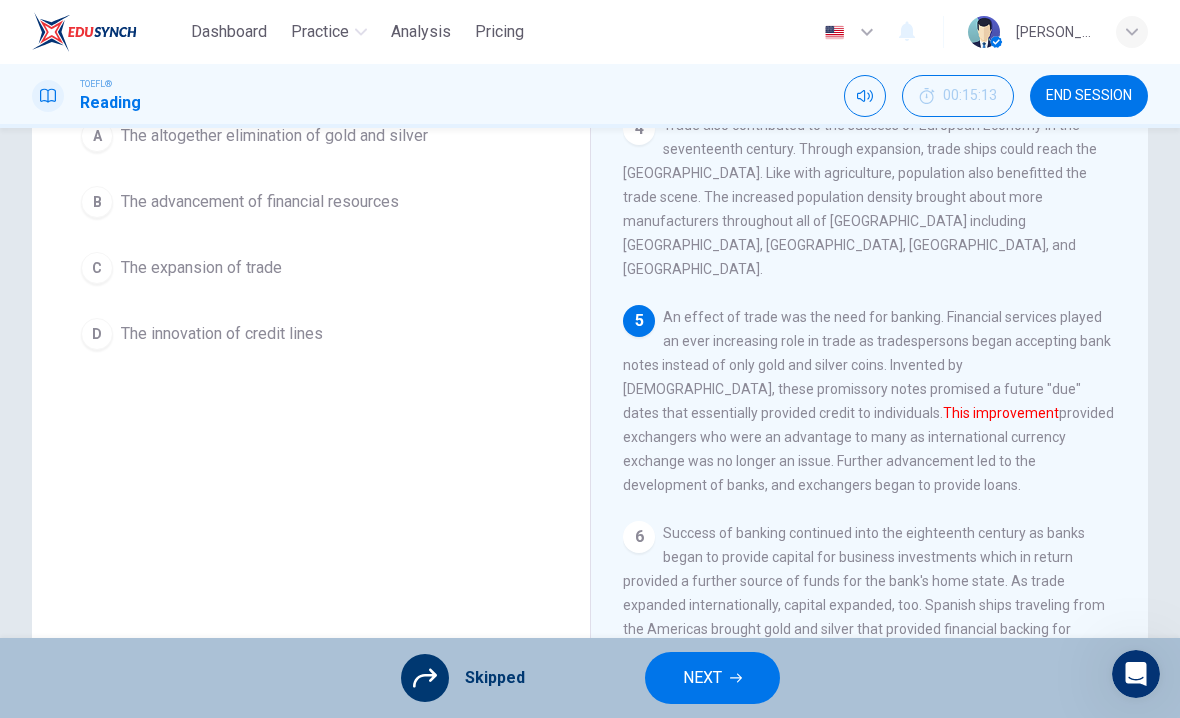 click on "NEXT" at bounding box center (702, 678) 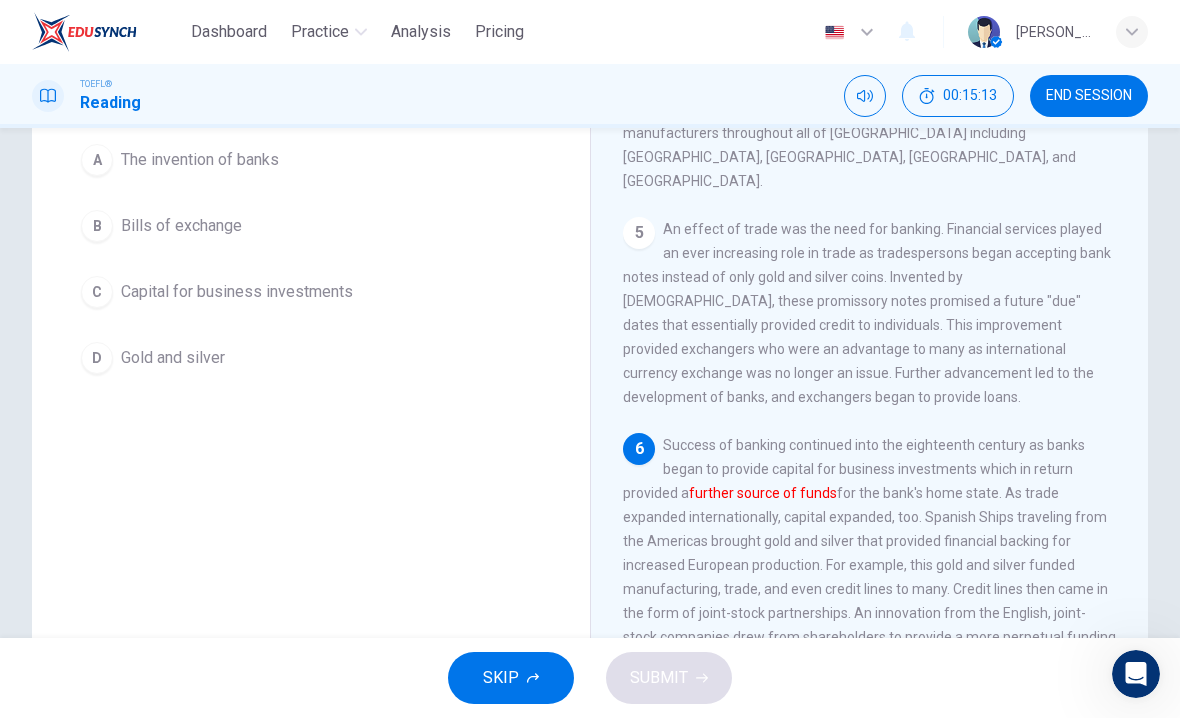 scroll, scrollTop: 744, scrollLeft: 0, axis: vertical 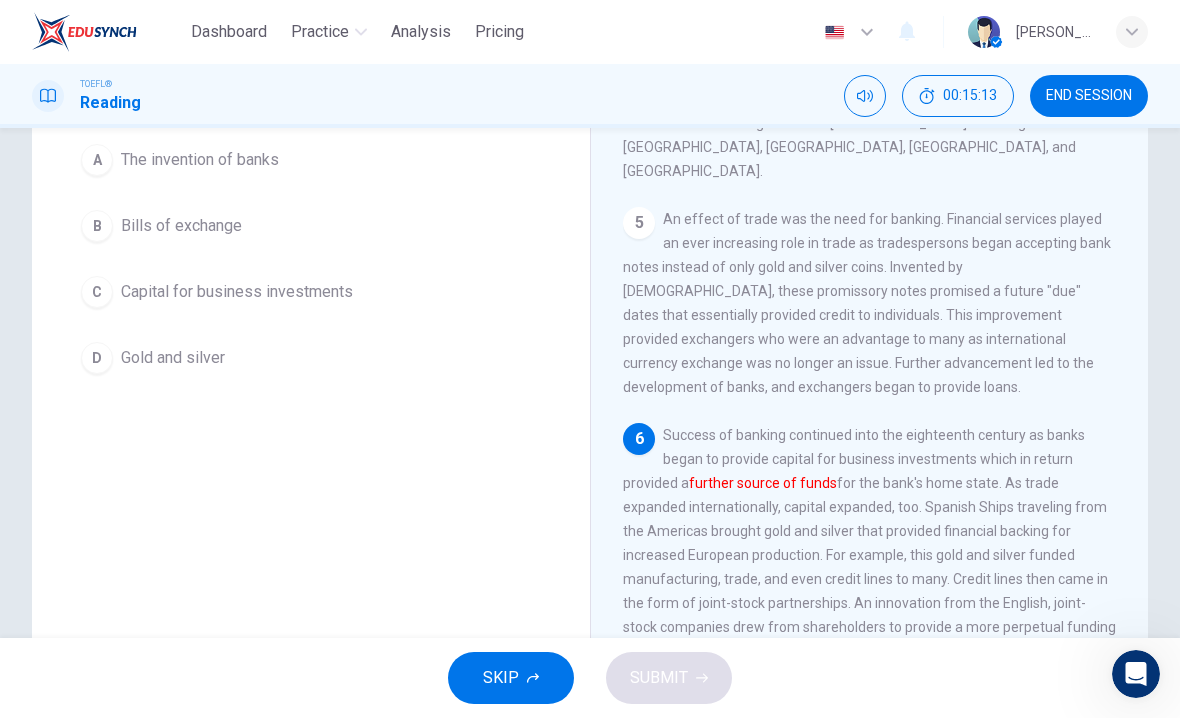 click on "SKIP" at bounding box center (501, 678) 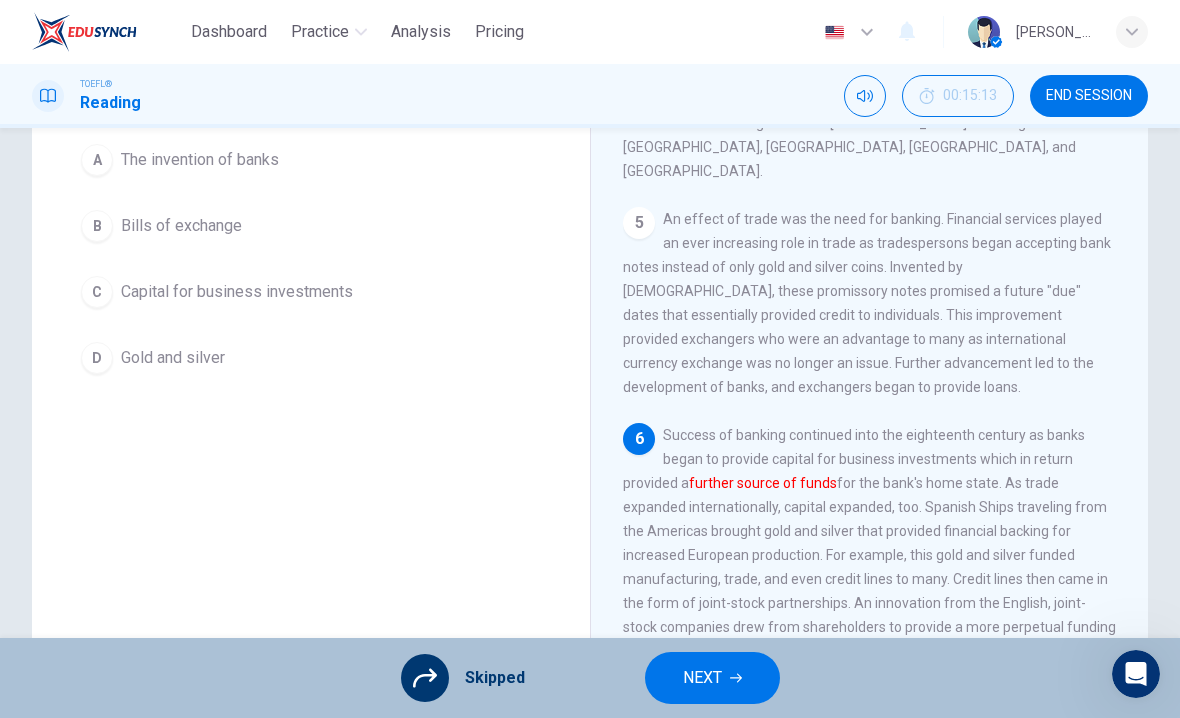 click on "NEXT" at bounding box center (702, 678) 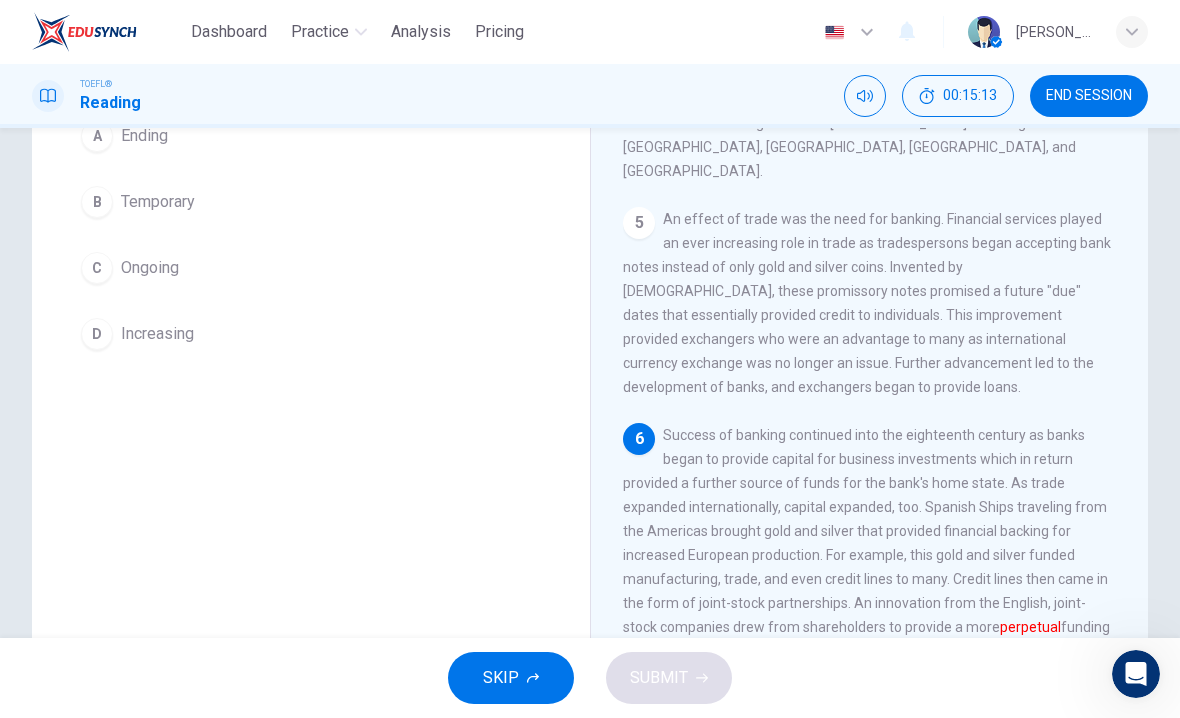 click on "SKIP" at bounding box center (501, 678) 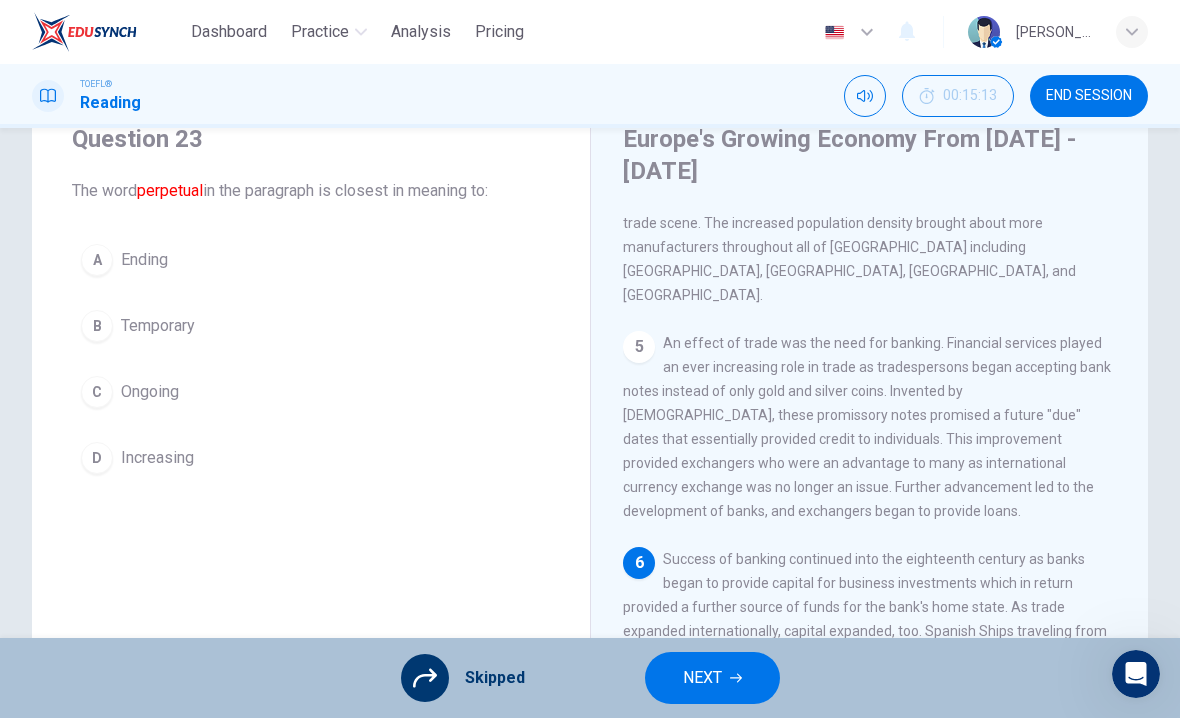 scroll, scrollTop: 75, scrollLeft: 0, axis: vertical 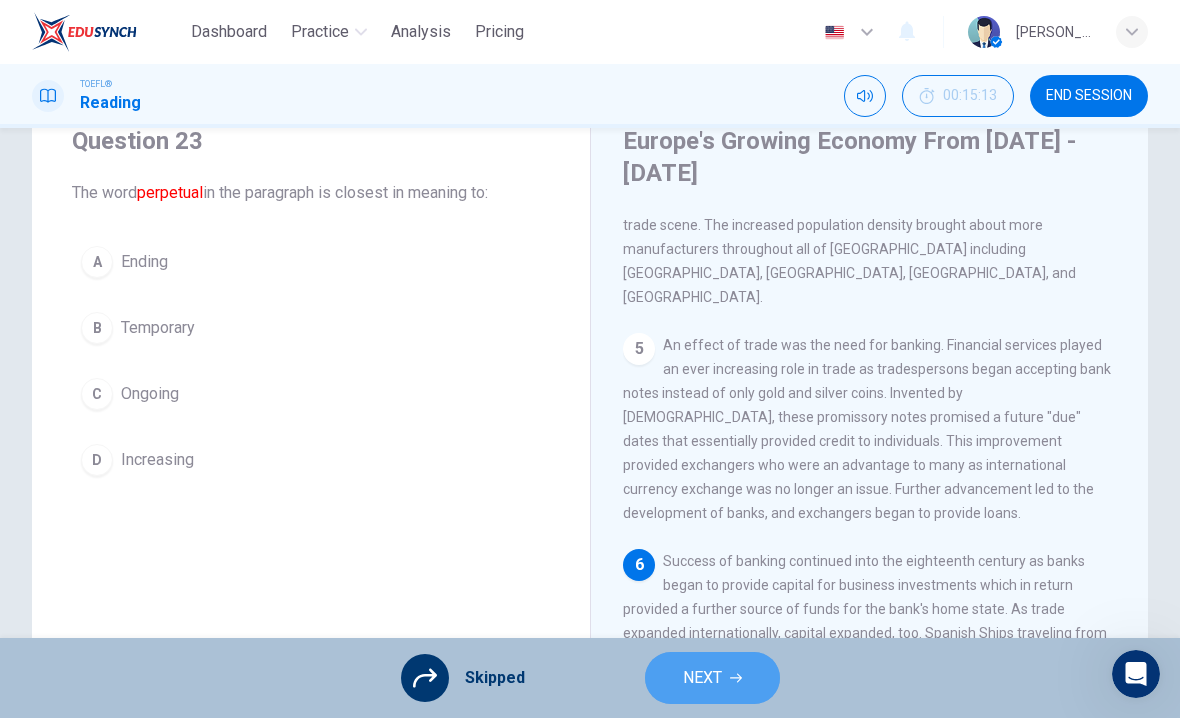 click on "NEXT" at bounding box center [702, 678] 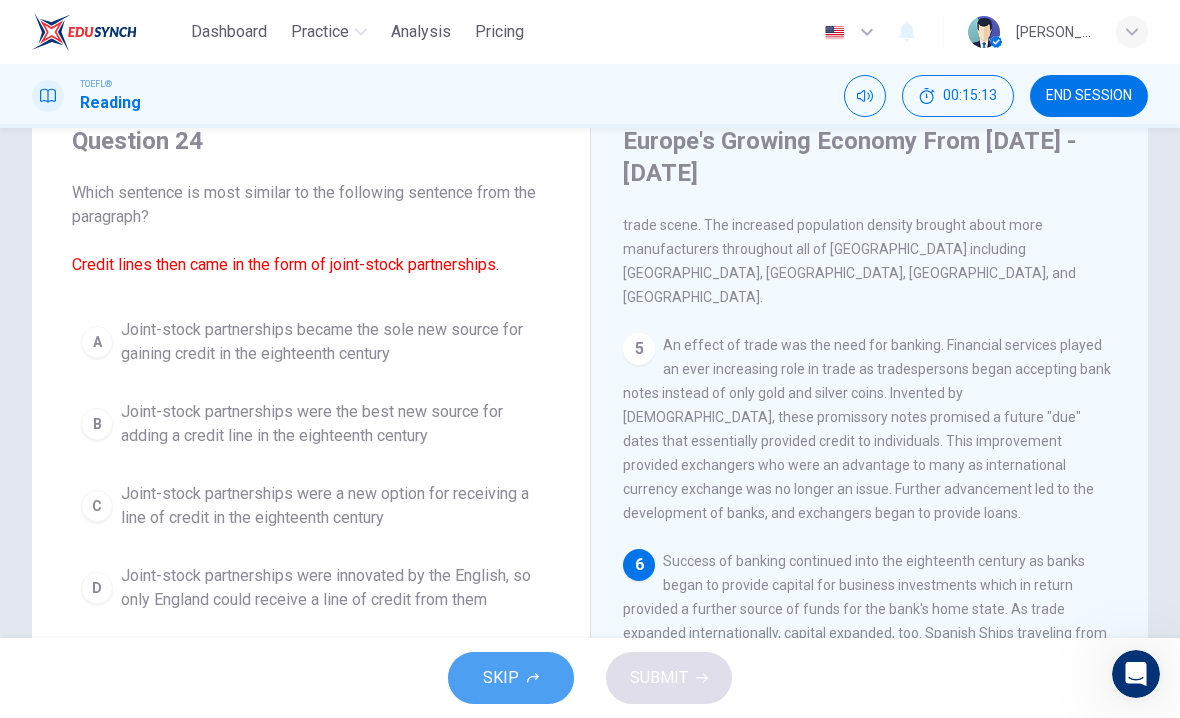 click on "SKIP" at bounding box center (511, 678) 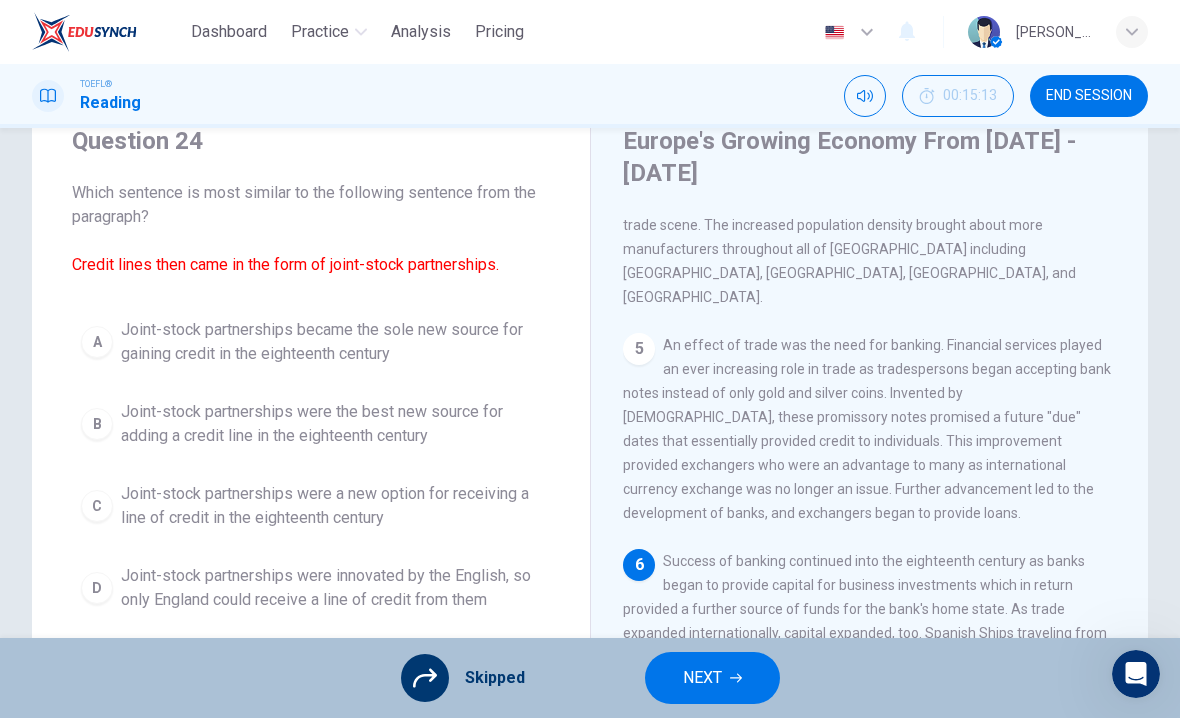 click on "NEXT" at bounding box center (712, 678) 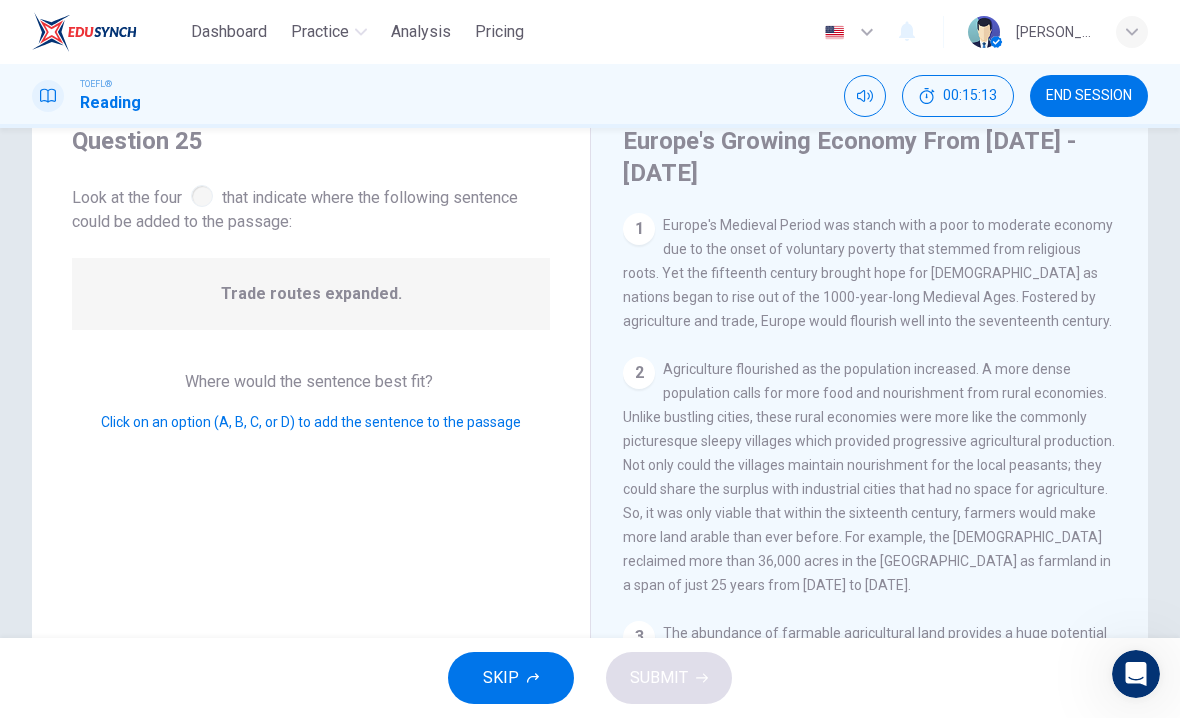 scroll, scrollTop: 473, scrollLeft: 0, axis: vertical 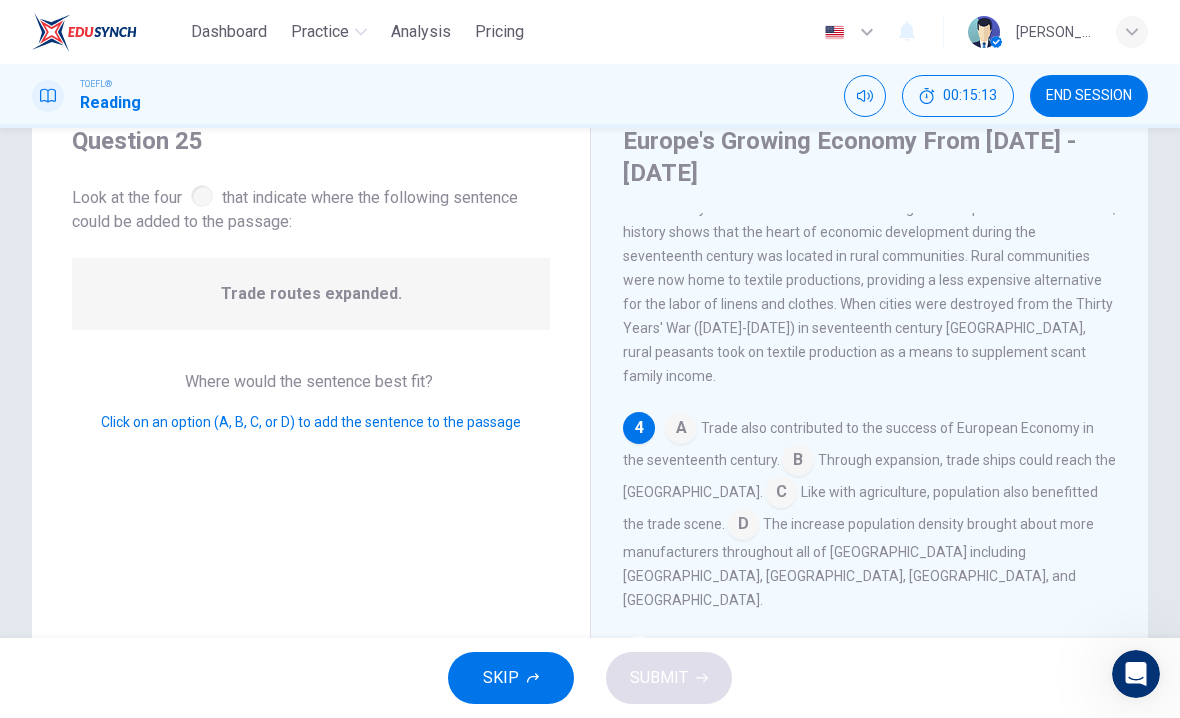 click on "SKIP" at bounding box center [511, 678] 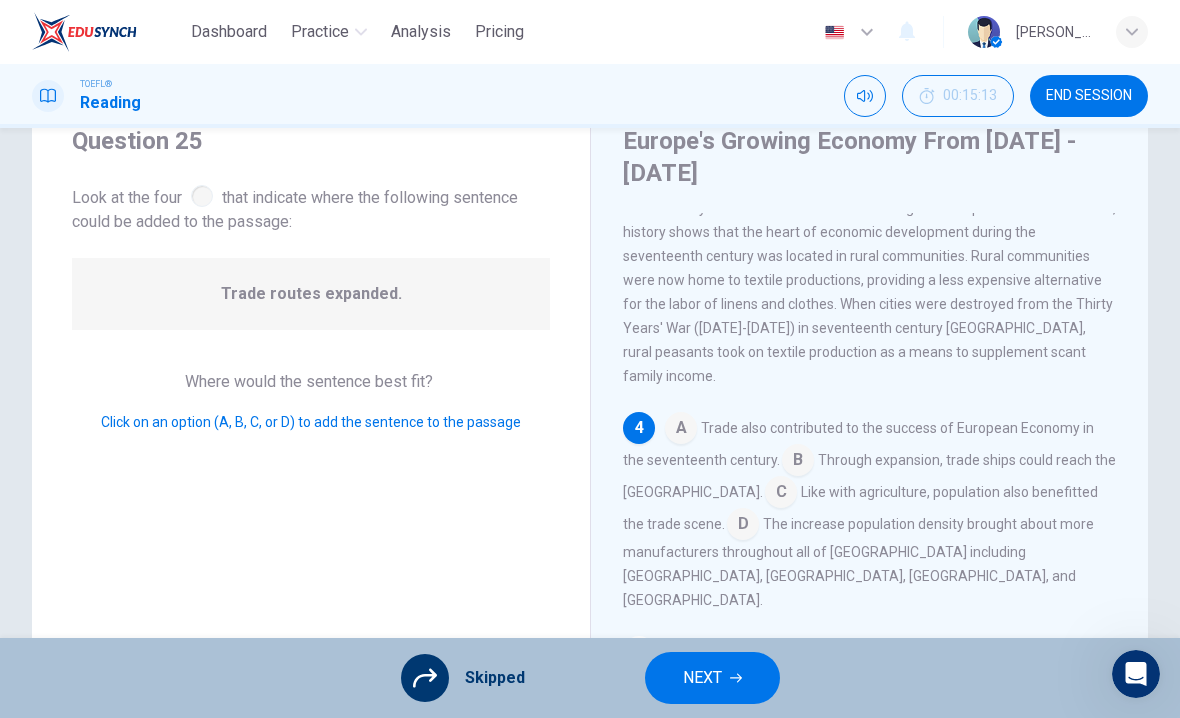 click on "NEXT" at bounding box center [712, 678] 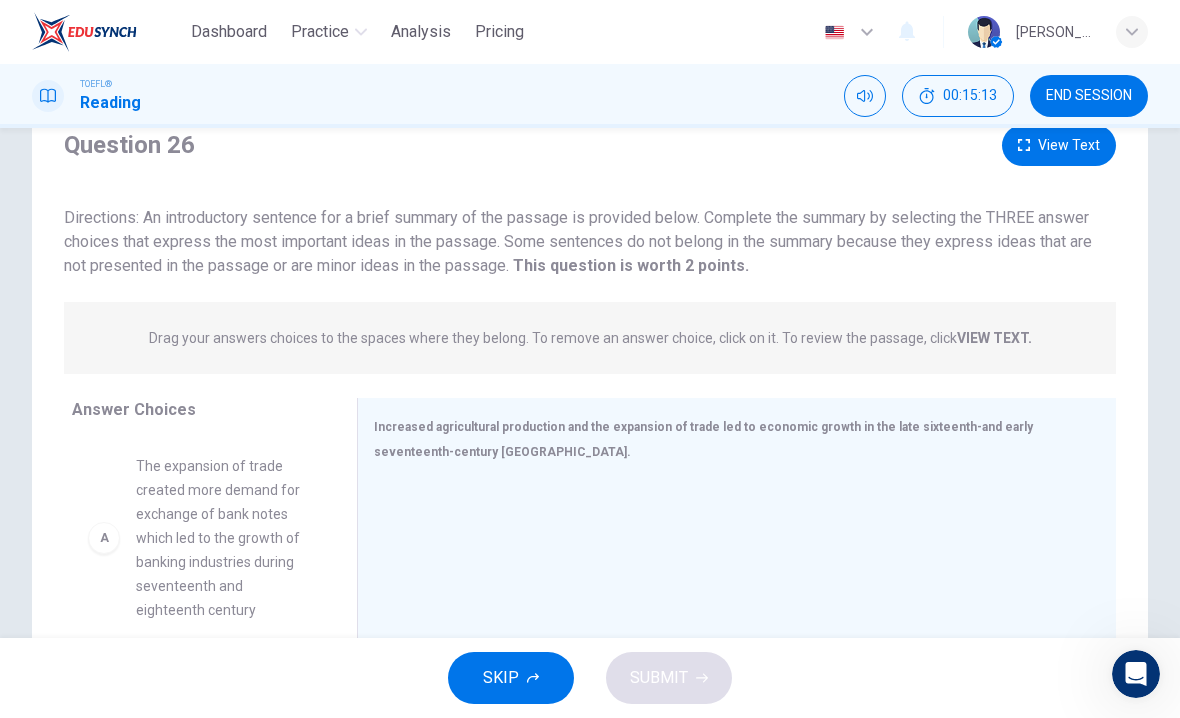 click on "SKIP" at bounding box center (501, 678) 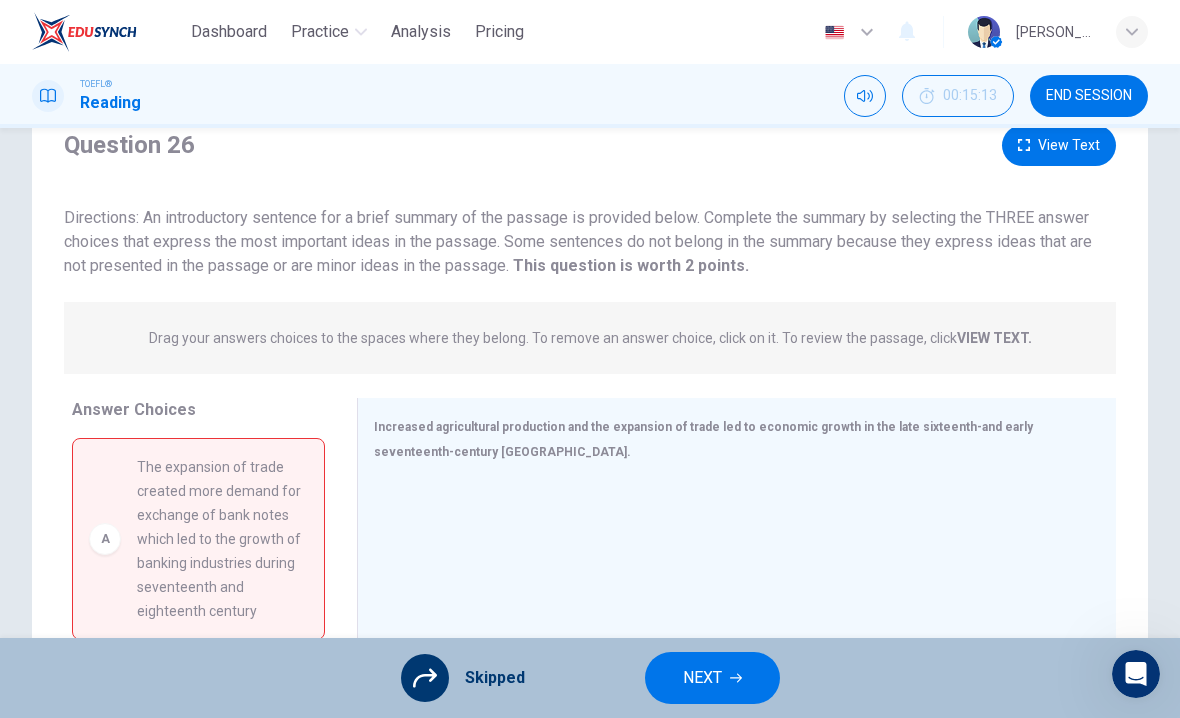 click on "END SESSION" at bounding box center [1089, 96] 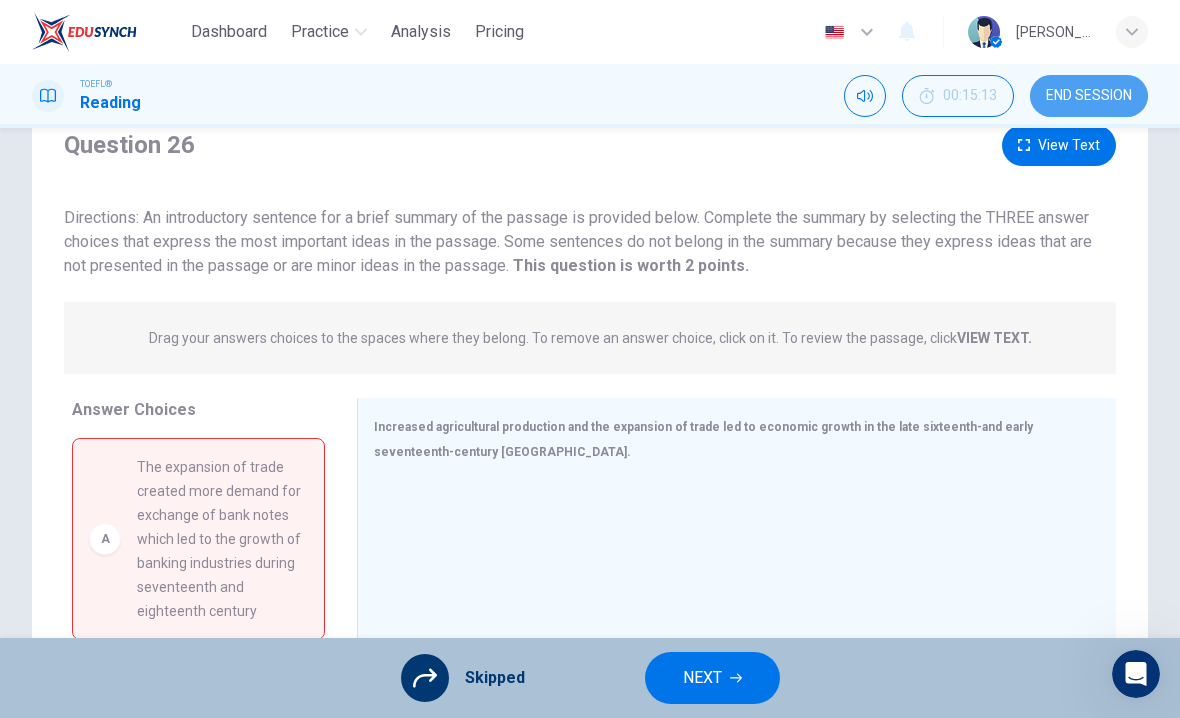 click on "END SESSION" at bounding box center [1089, 96] 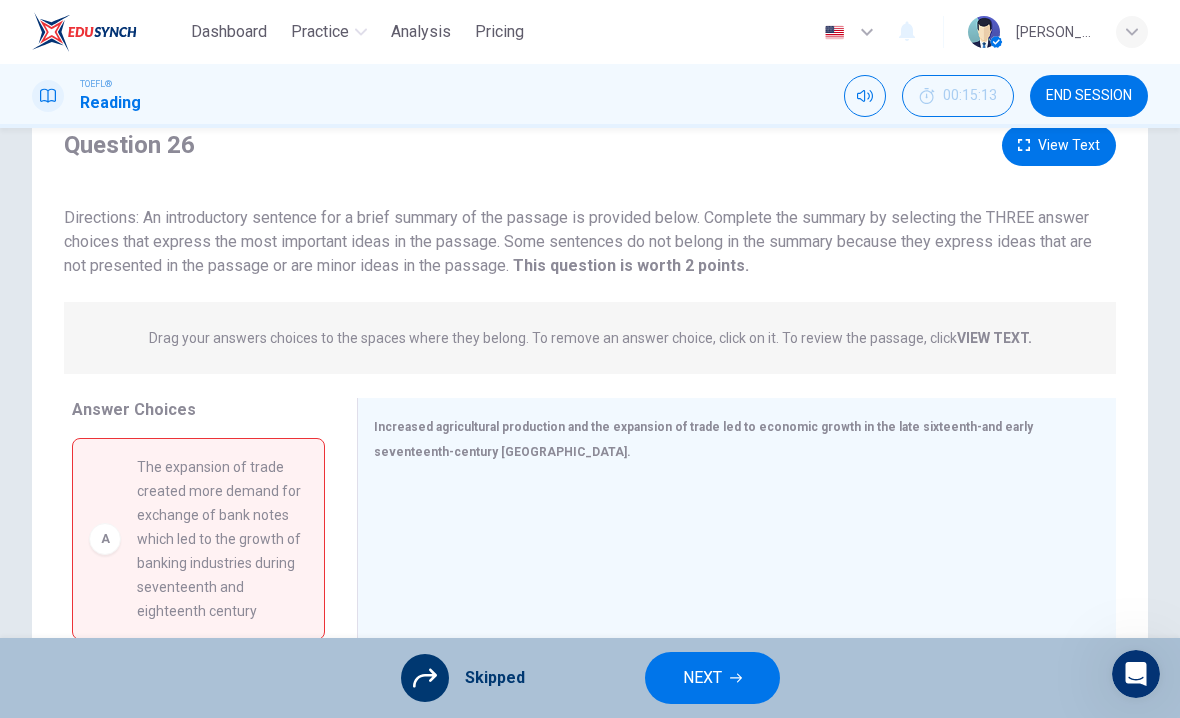 click on "END SESSION" at bounding box center (1089, 96) 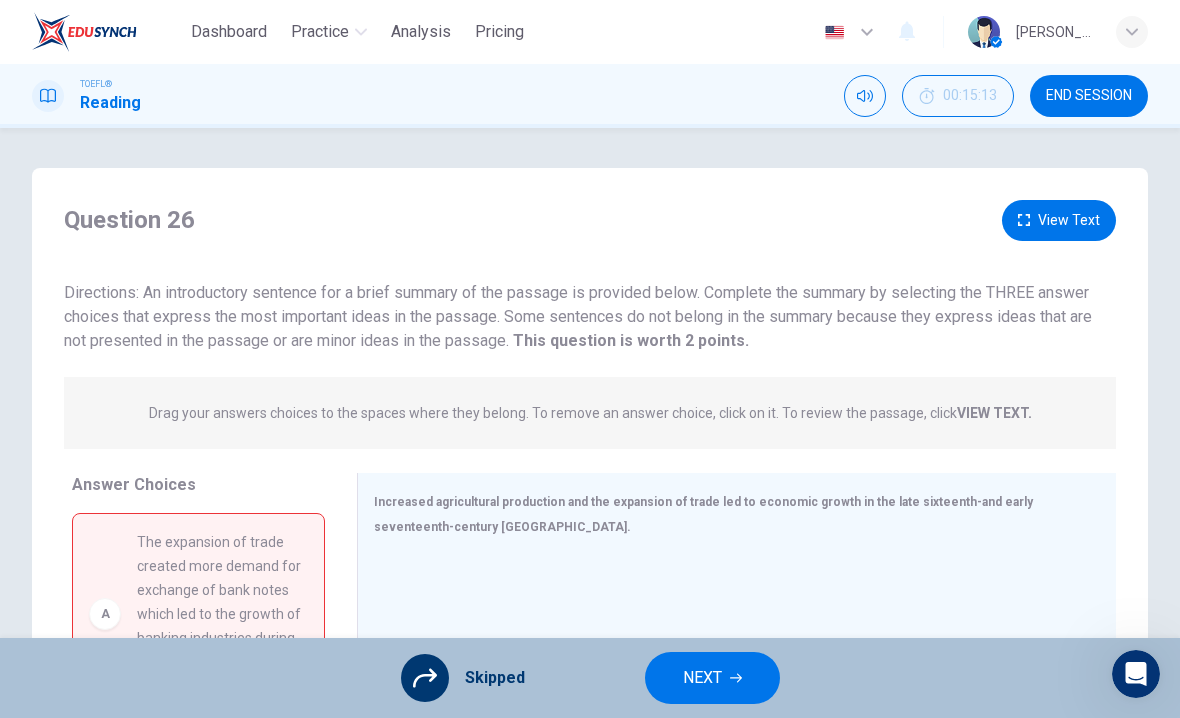 scroll, scrollTop: 0, scrollLeft: 0, axis: both 